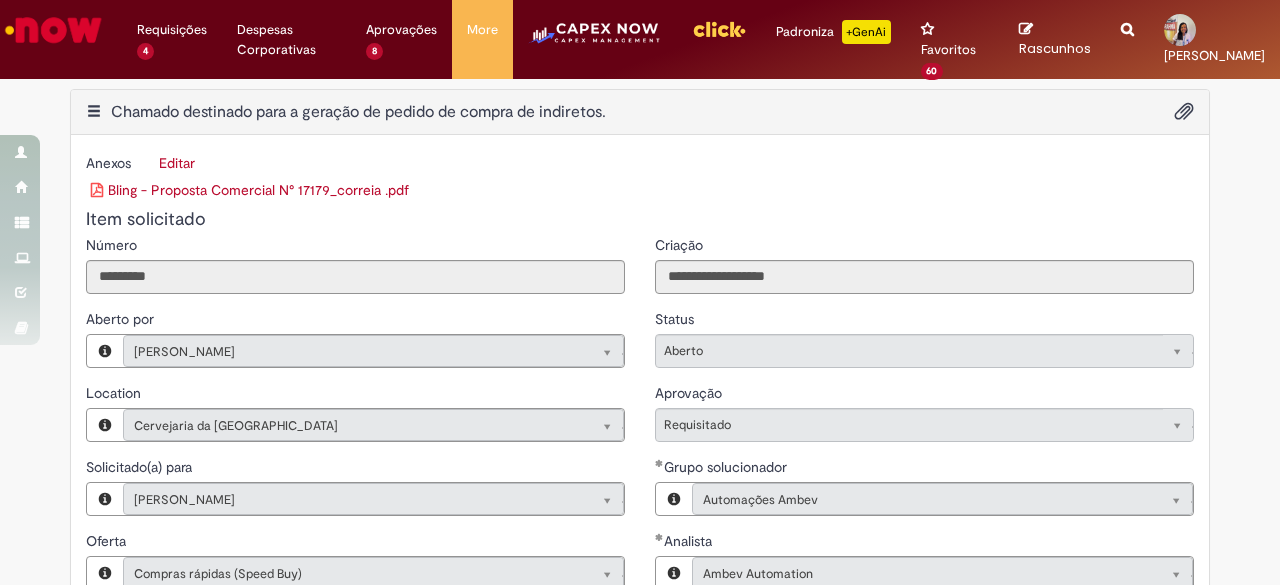 select on "*" 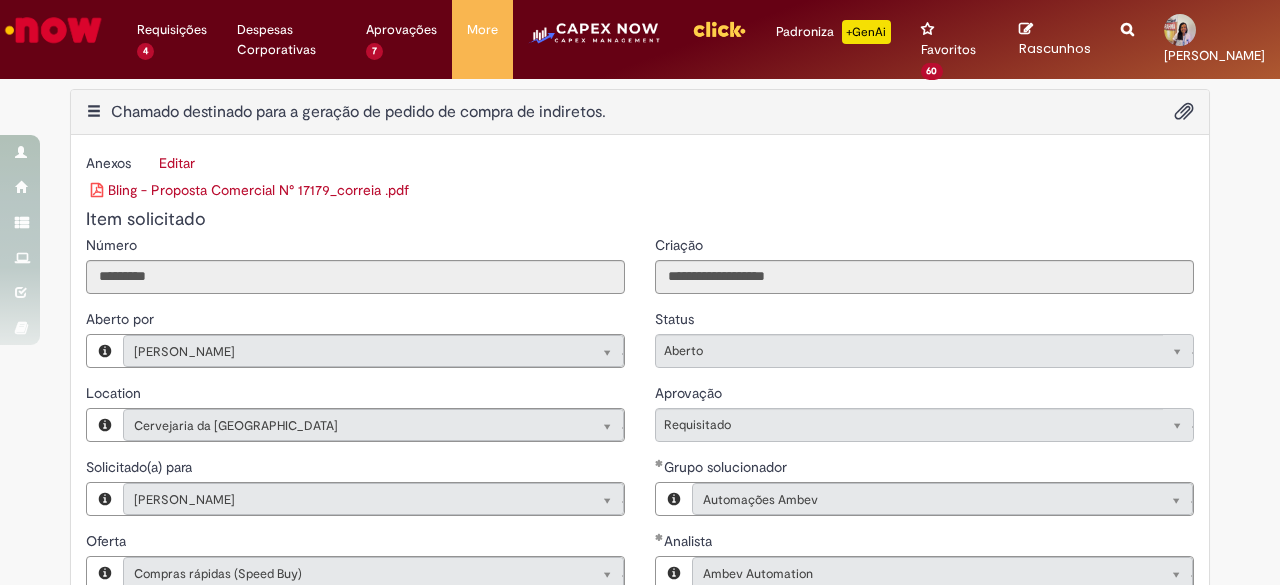 scroll, scrollTop: 0, scrollLeft: 0, axis: both 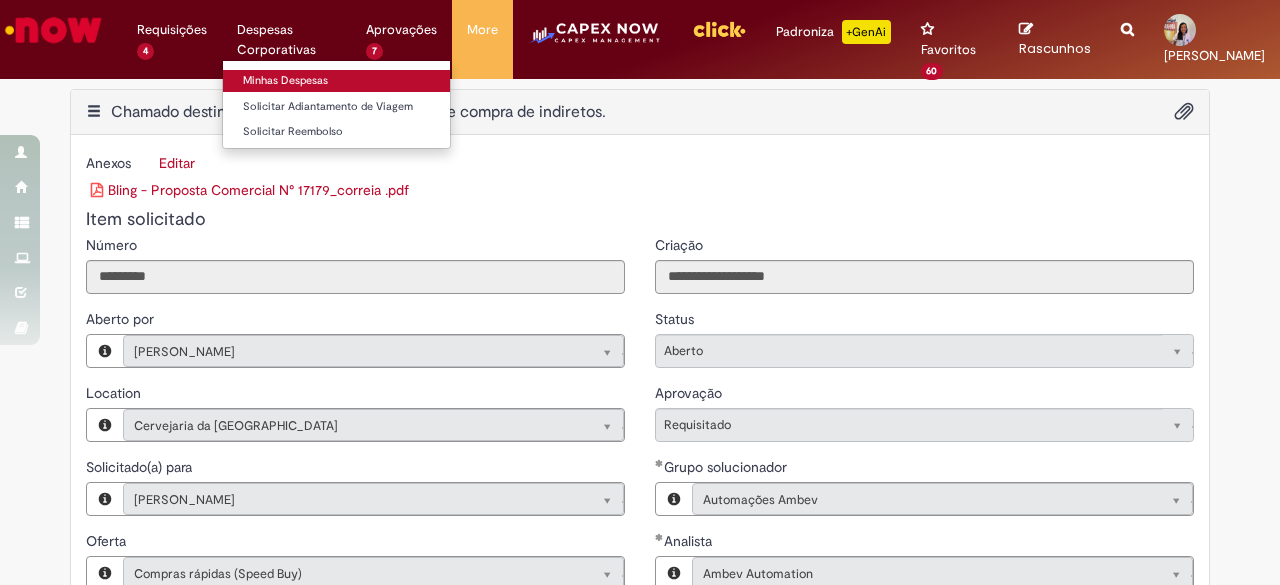 click on "Minhas Despesas" at bounding box center [336, 81] 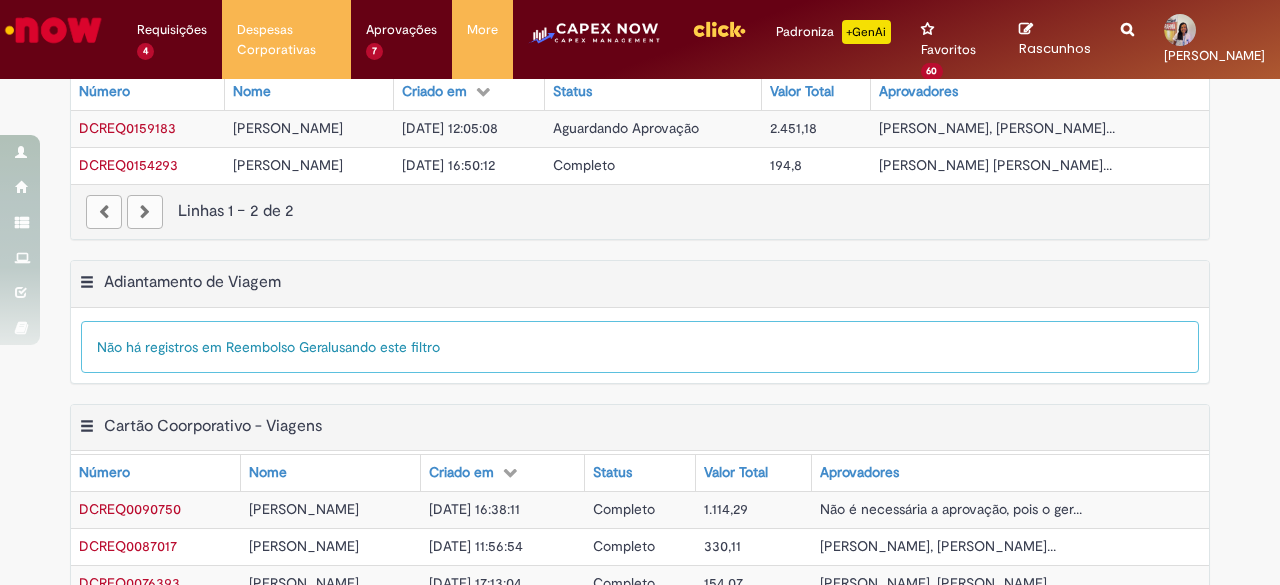 scroll, scrollTop: 400, scrollLeft: 0, axis: vertical 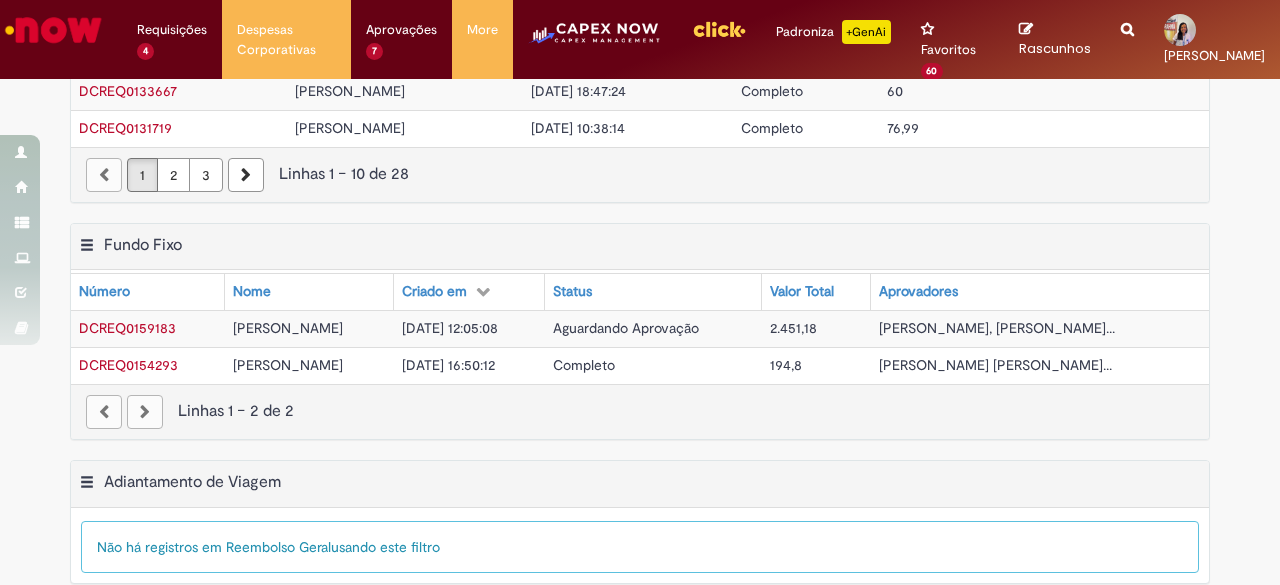 click on "Aguardando Aprovação" at bounding box center (626, 328) 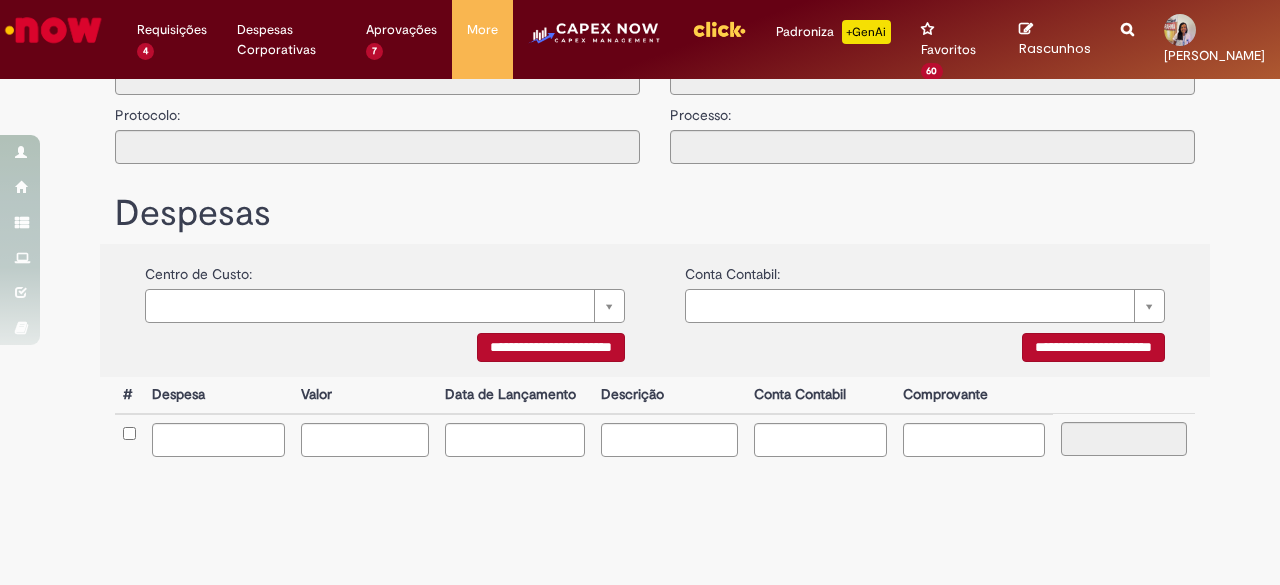 scroll, scrollTop: 0, scrollLeft: 0, axis: both 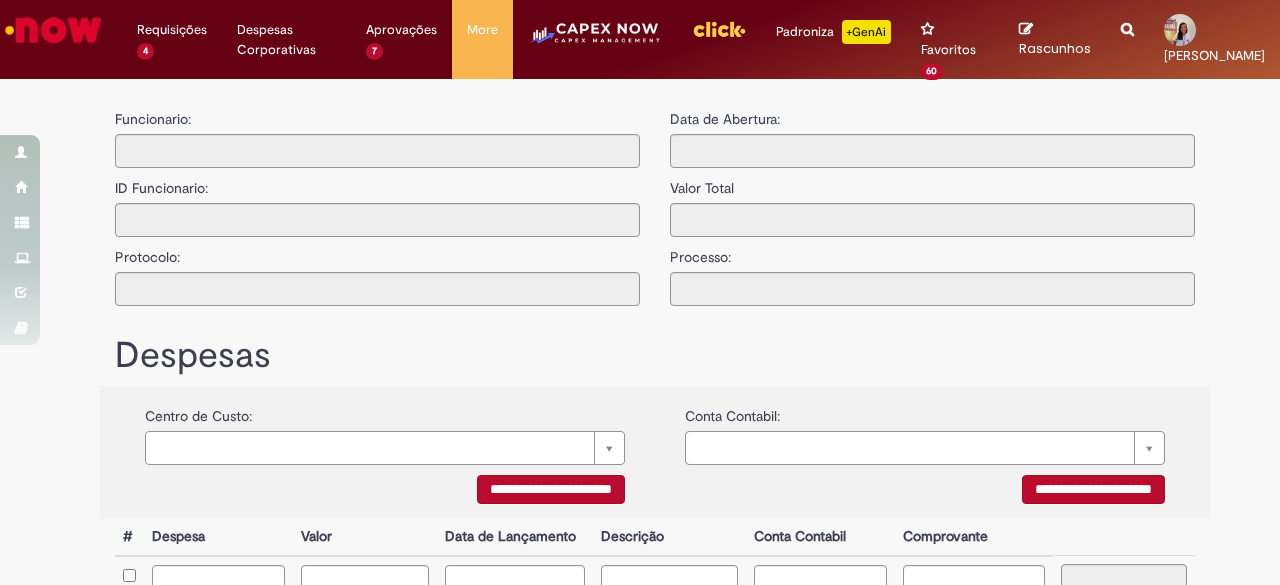 type on "**********" 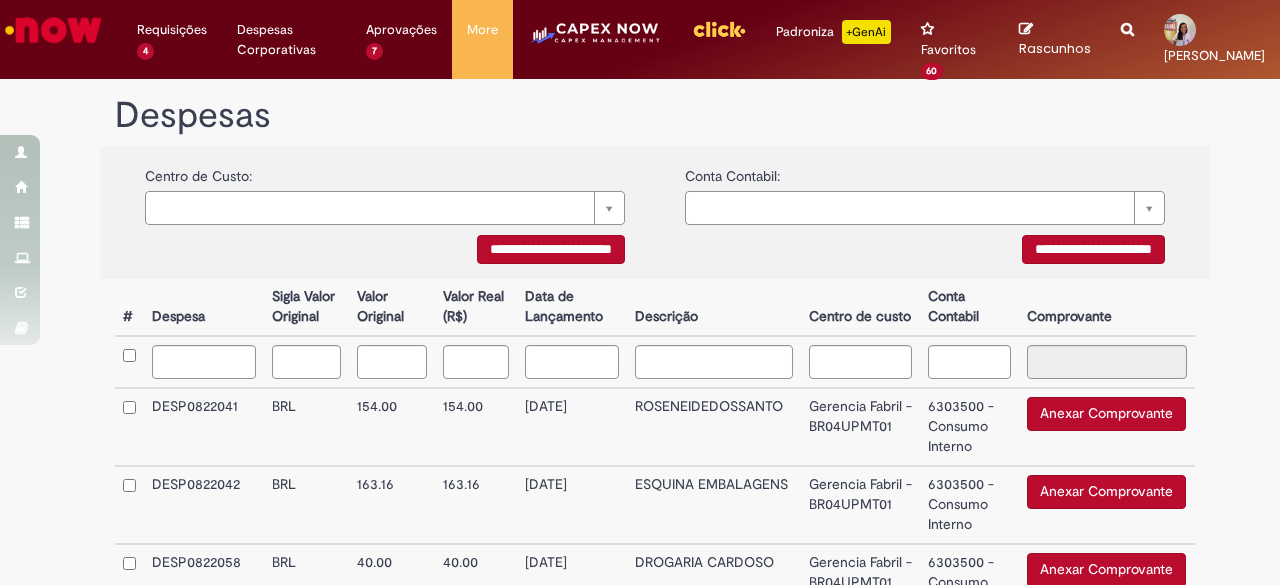 scroll, scrollTop: 500, scrollLeft: 0, axis: vertical 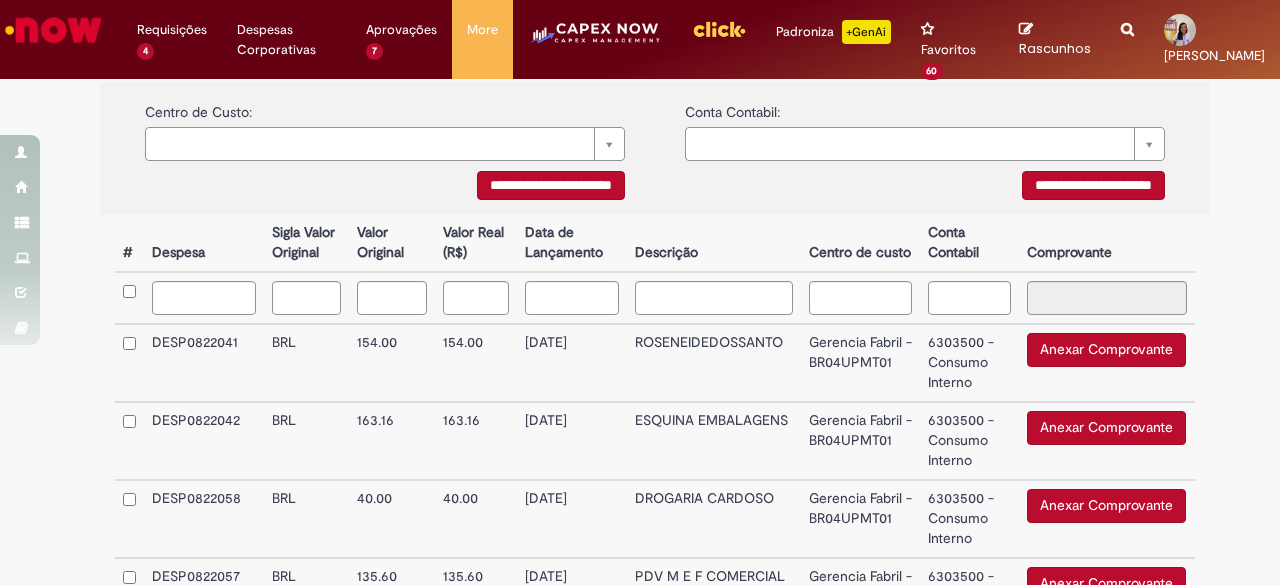 click on "Anexar Comprovante" at bounding box center [1106, 350] 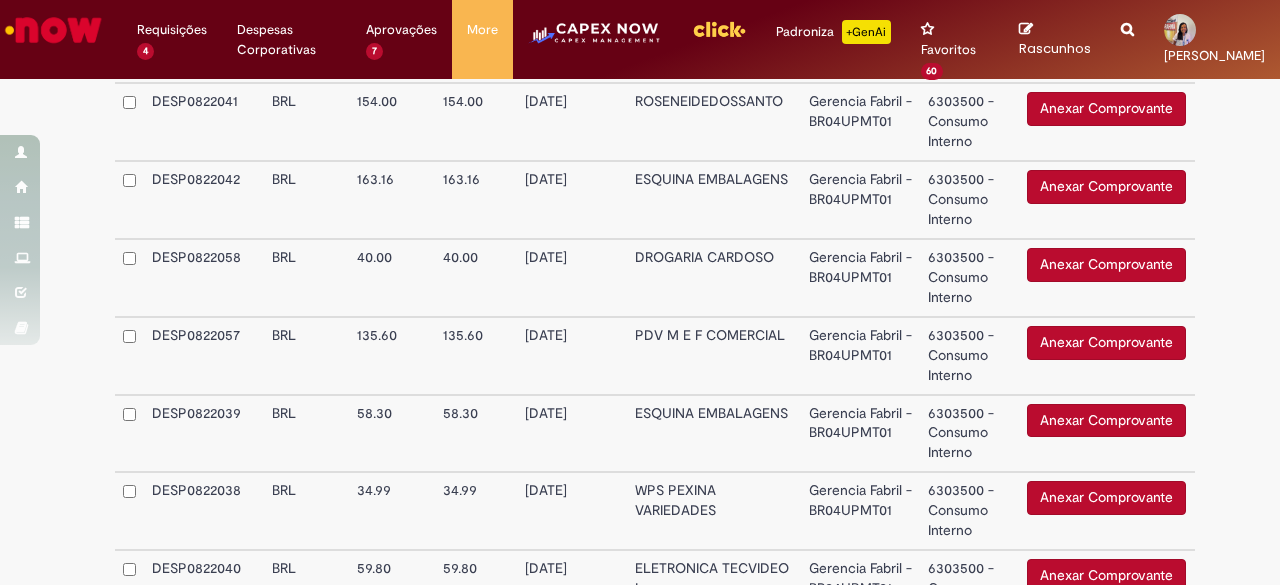 scroll, scrollTop: 429, scrollLeft: 0, axis: vertical 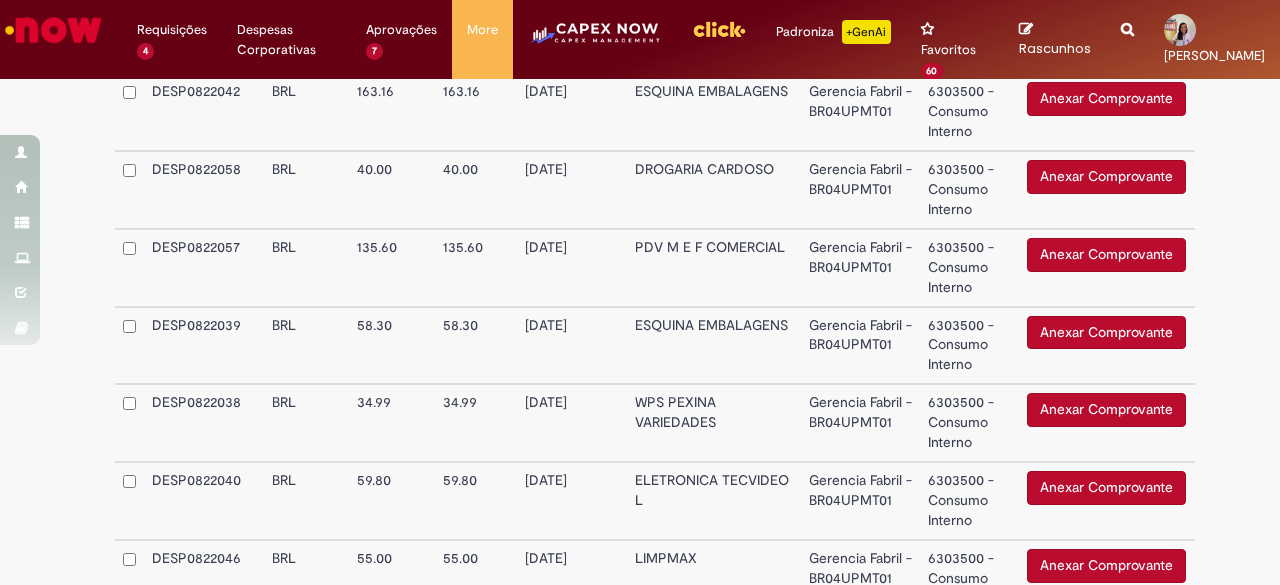 click on "Anexar Comprovante" at bounding box center (1106, 333) 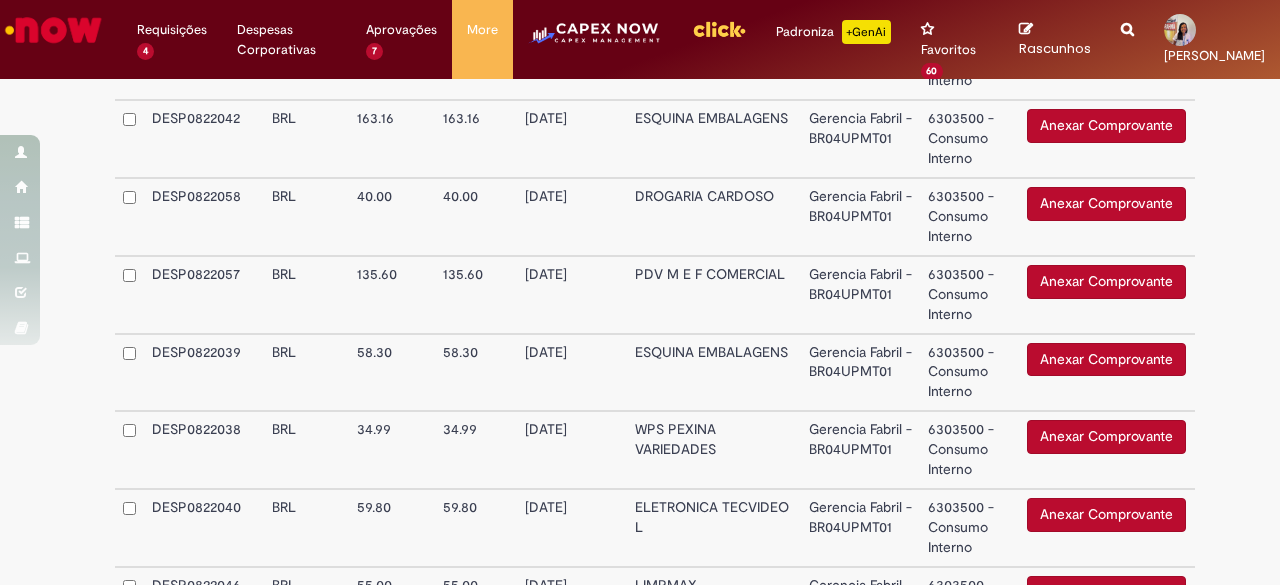 scroll, scrollTop: 829, scrollLeft: 0, axis: vertical 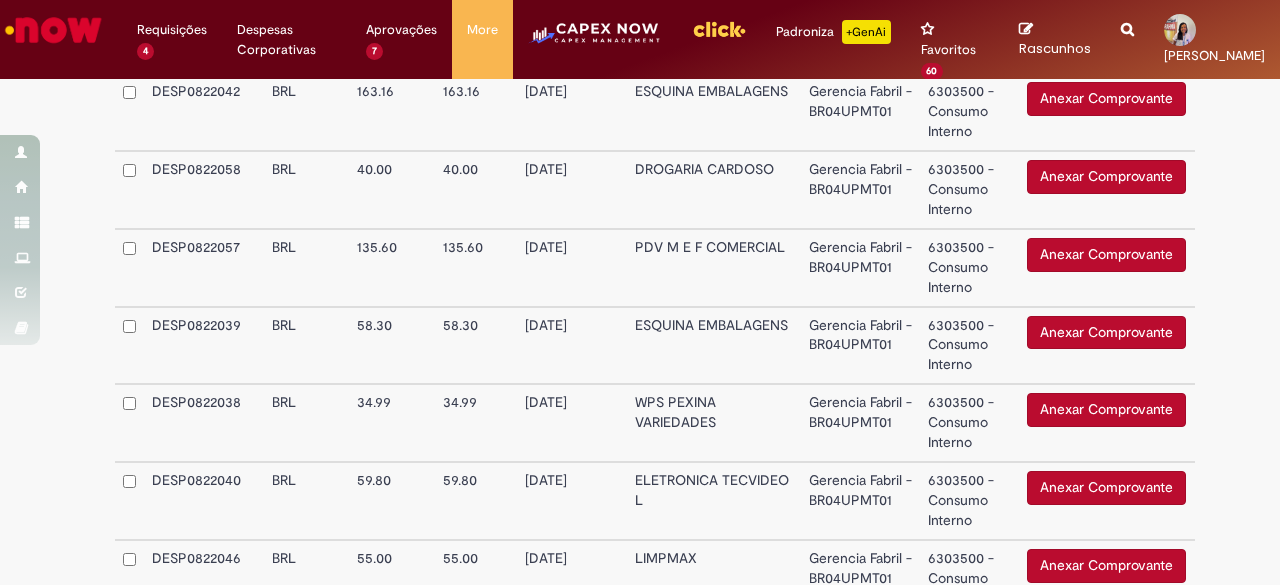 type 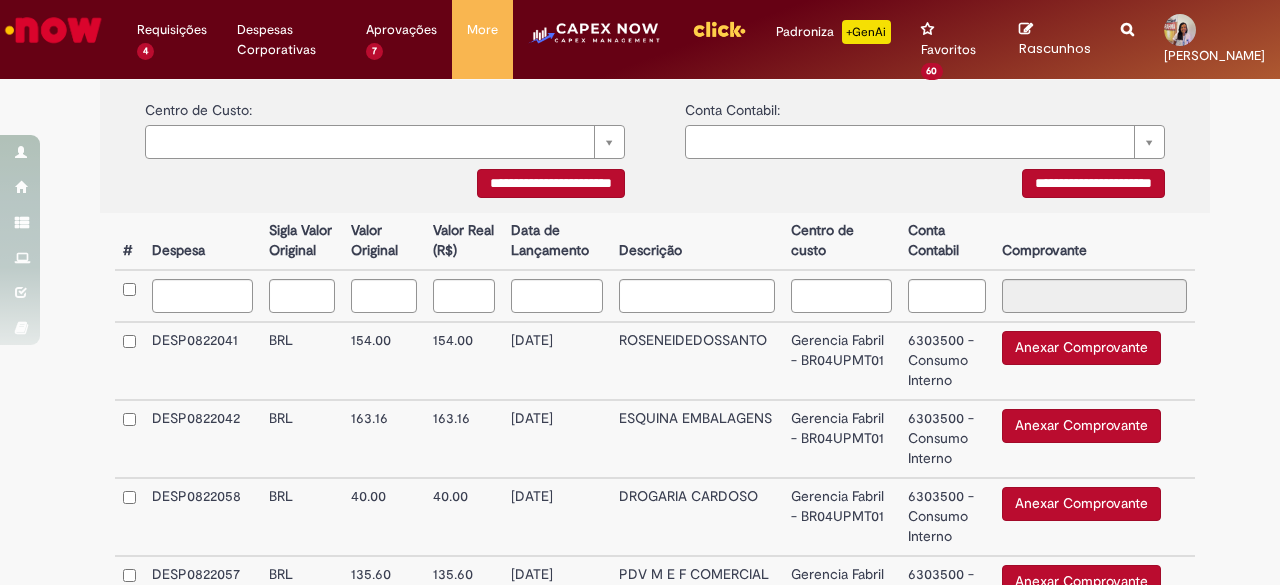 scroll, scrollTop: 529, scrollLeft: 0, axis: vertical 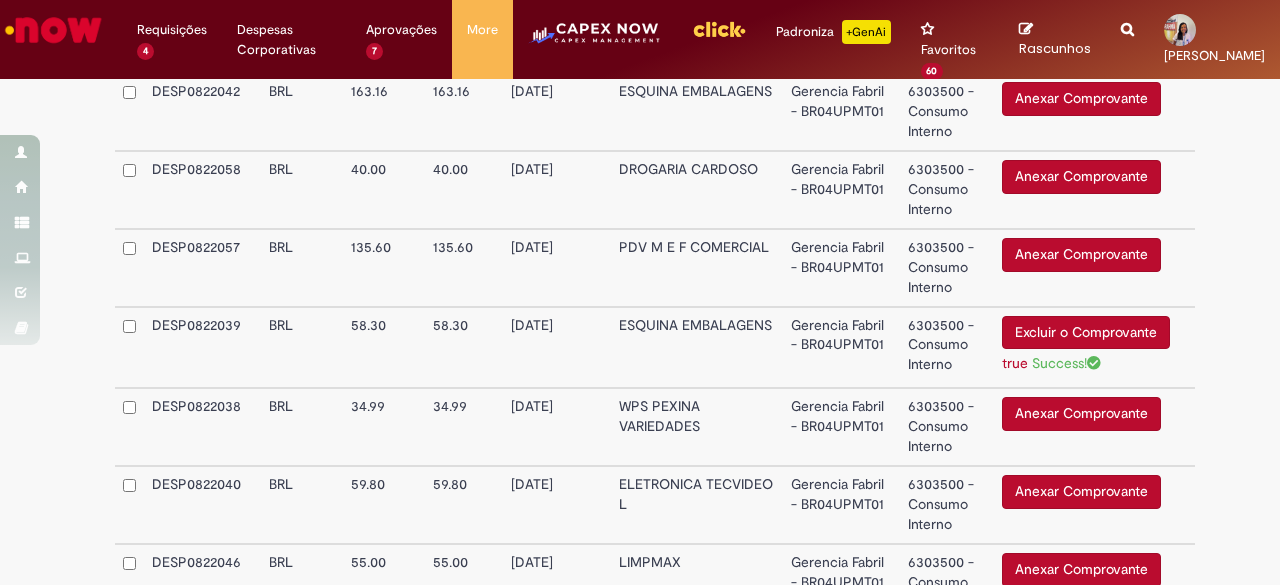 click on "Anexar Comprovante" at bounding box center [1081, 414] 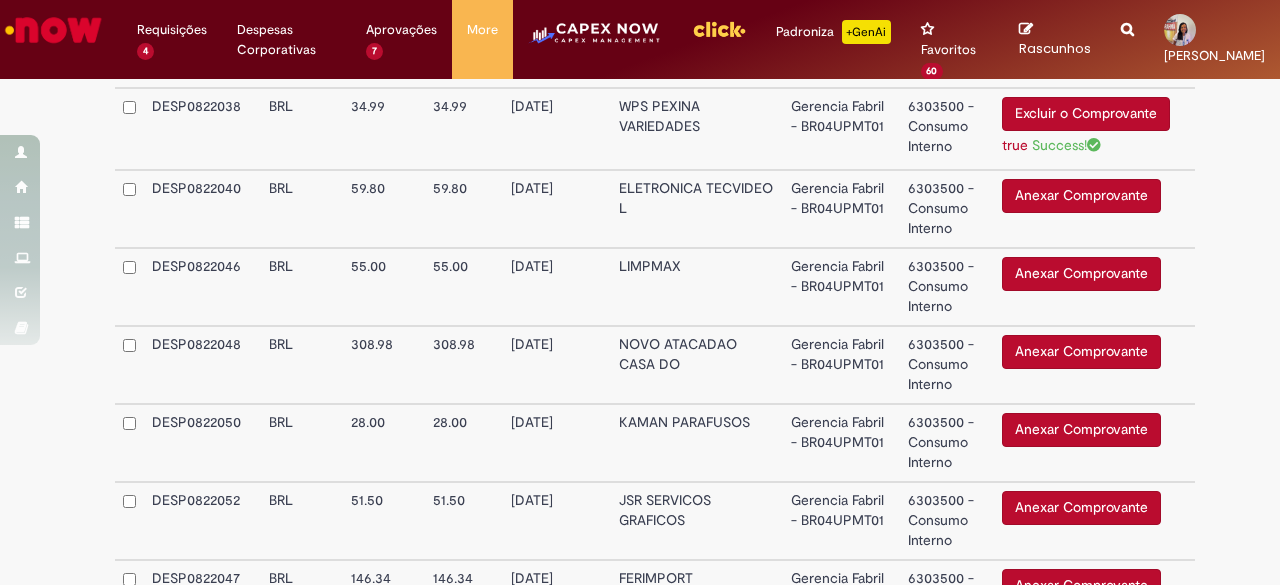 scroll, scrollTop: 1229, scrollLeft: 0, axis: vertical 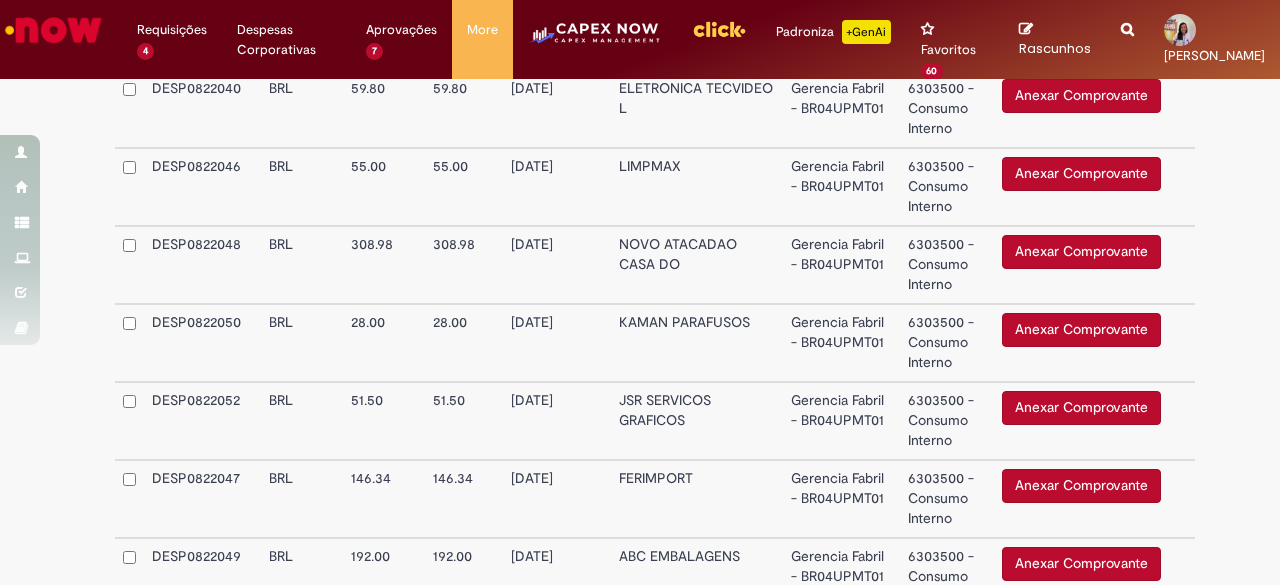 click on "Anexar Comprovante" at bounding box center [1081, 252] 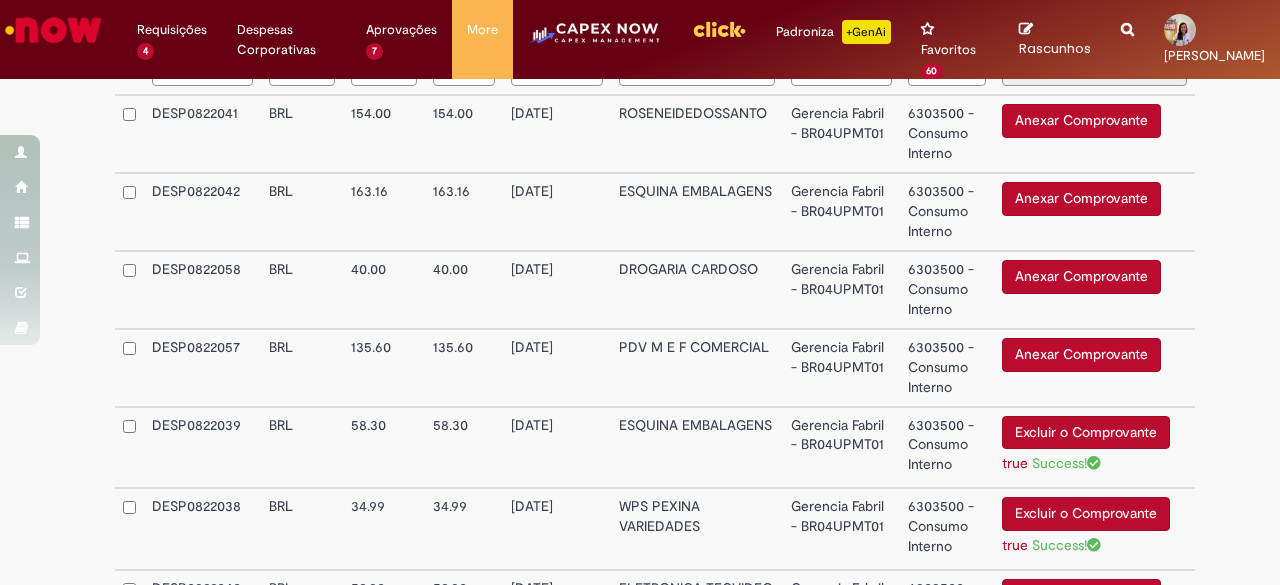 scroll, scrollTop: 629, scrollLeft: 0, axis: vertical 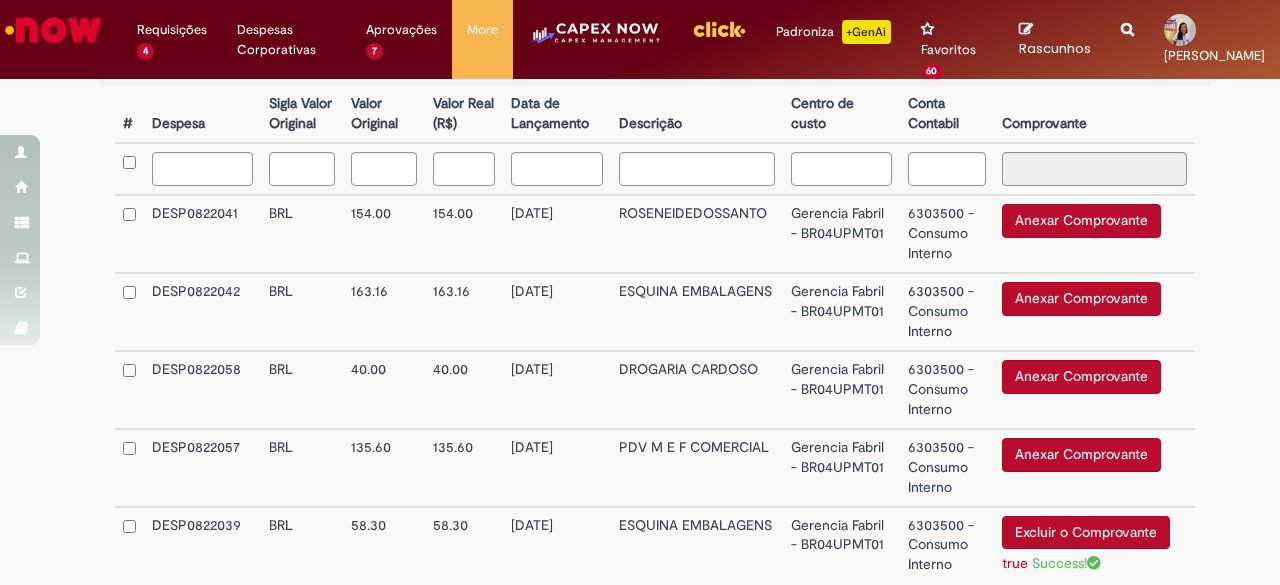 click on "Anexar Comprovante" at bounding box center (1081, 299) 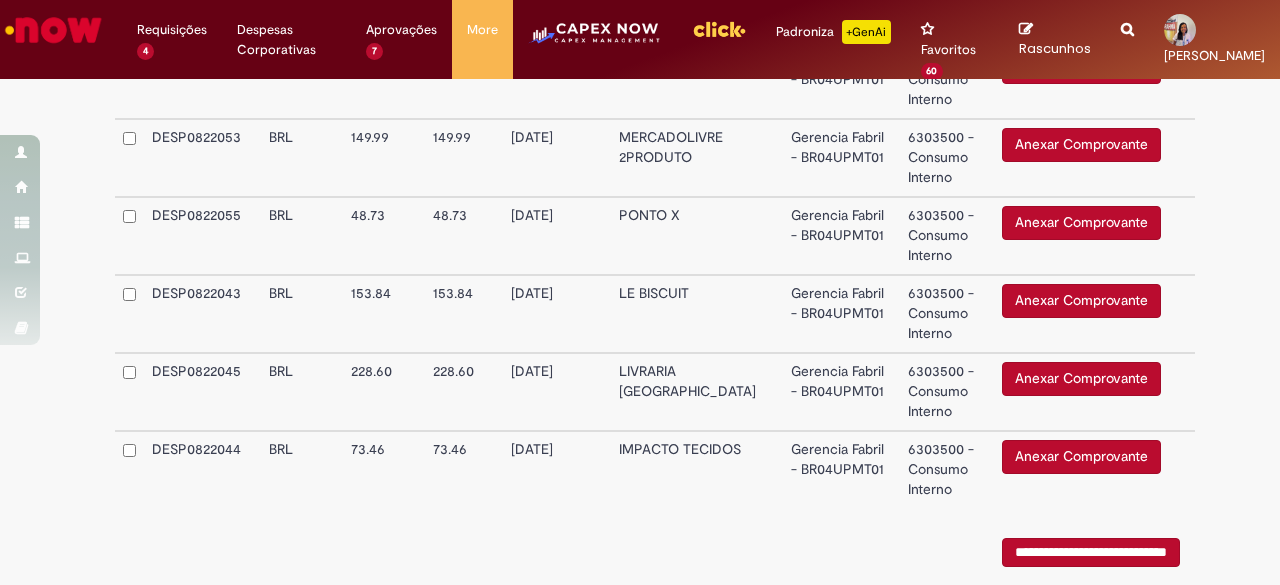 scroll, scrollTop: 1942, scrollLeft: 0, axis: vertical 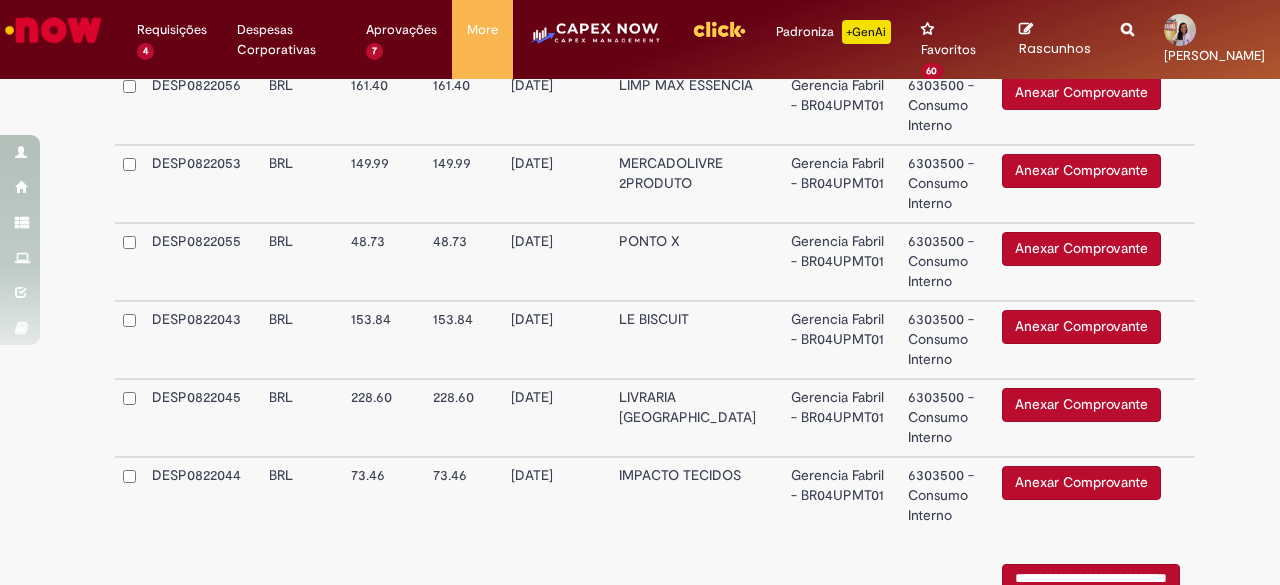 click on "Anexar Comprovante" at bounding box center [1081, 483] 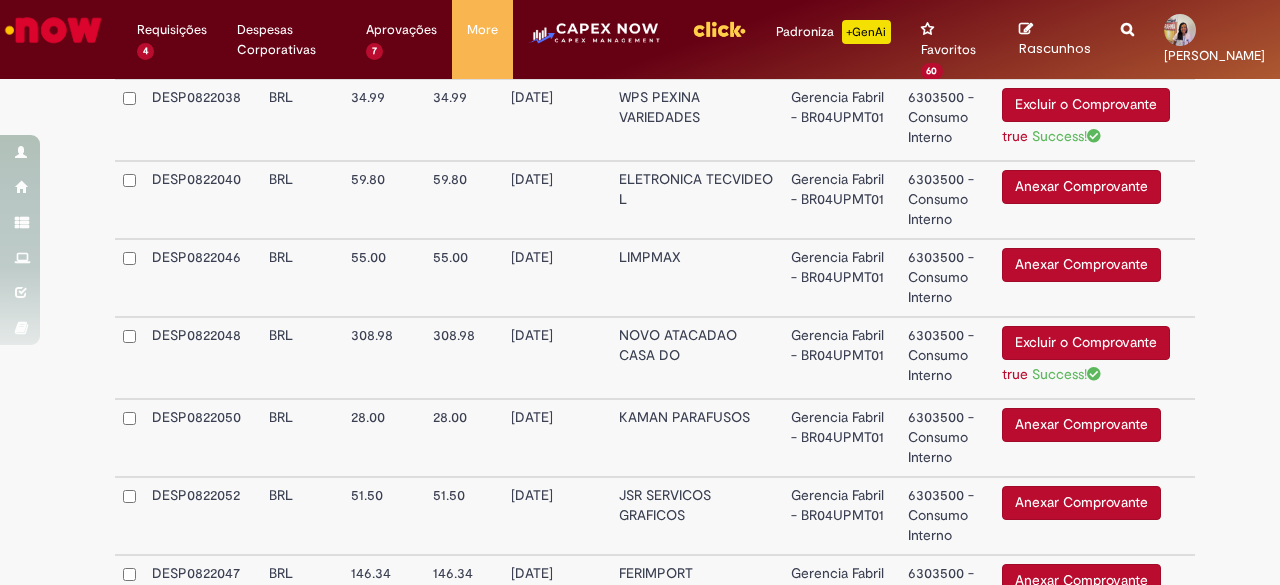 scroll, scrollTop: 1042, scrollLeft: 0, axis: vertical 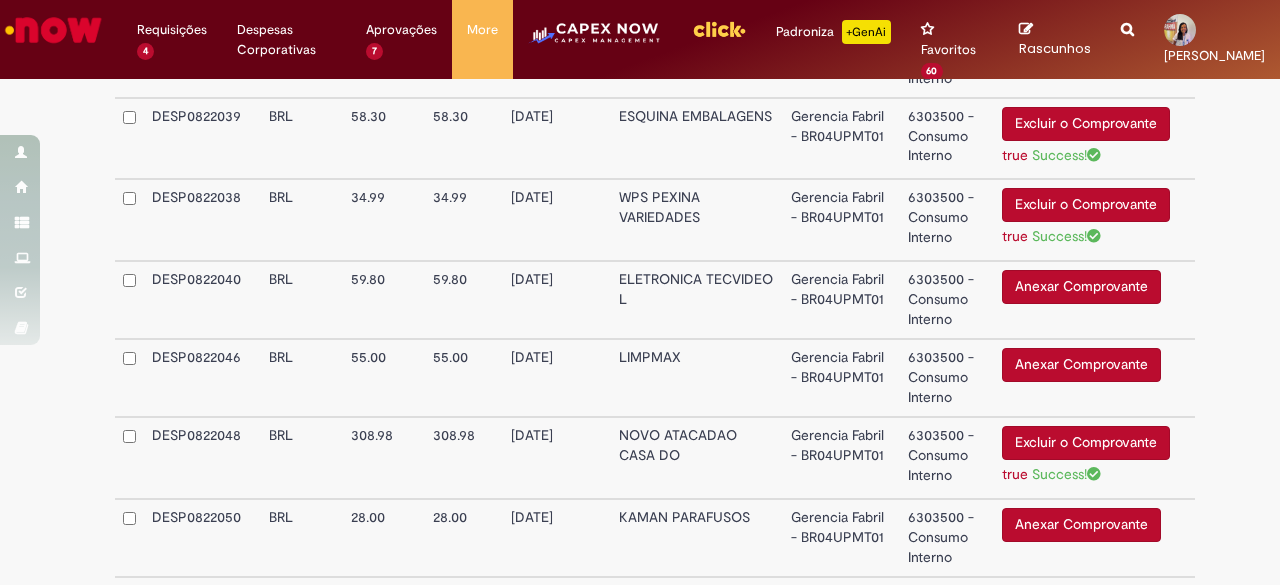 click on "Anexar Comprovante" at bounding box center (1081, 287) 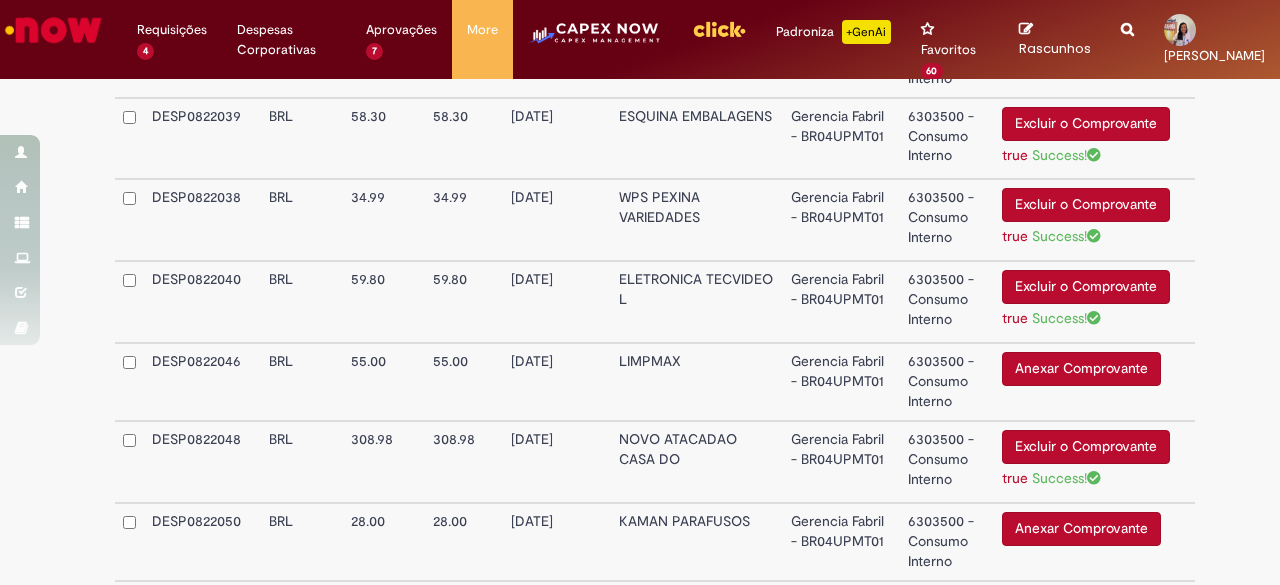 type 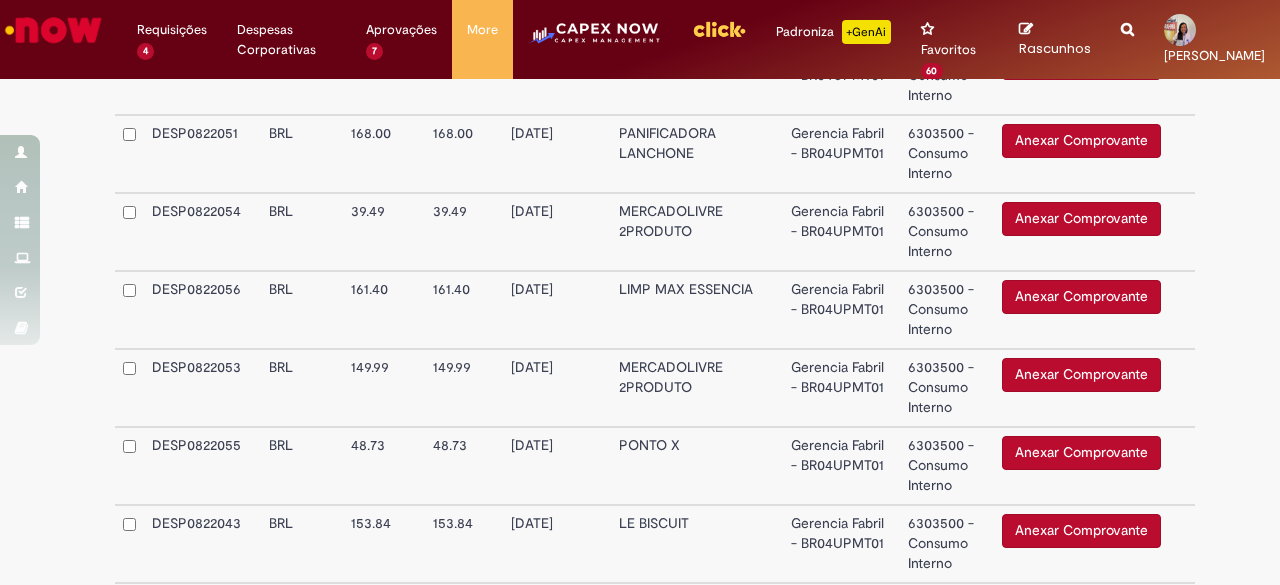 scroll, scrollTop: 1842, scrollLeft: 0, axis: vertical 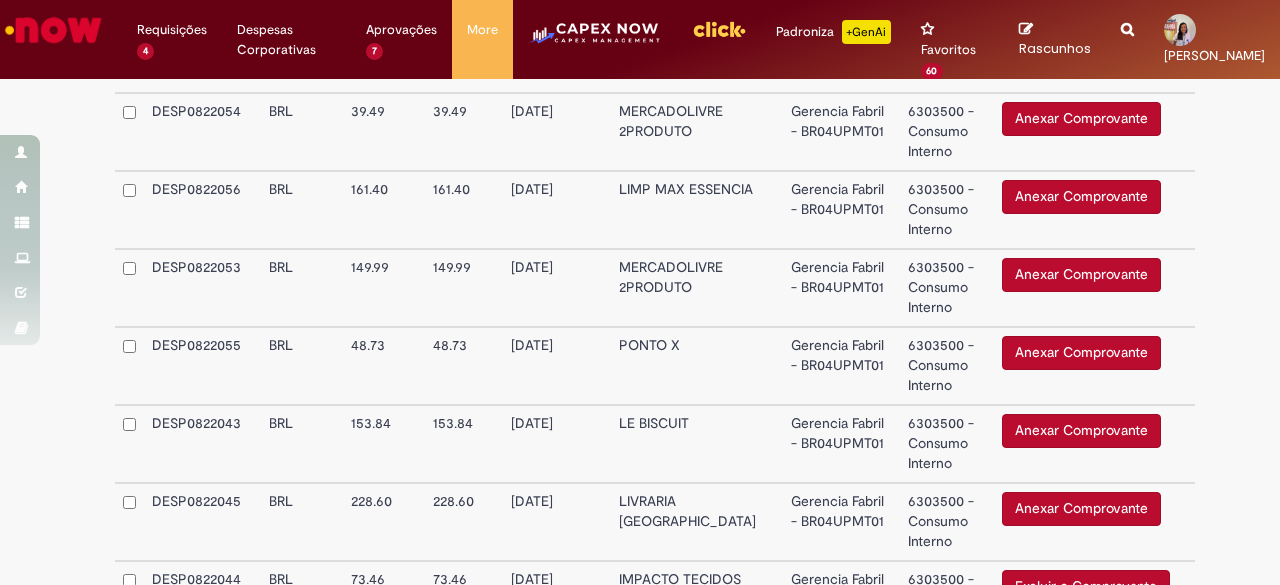 click on "Anexar Comprovante" at bounding box center [1081, 431] 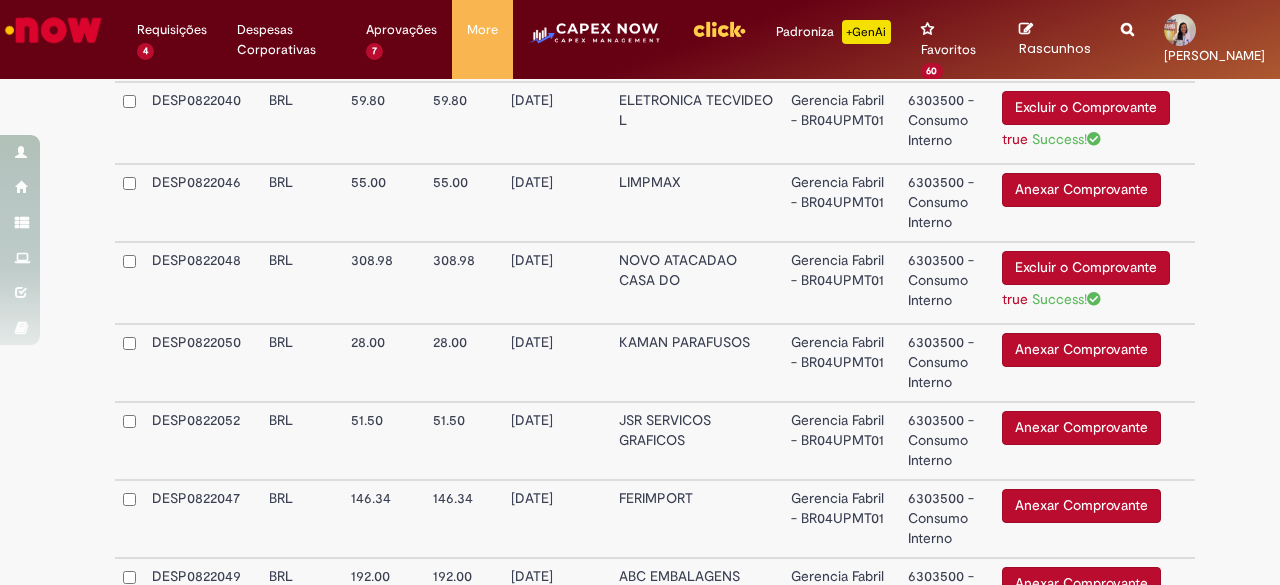 scroll, scrollTop: 1252, scrollLeft: 0, axis: vertical 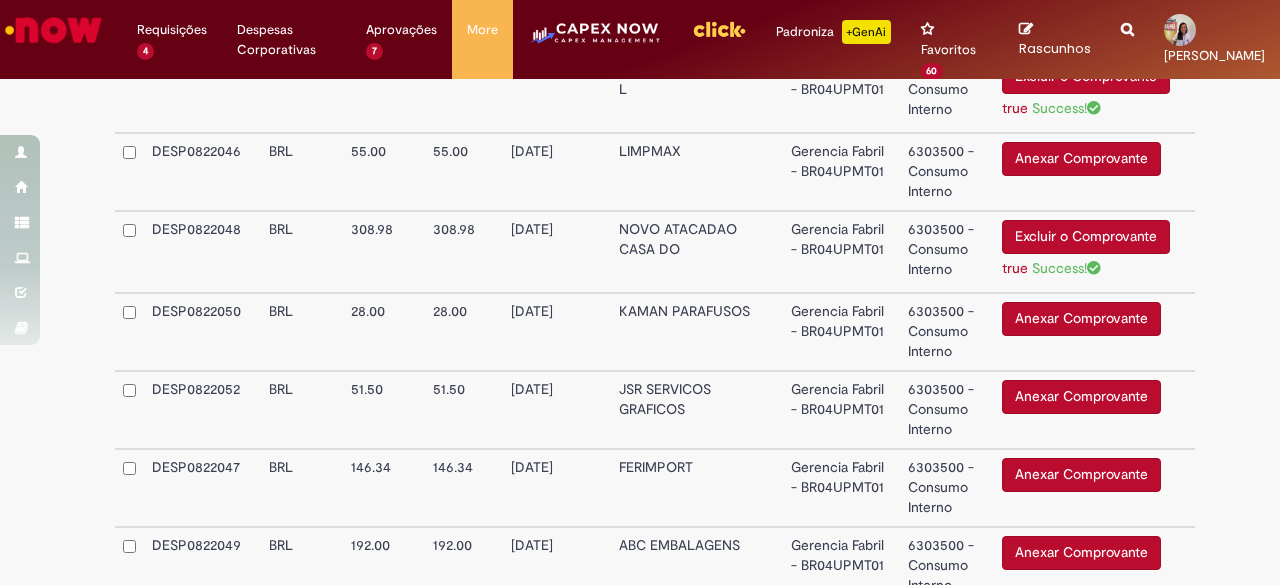 click on "Anexar Comprovante" at bounding box center (1081, 319) 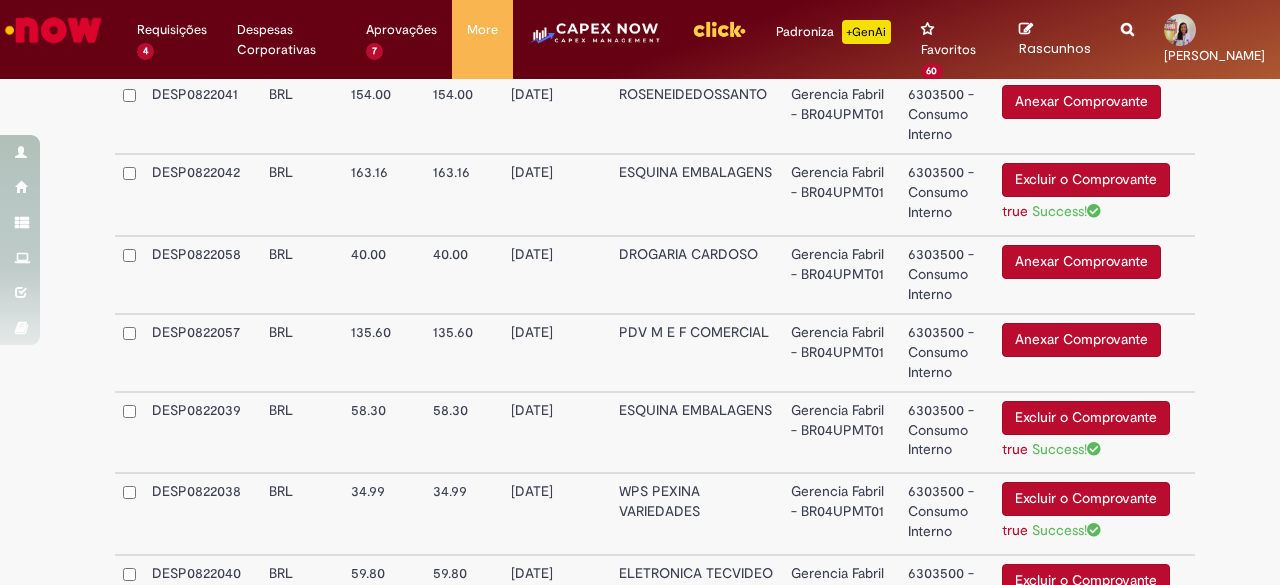 scroll, scrollTop: 652, scrollLeft: 0, axis: vertical 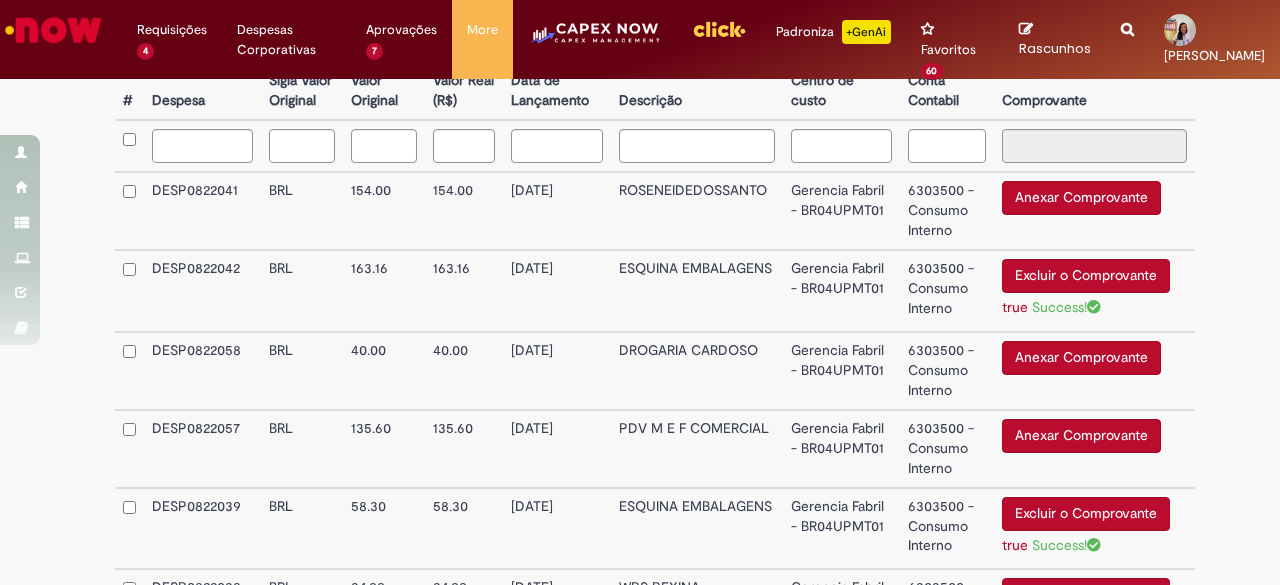 click on "Anexar Comprovante" at bounding box center (1081, 358) 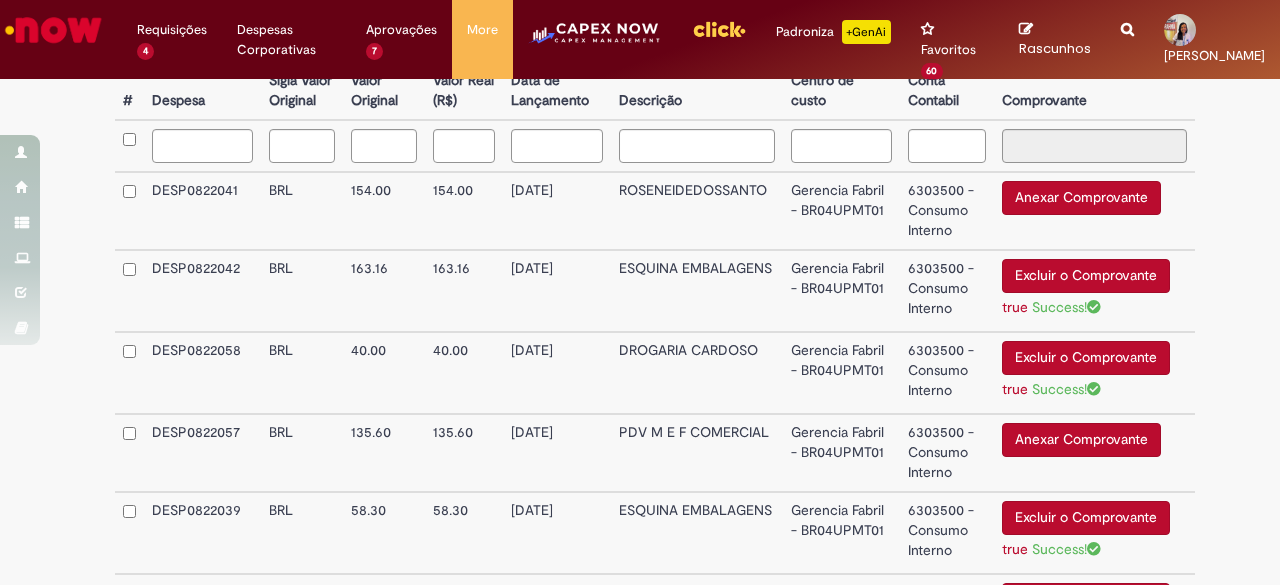 click on "6303500 - Consumo Interno" at bounding box center (947, 211) 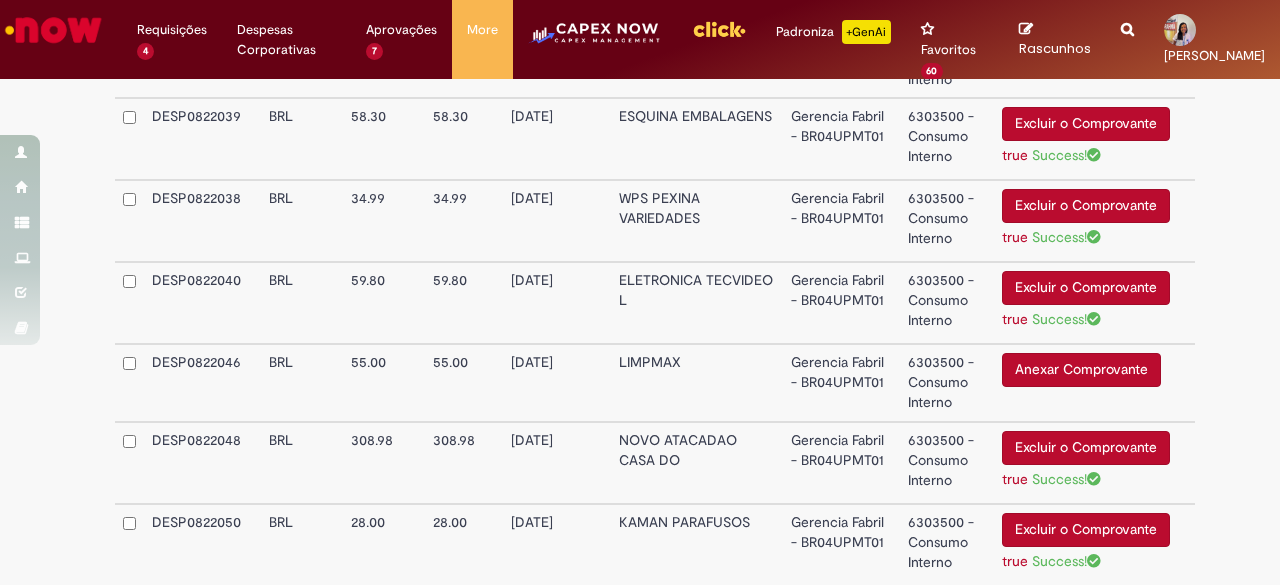 scroll, scrollTop: 1252, scrollLeft: 0, axis: vertical 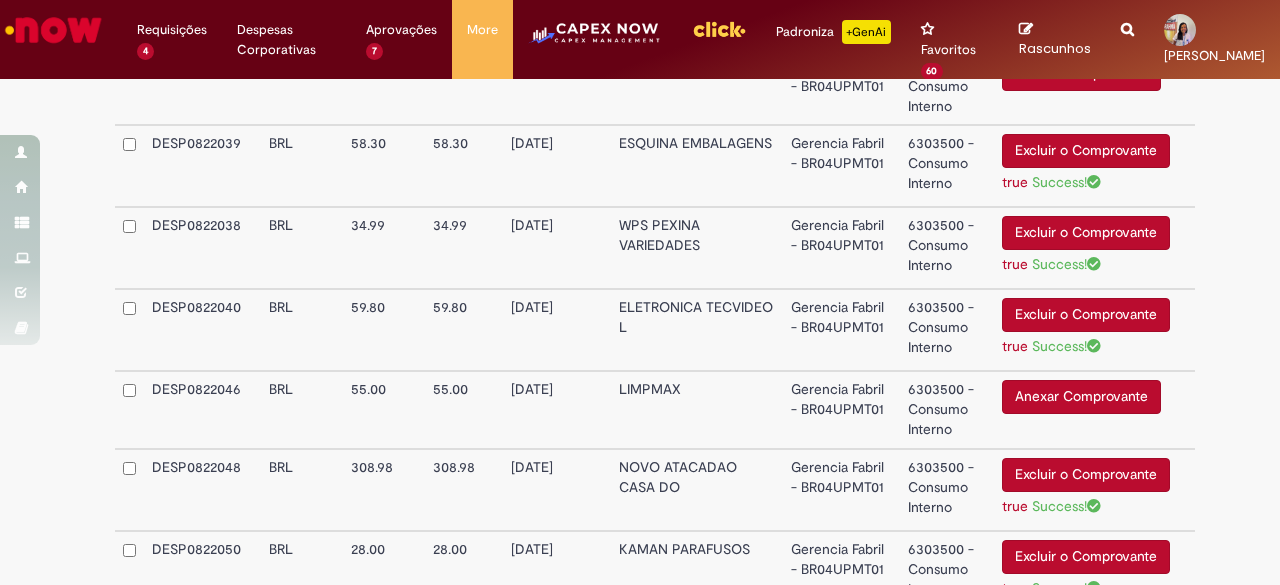 click on "6303500 - Consumo Interno" at bounding box center (947, 248) 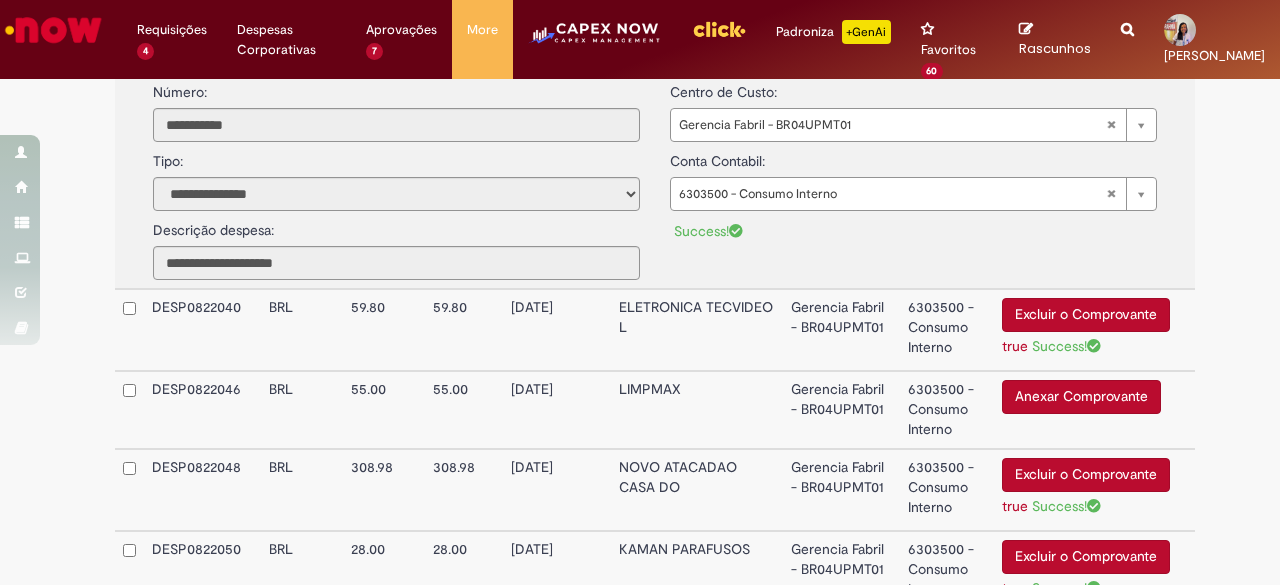 scroll, scrollTop: 1019, scrollLeft: 0, axis: vertical 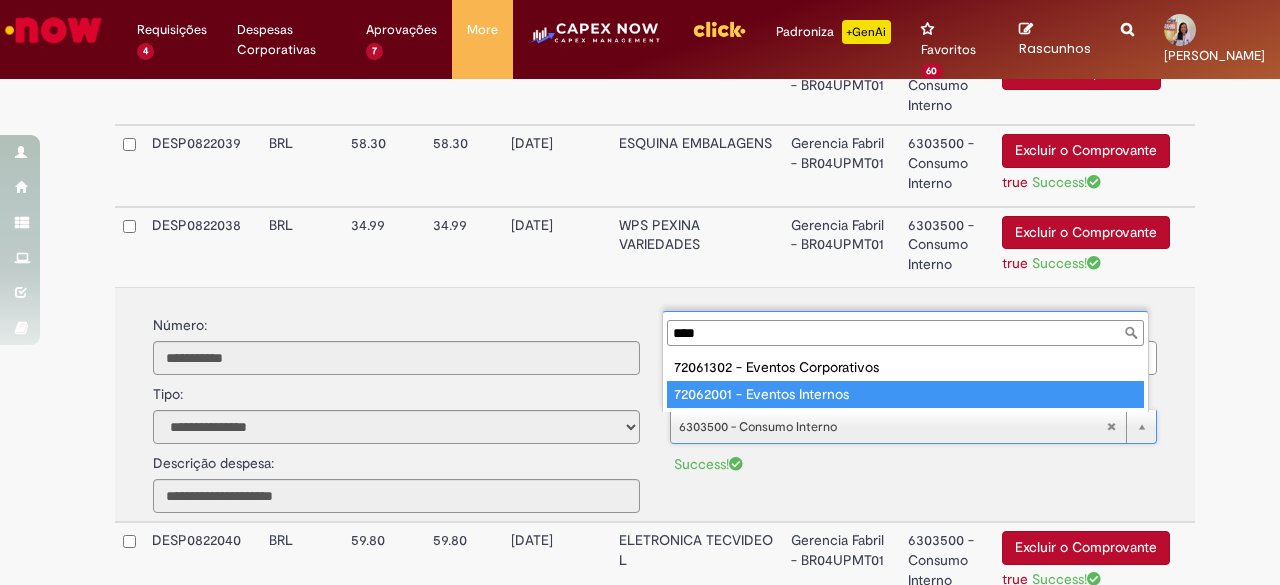 type on "****" 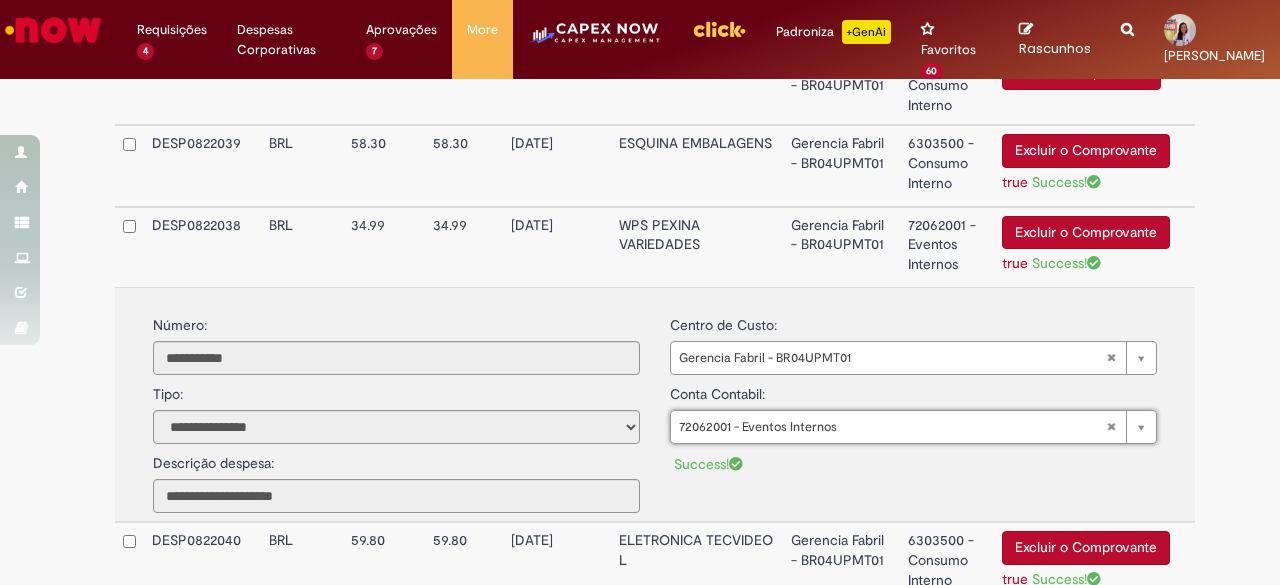 scroll, scrollTop: 919, scrollLeft: 0, axis: vertical 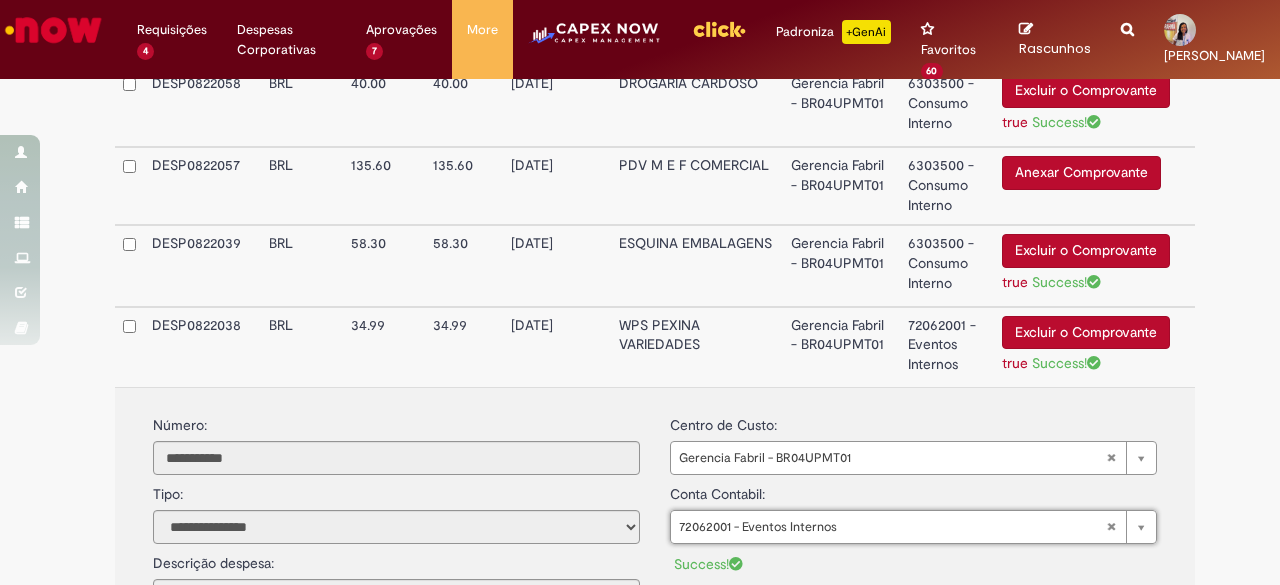 click on "Gerencia Fabril - BR04UPMT01" at bounding box center (841, 266) 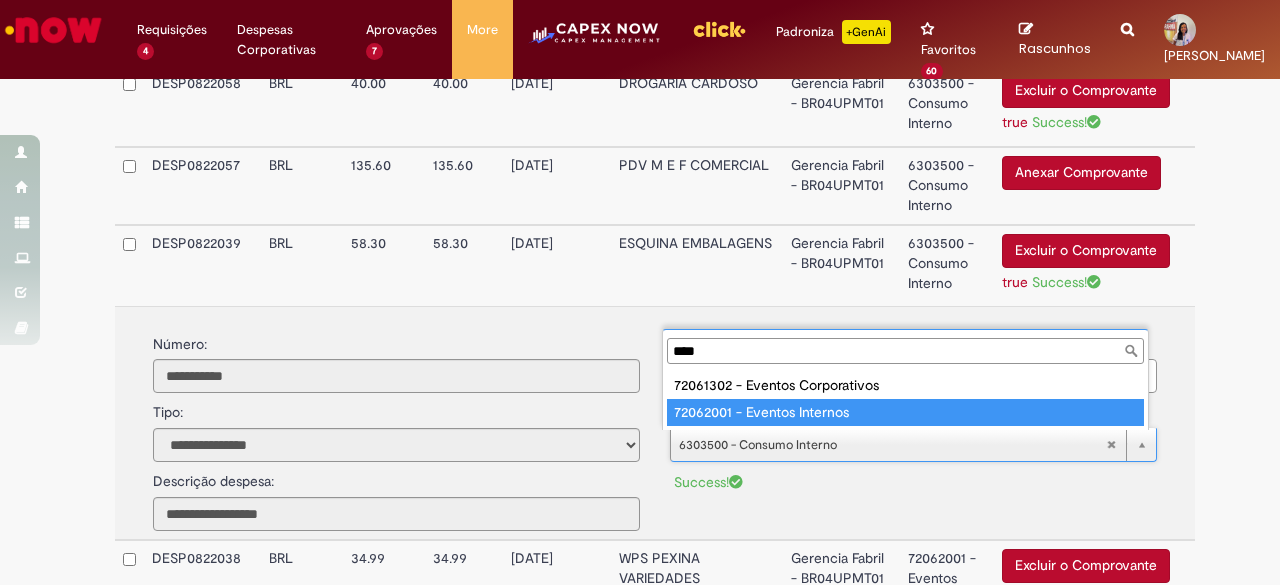 type on "****" 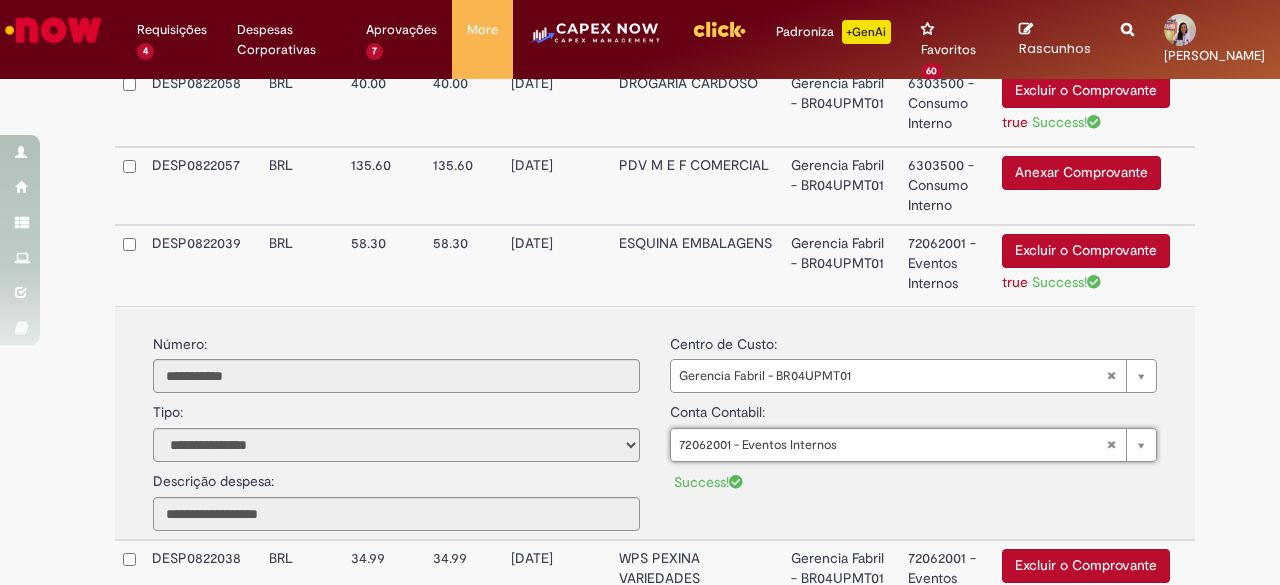 scroll, scrollTop: 819, scrollLeft: 0, axis: vertical 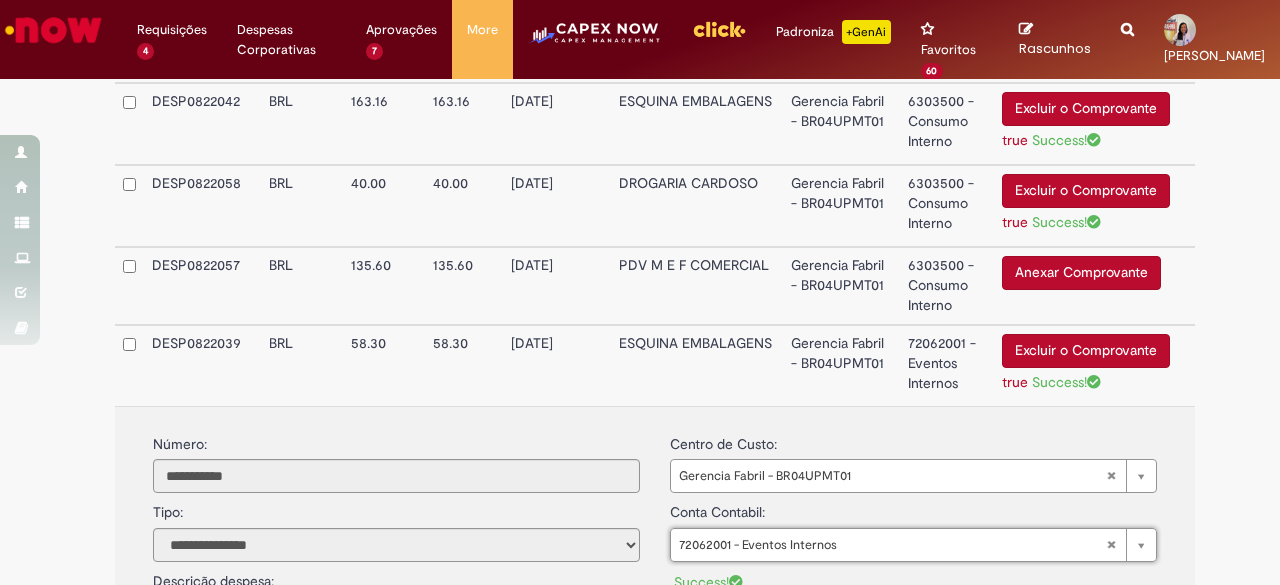 click on "6303500 - Consumo Interno" at bounding box center (947, 286) 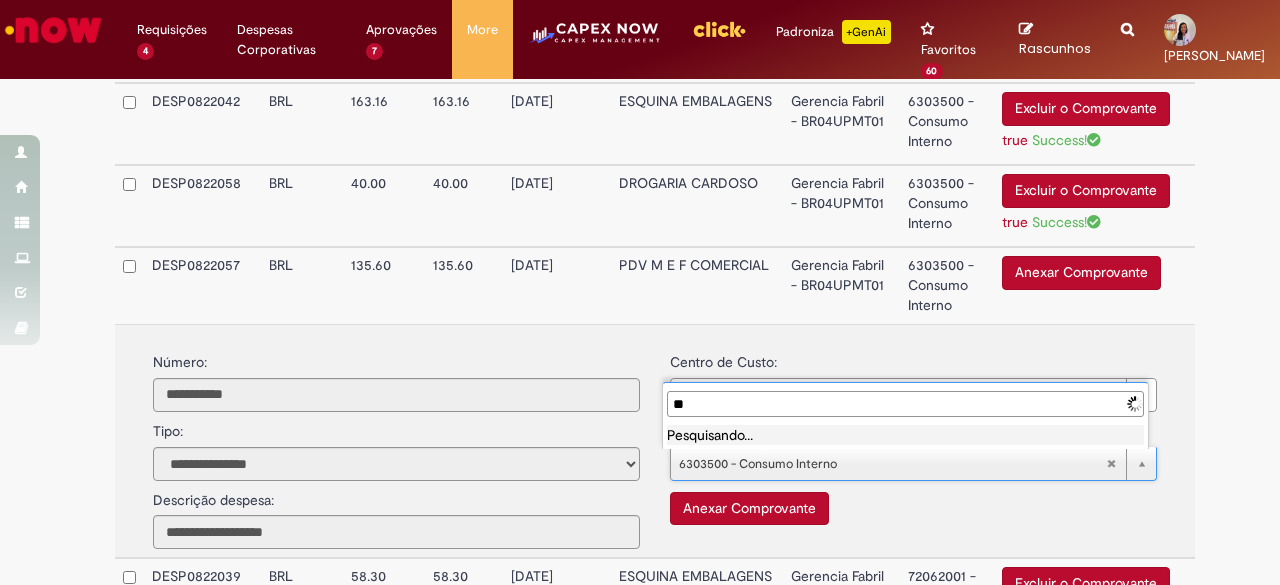 type on "*" 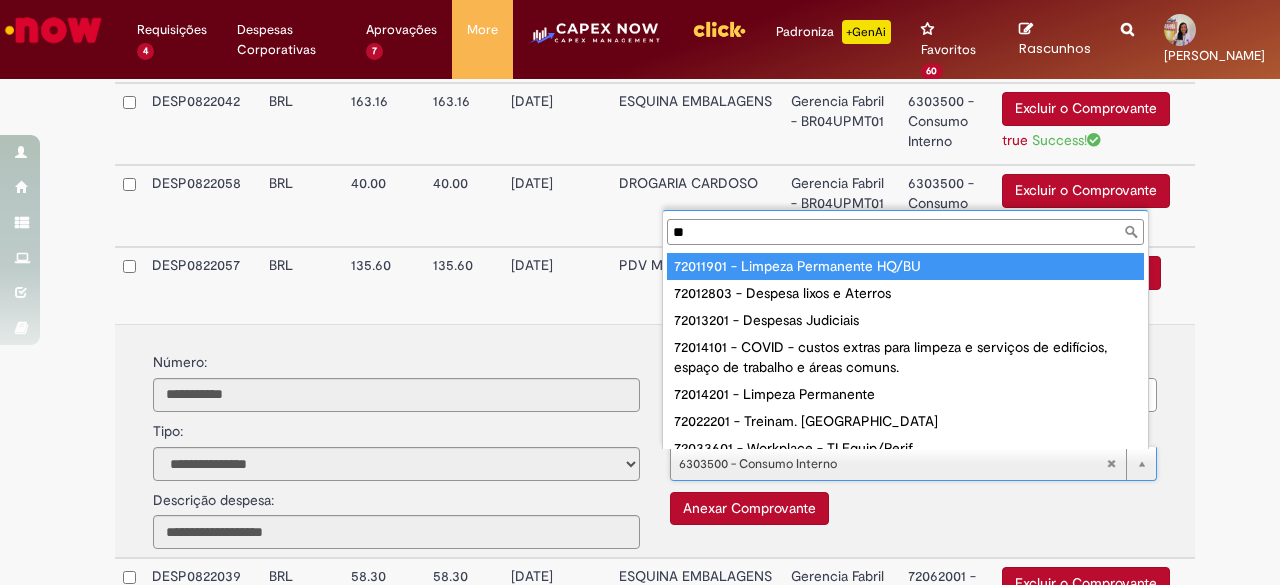 type on "*" 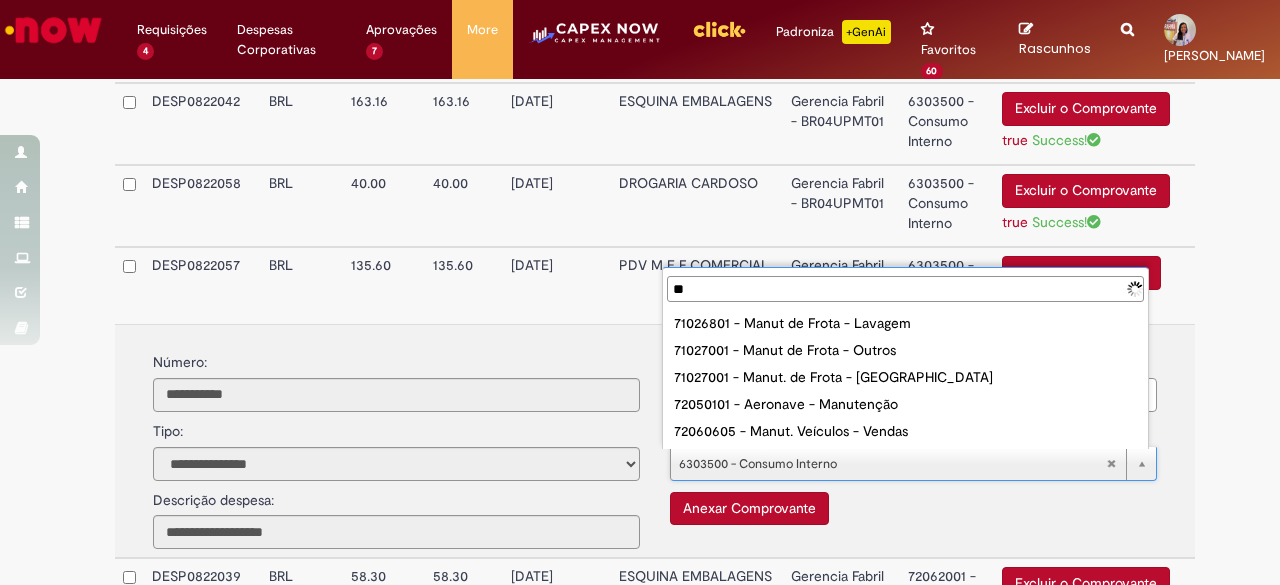type on "*" 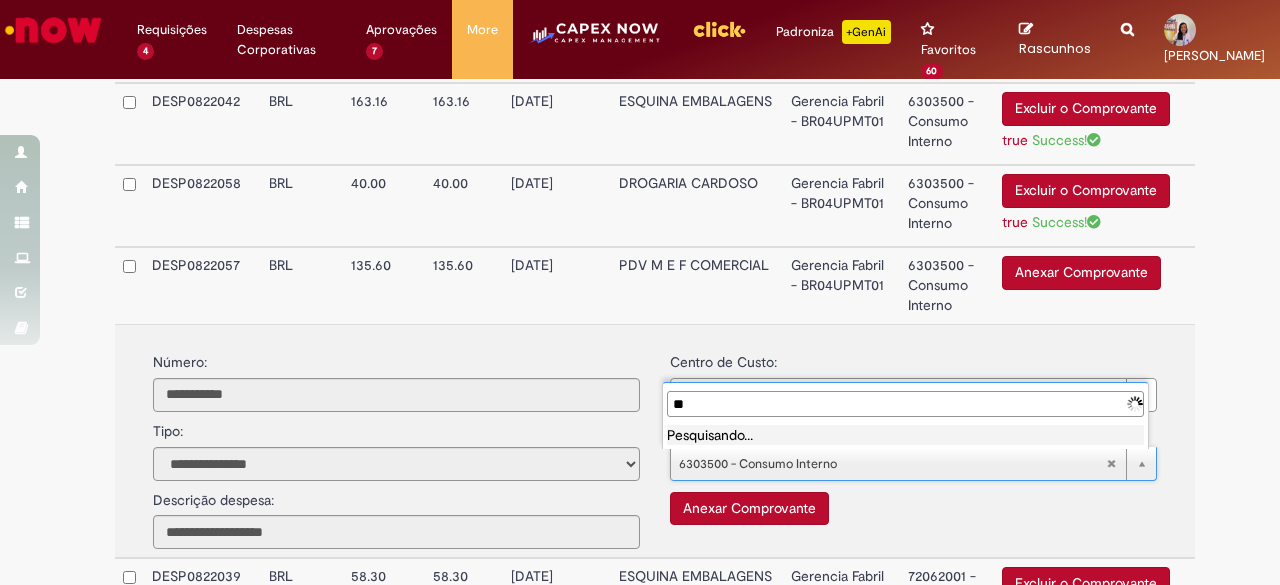 type on "*" 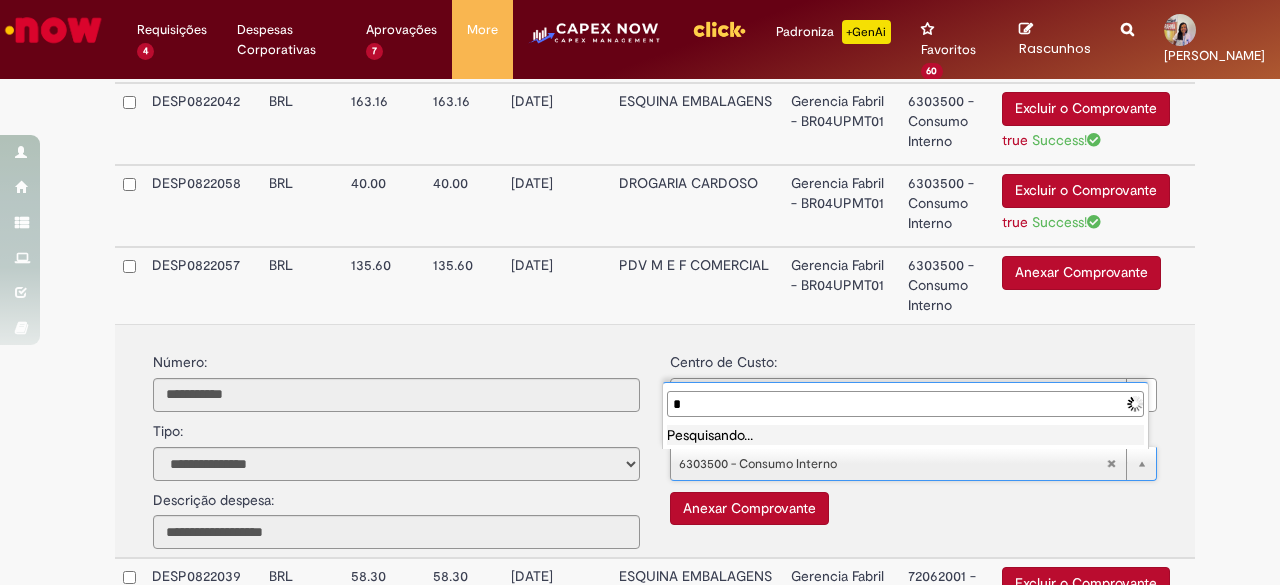 type 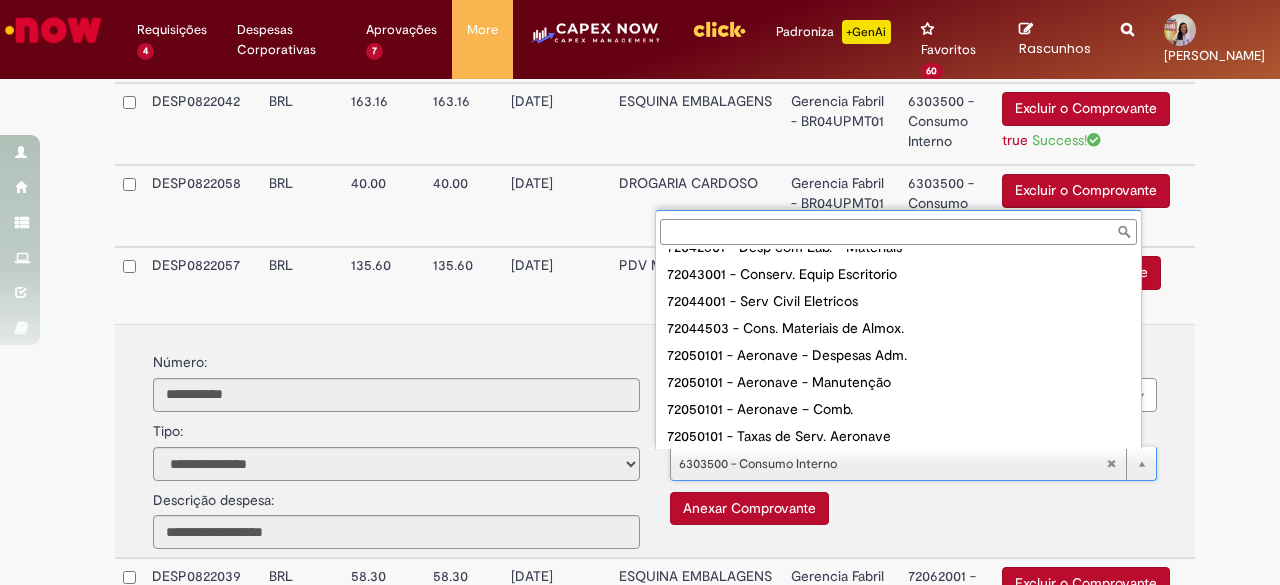 scroll, scrollTop: 1336, scrollLeft: 0, axis: vertical 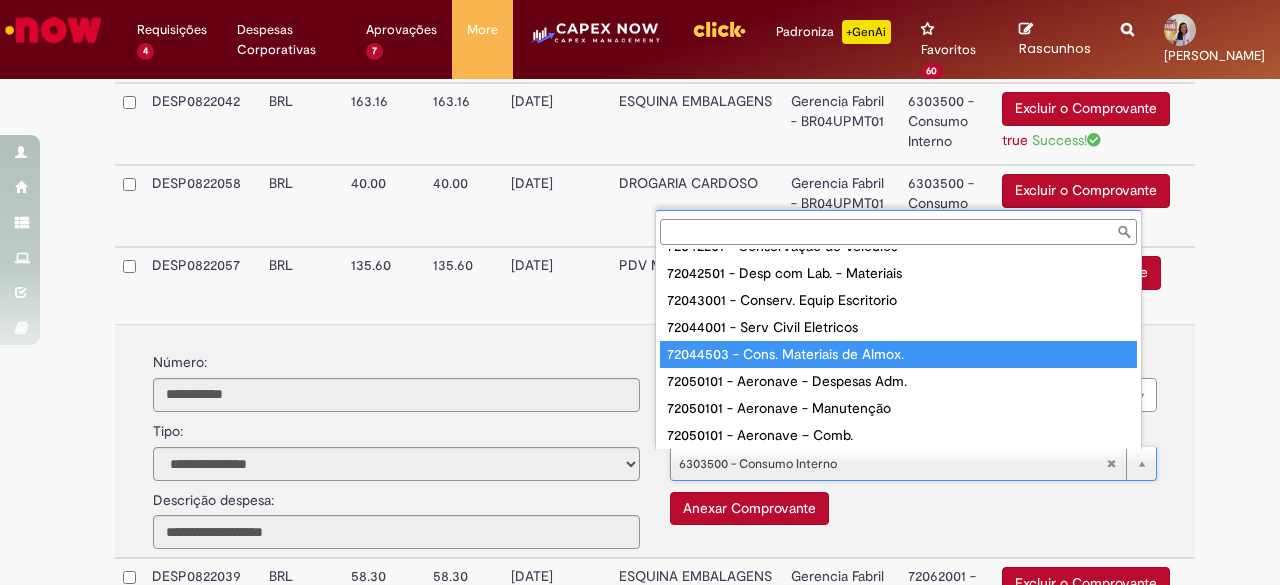 type on "**********" 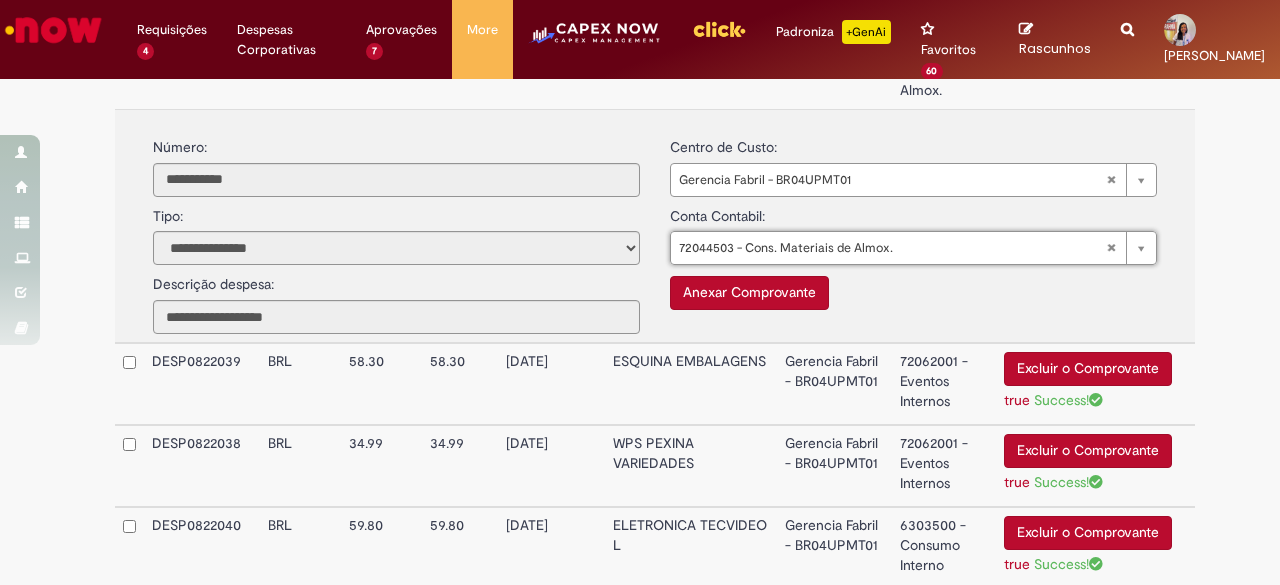 scroll, scrollTop: 1019, scrollLeft: 0, axis: vertical 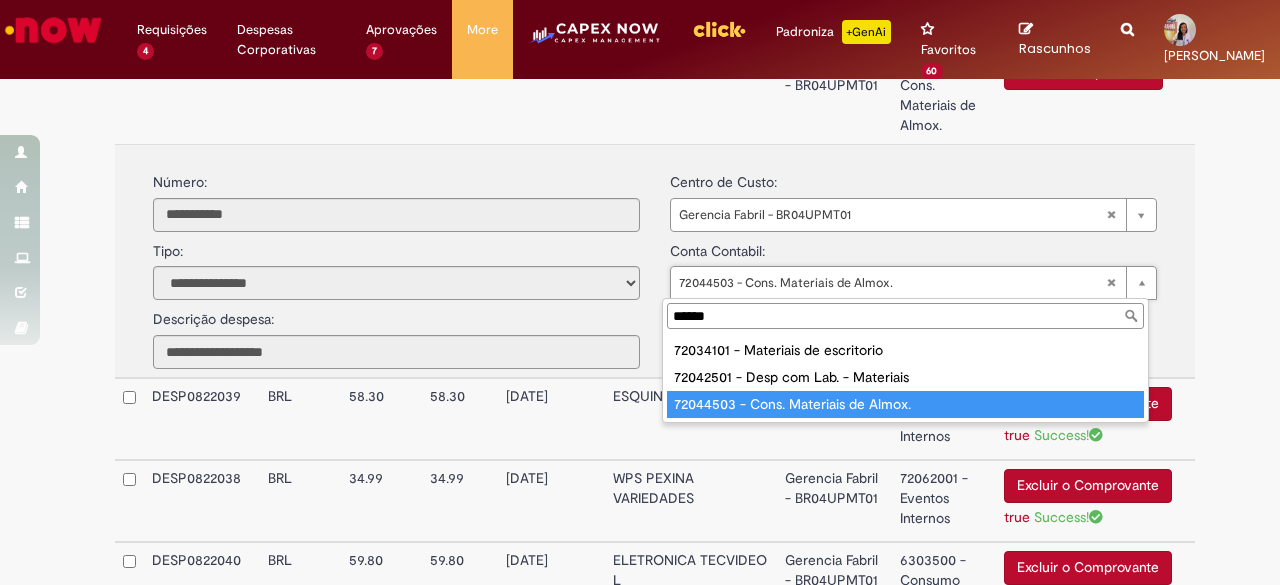 type on "******" 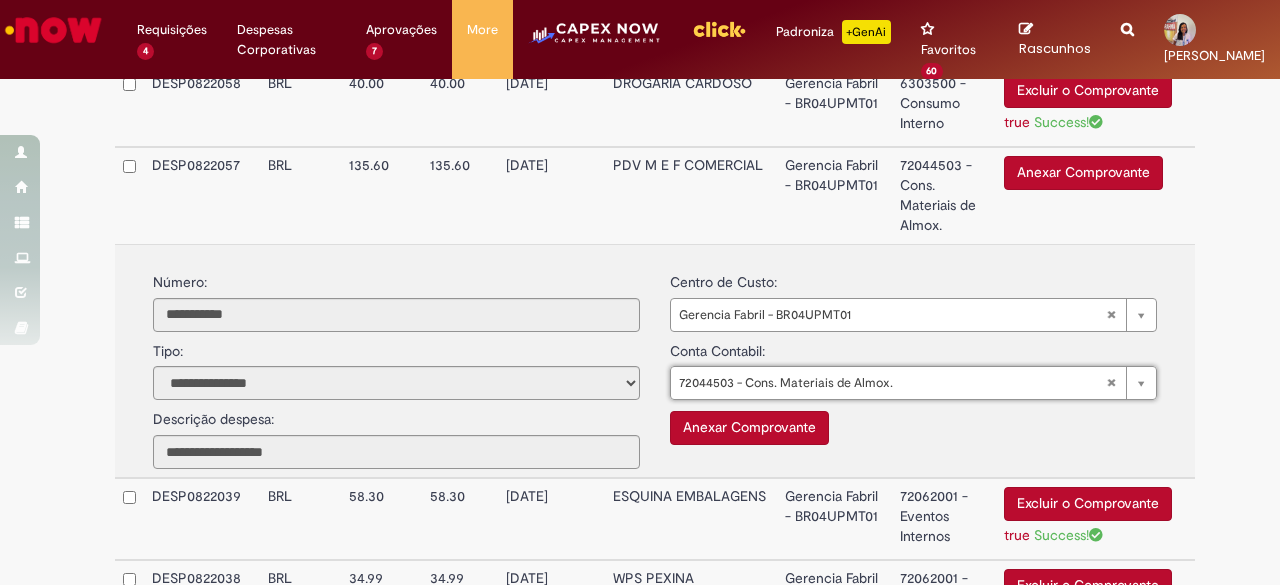 scroll, scrollTop: 819, scrollLeft: 0, axis: vertical 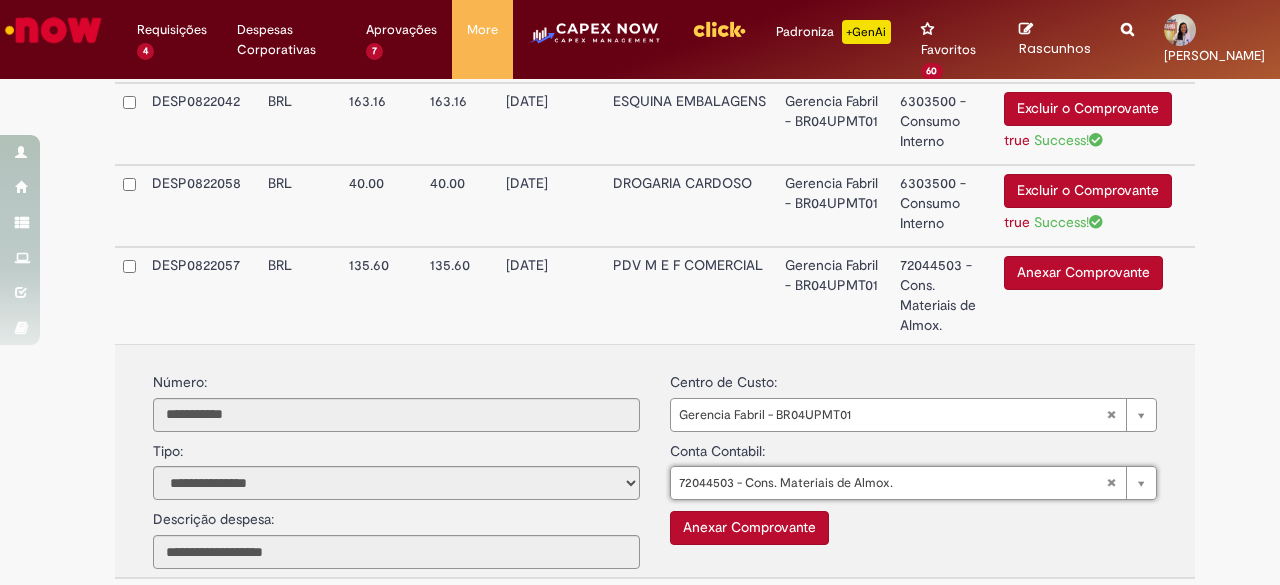 click on "Gerencia Fabril - BR04UPMT01" at bounding box center [834, 295] 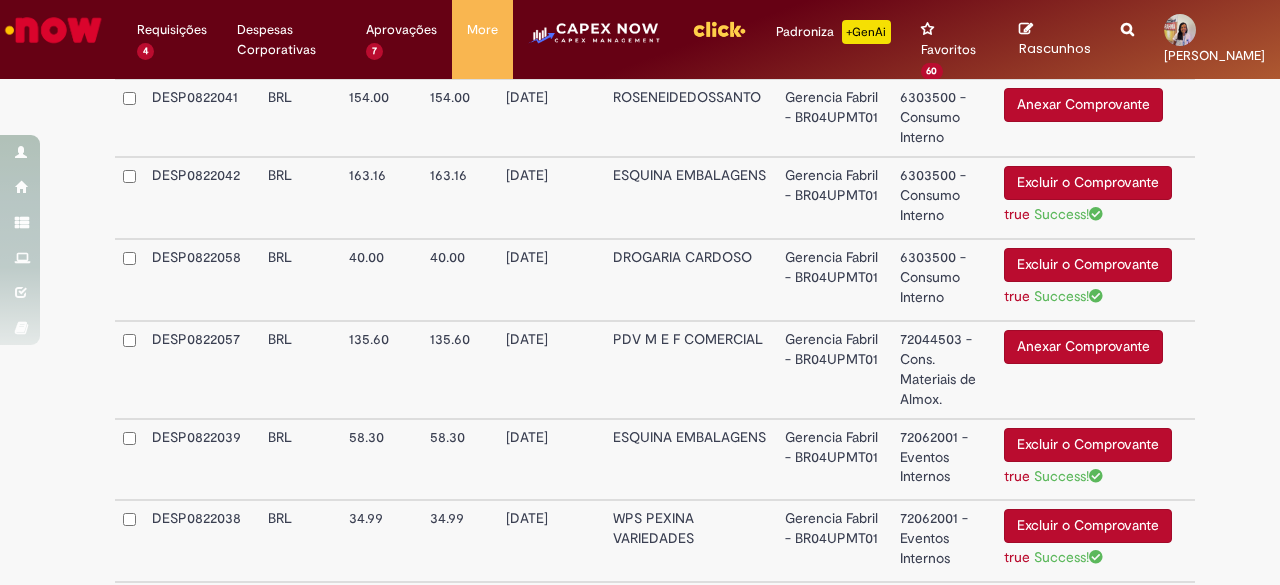 scroll, scrollTop: 719, scrollLeft: 0, axis: vertical 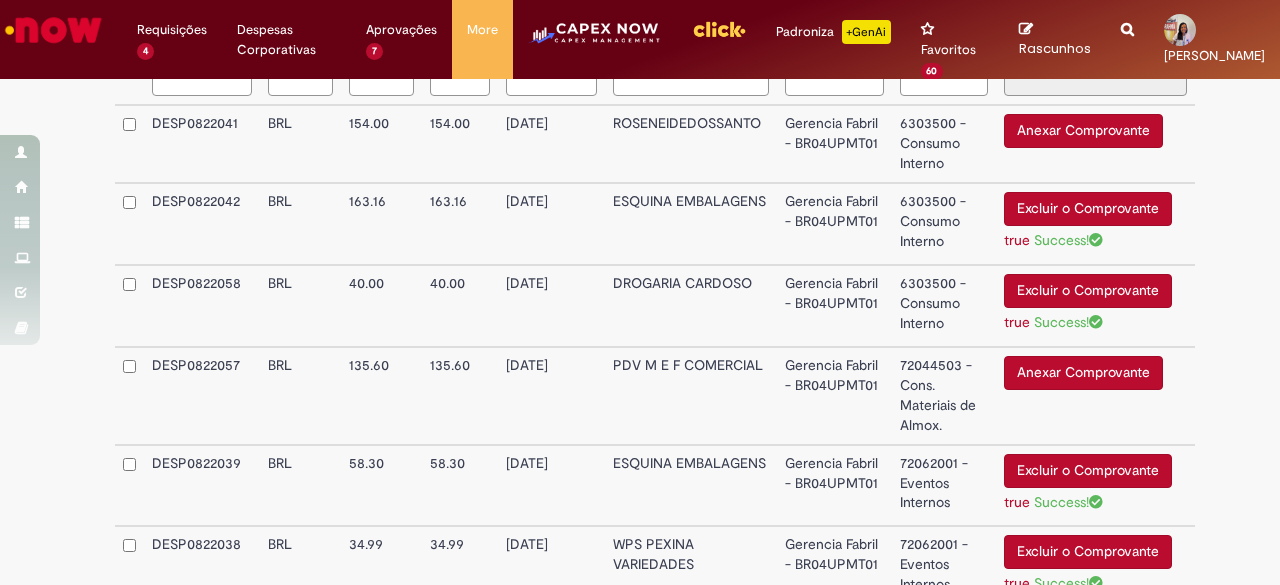 click on "6303500 - Consumo Interno" at bounding box center [944, 306] 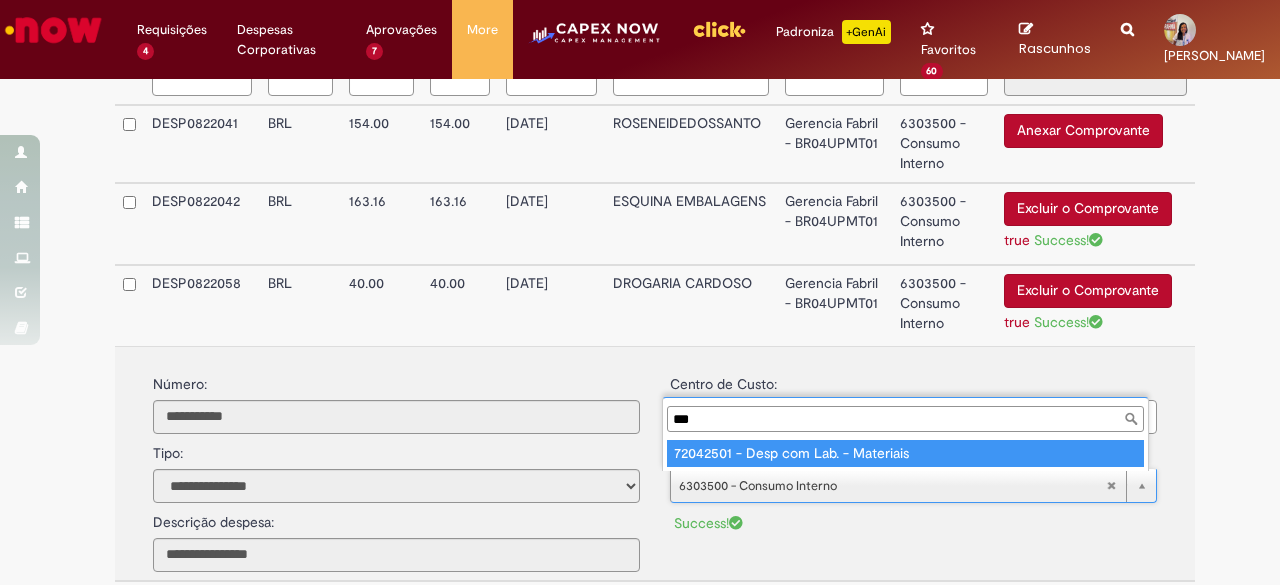 type on "***" 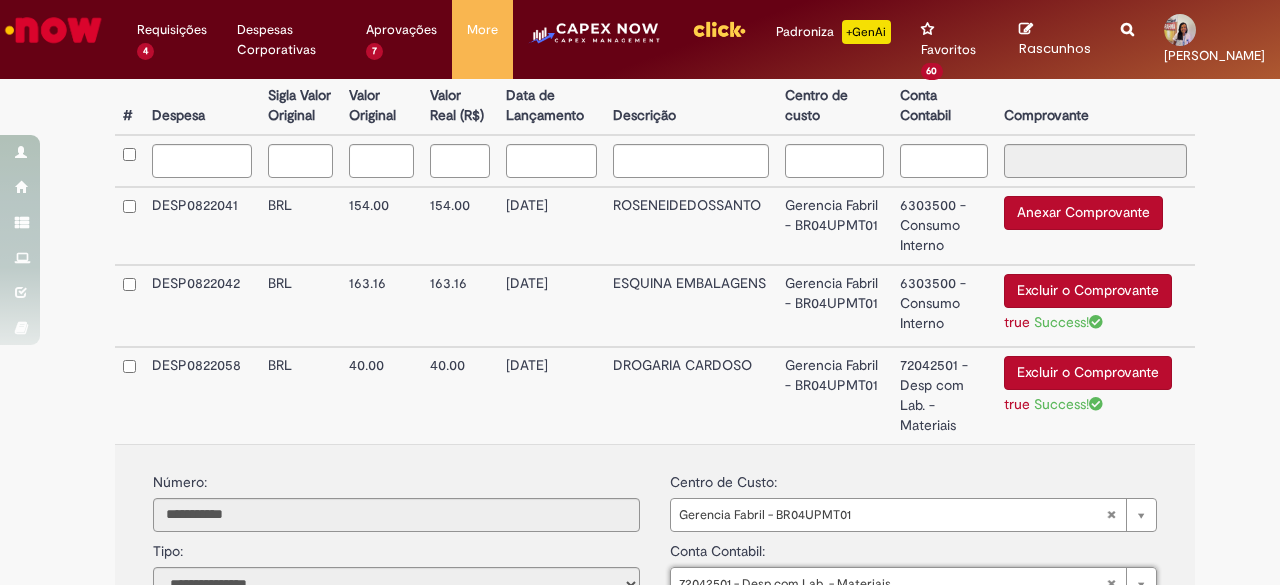scroll, scrollTop: 619, scrollLeft: 0, axis: vertical 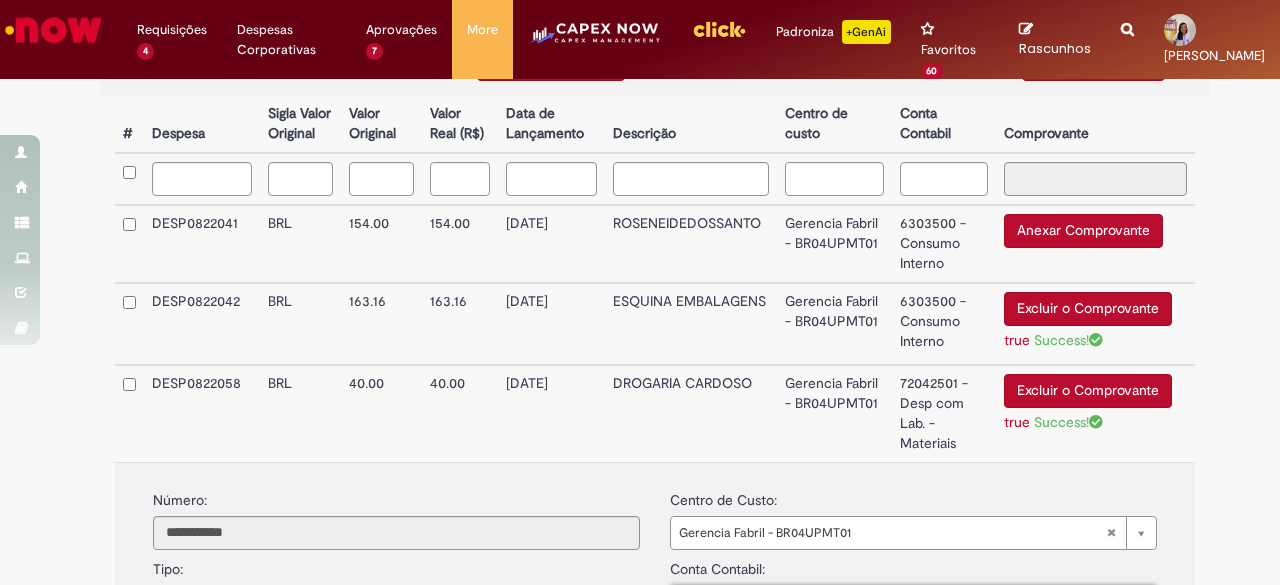 click on "6303500 - Consumo Interno" at bounding box center (944, 324) 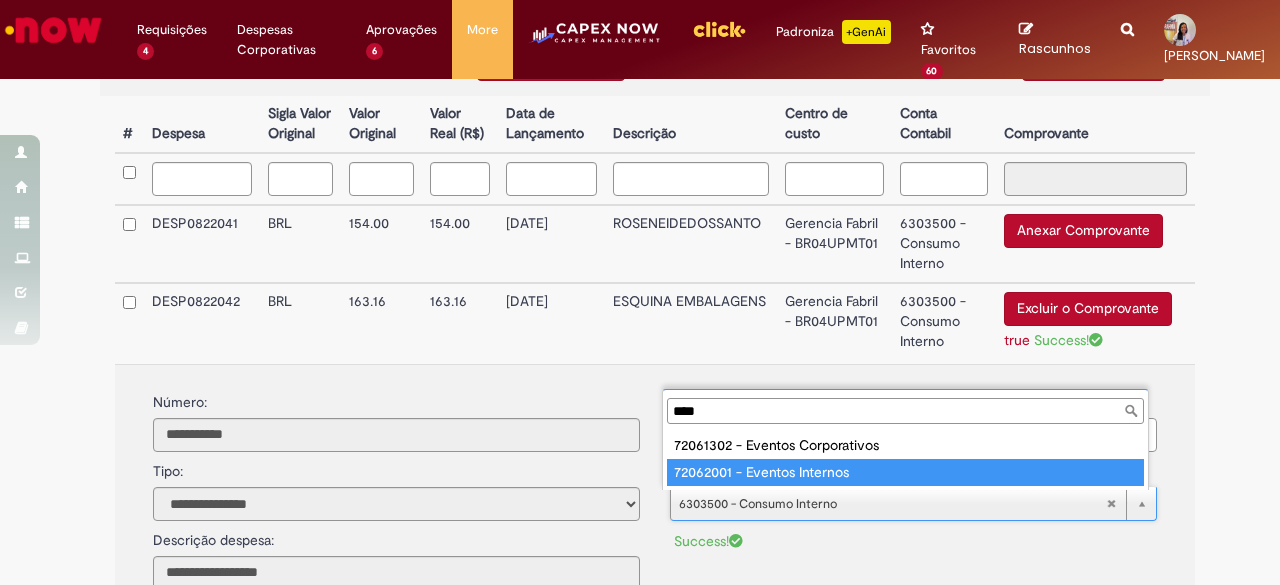 type on "****" 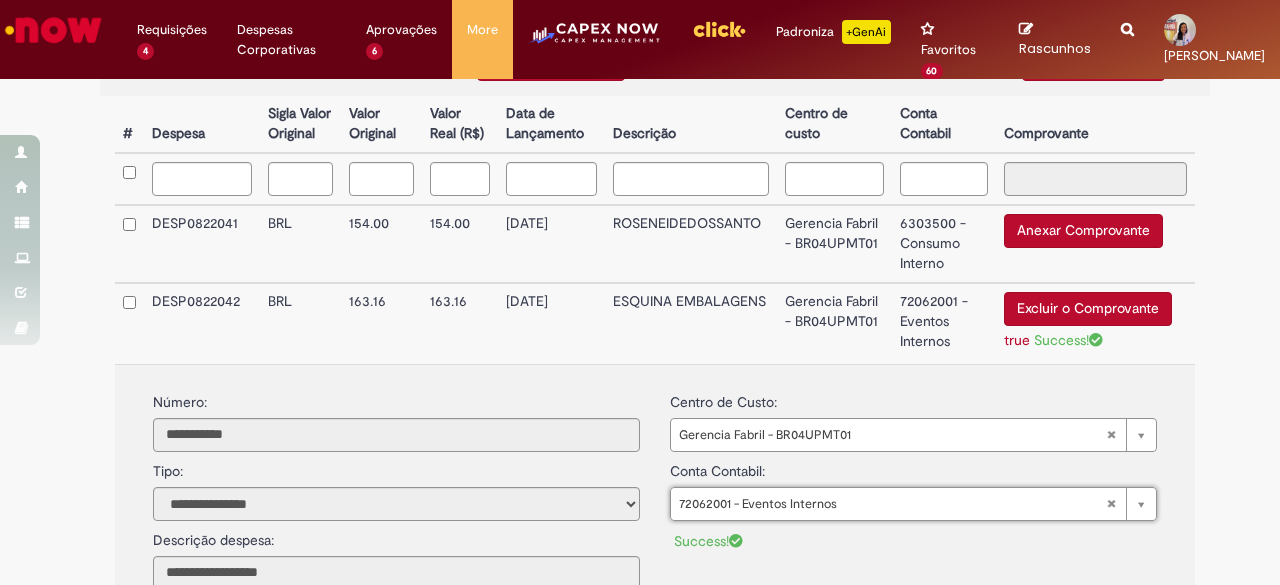 click on "72062001 - Eventos Internos" at bounding box center (944, 323) 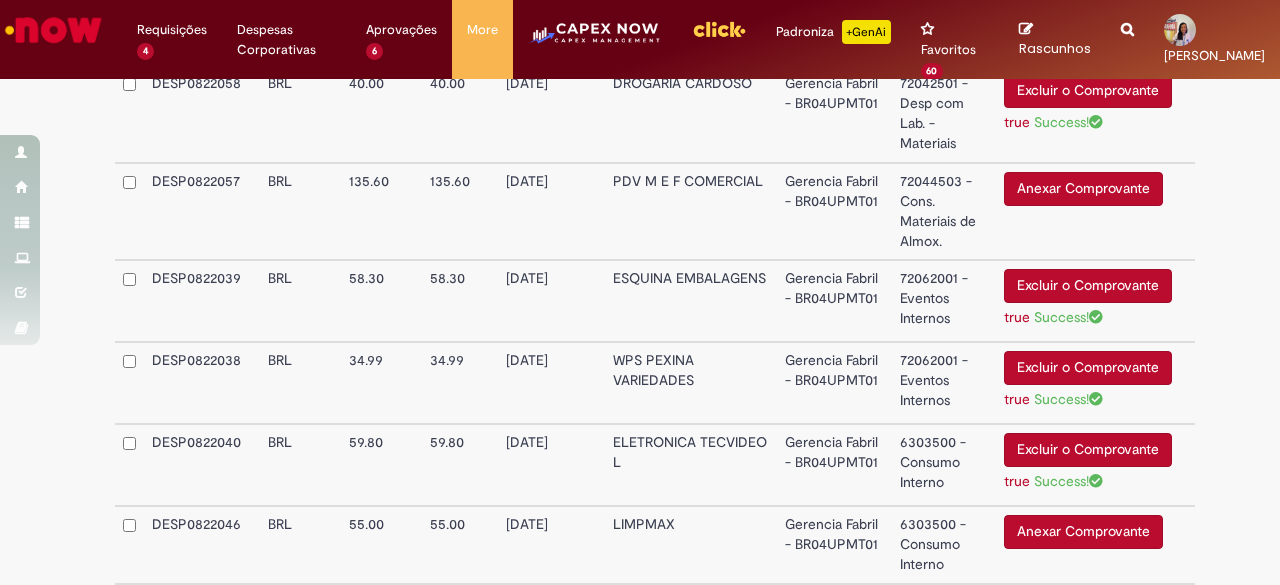 scroll, scrollTop: 1019, scrollLeft: 0, axis: vertical 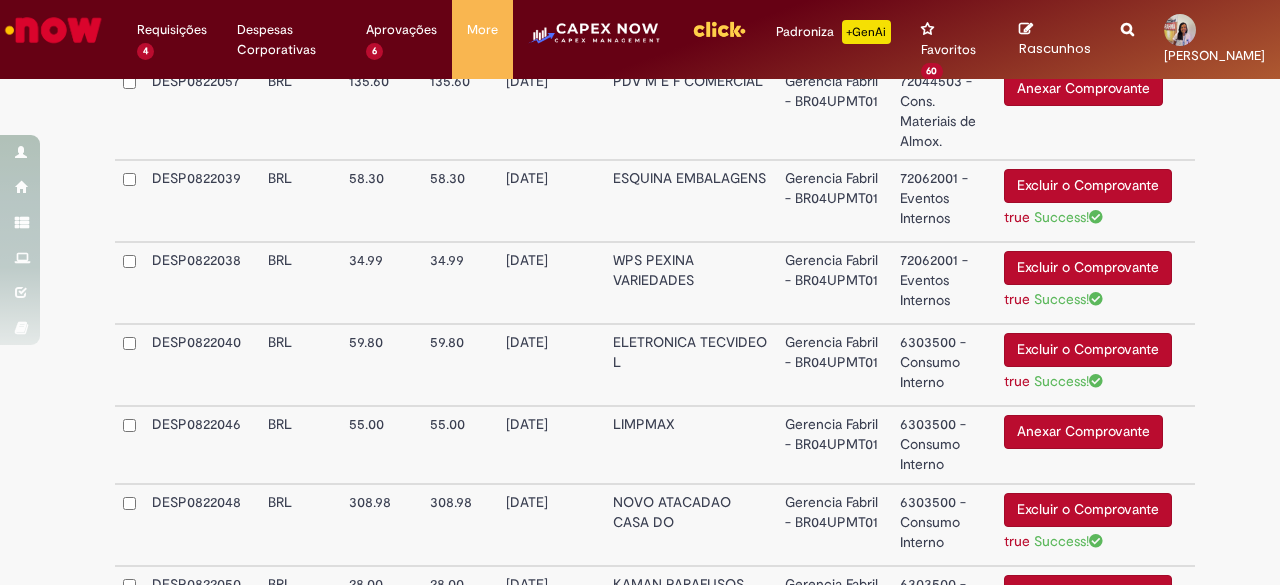click on "6303500 - Consumo Interno" at bounding box center [944, 365] 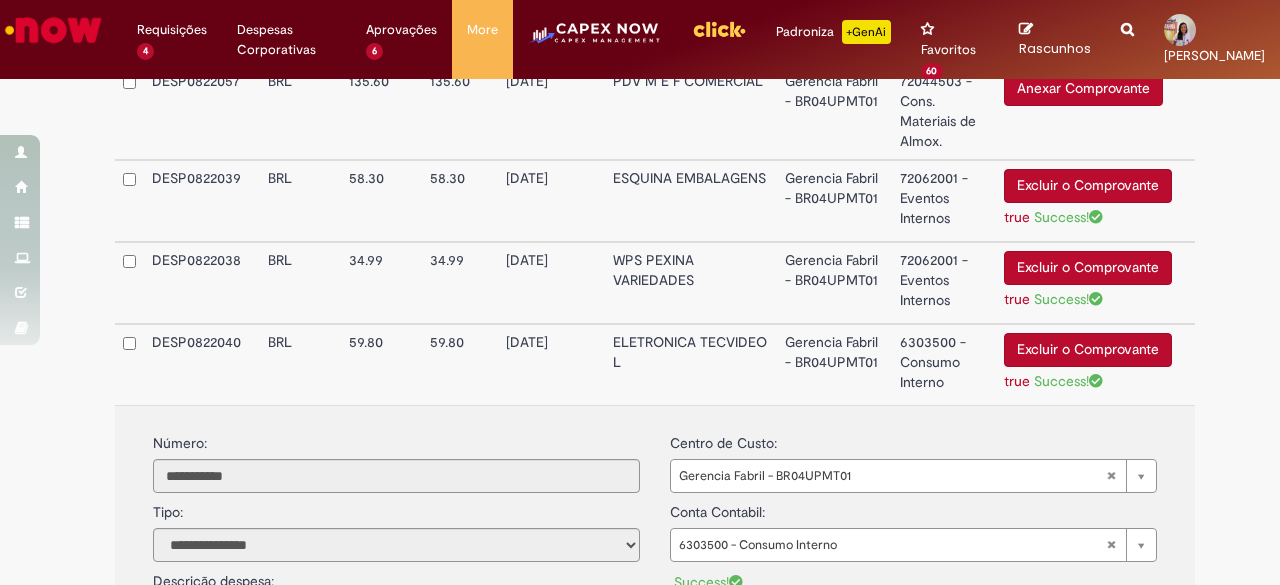 scroll, scrollTop: 1219, scrollLeft: 0, axis: vertical 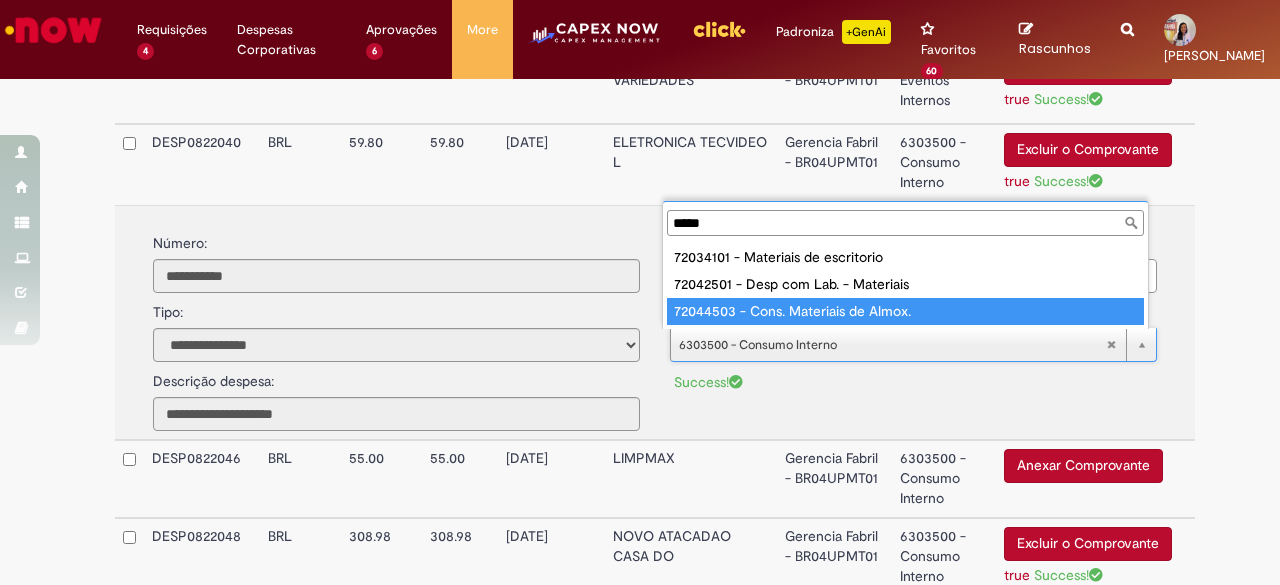 type on "*****" 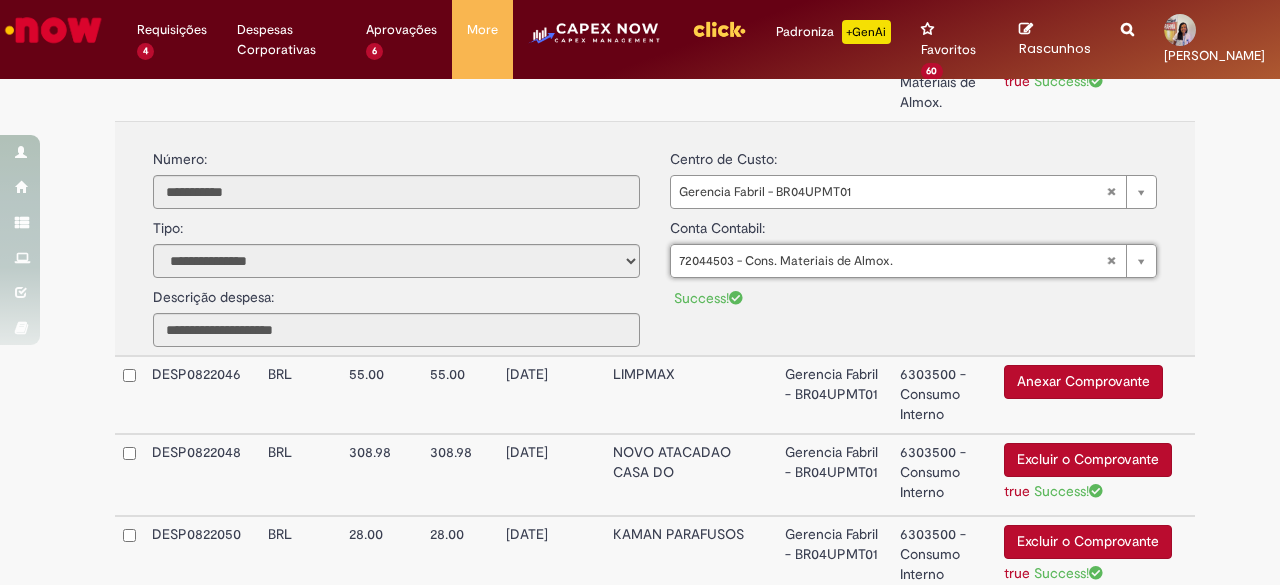 scroll, scrollTop: 1419, scrollLeft: 0, axis: vertical 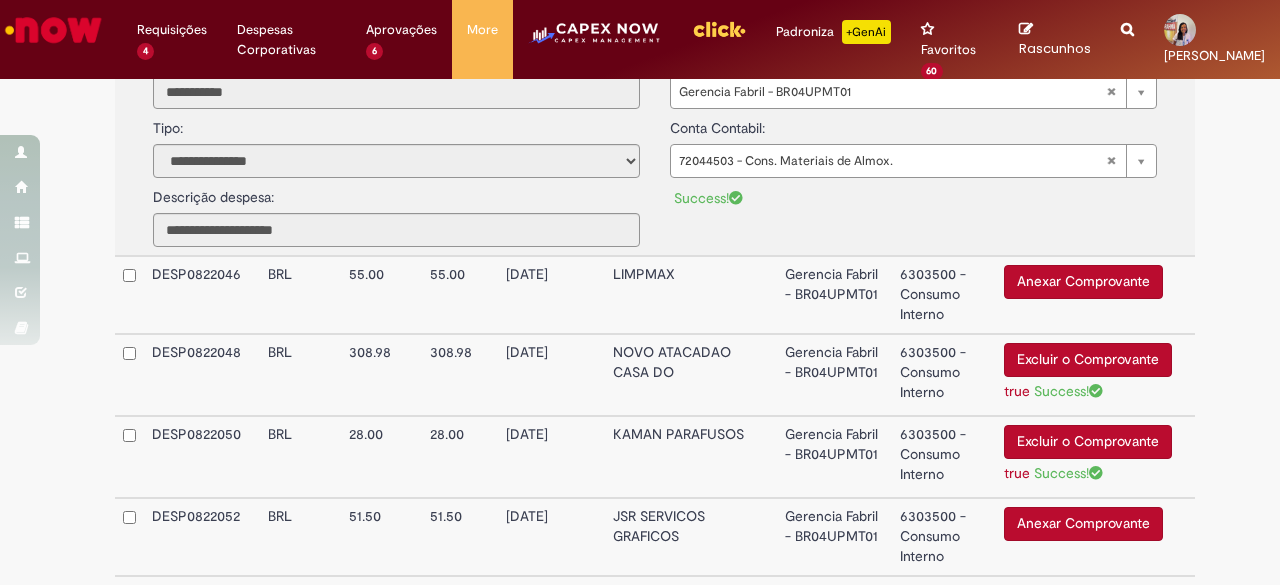 click on "6303500 - Consumo Interno" at bounding box center (944, 295) 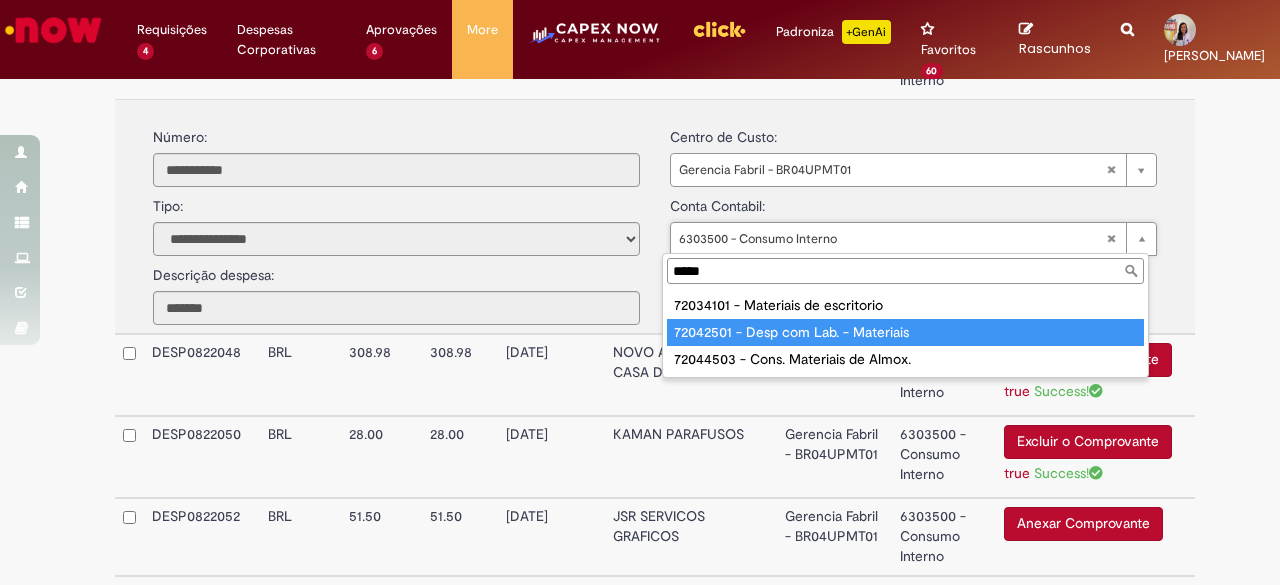 type on "*****" 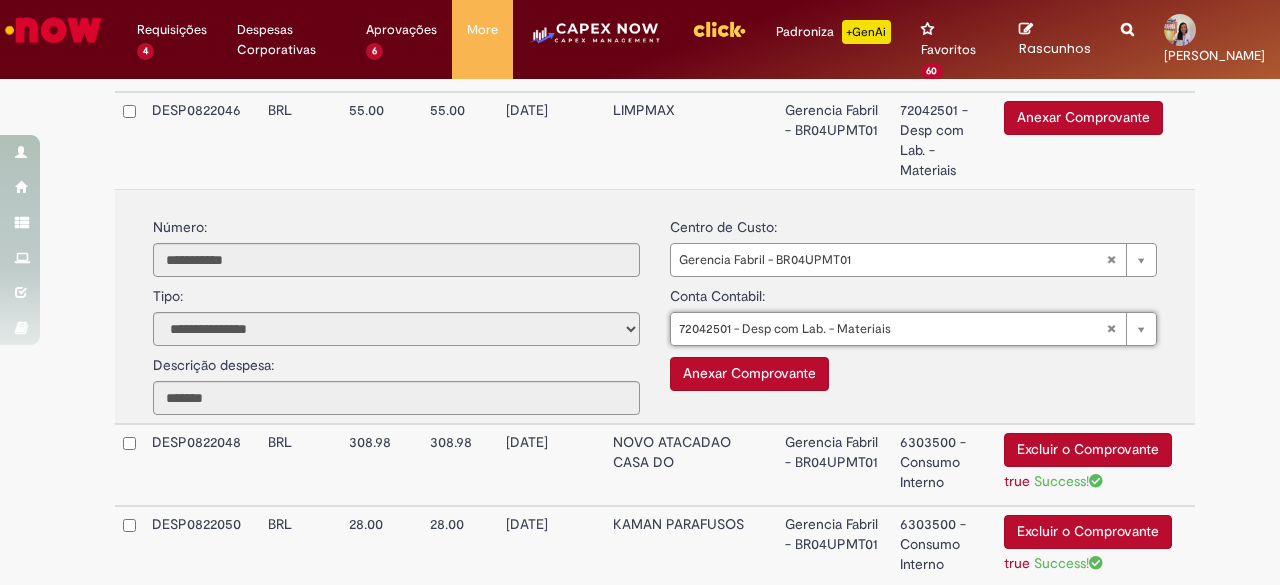 scroll, scrollTop: 1319, scrollLeft: 0, axis: vertical 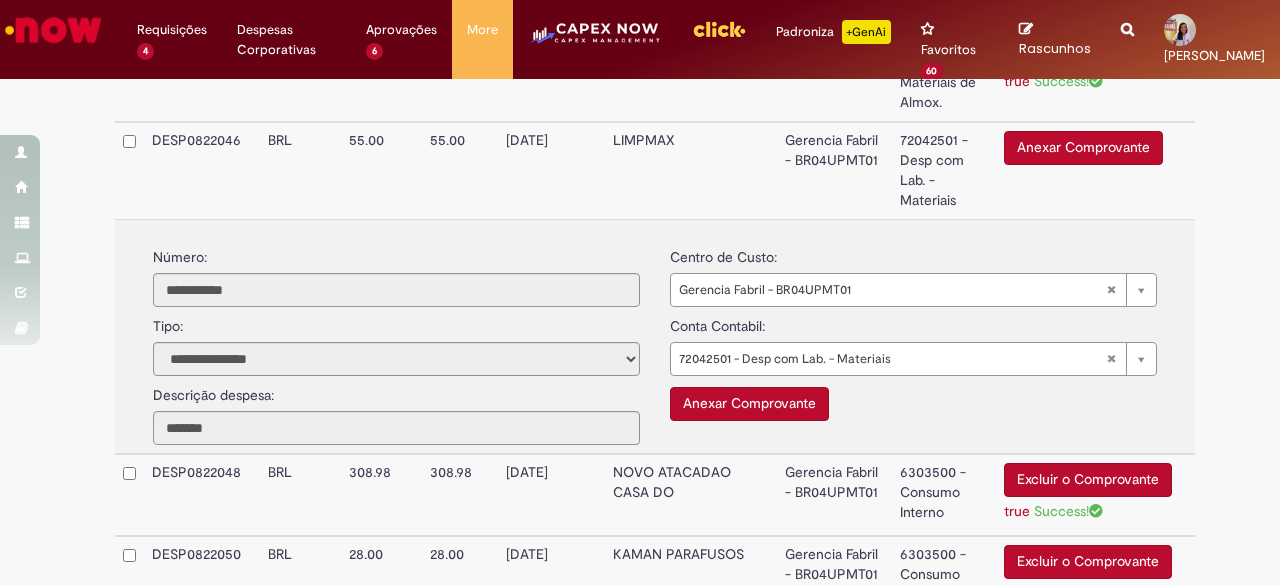 click on "72042501 -  Desp com Lab.  -  Materiais" at bounding box center (944, 170) 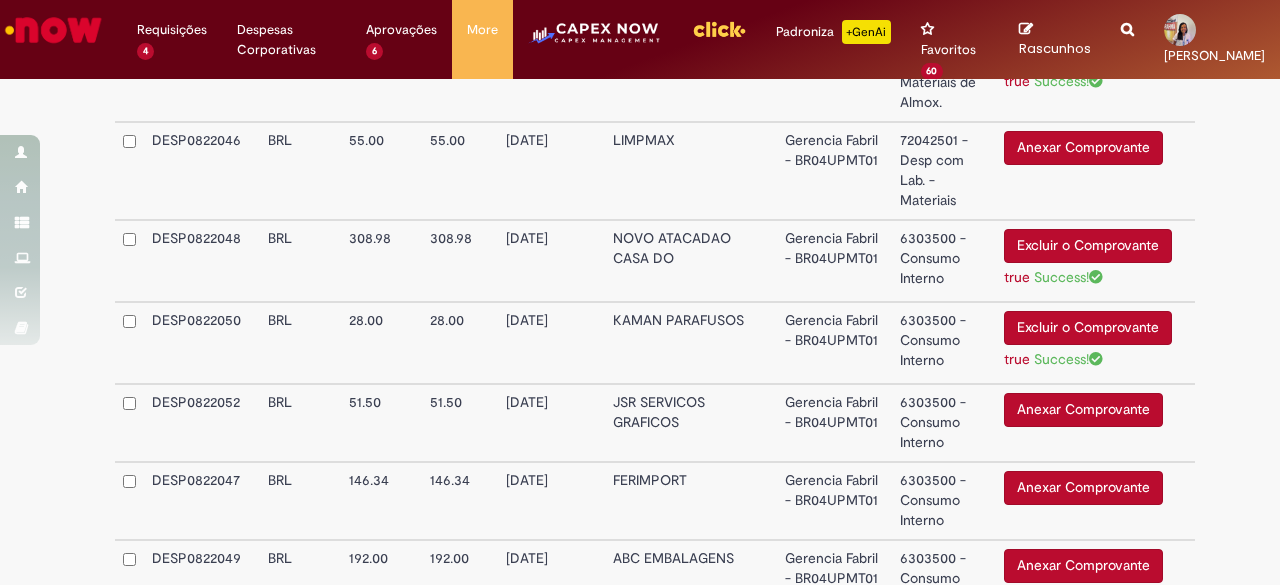 click on "6303500 - Consumo Interno" at bounding box center [944, 343] 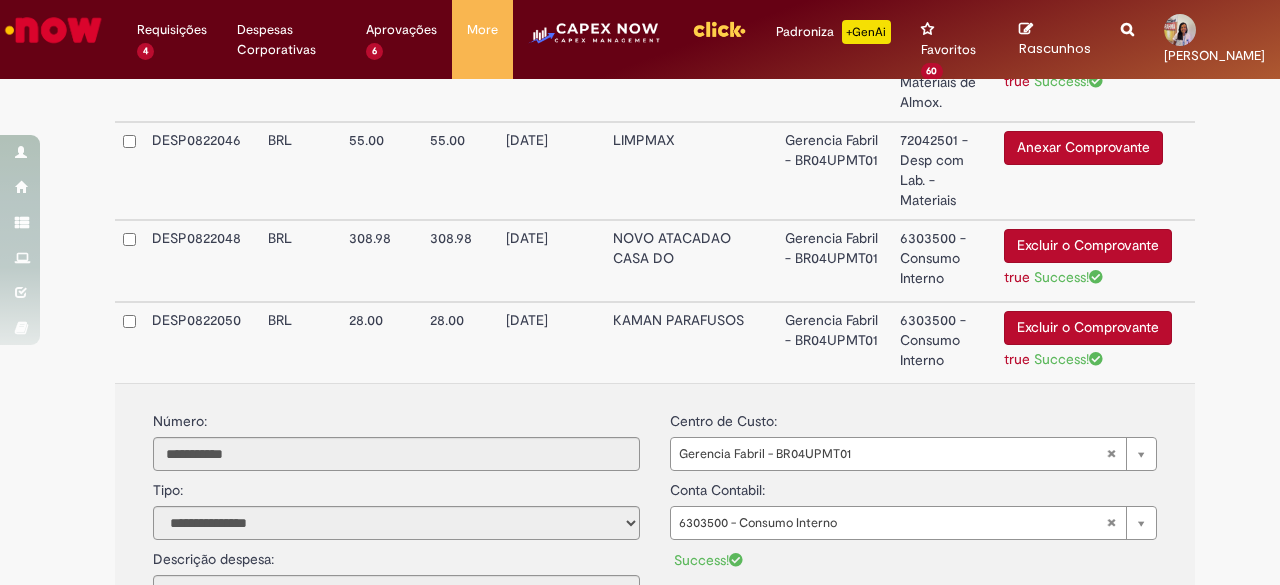 scroll, scrollTop: 1419, scrollLeft: 0, axis: vertical 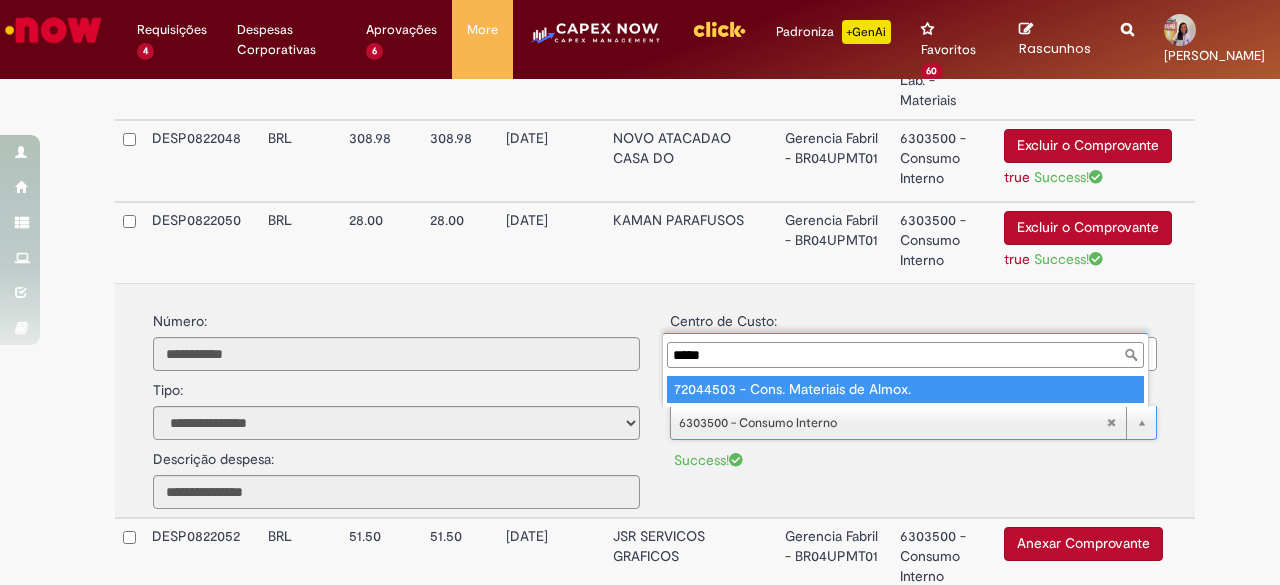 type on "*****" 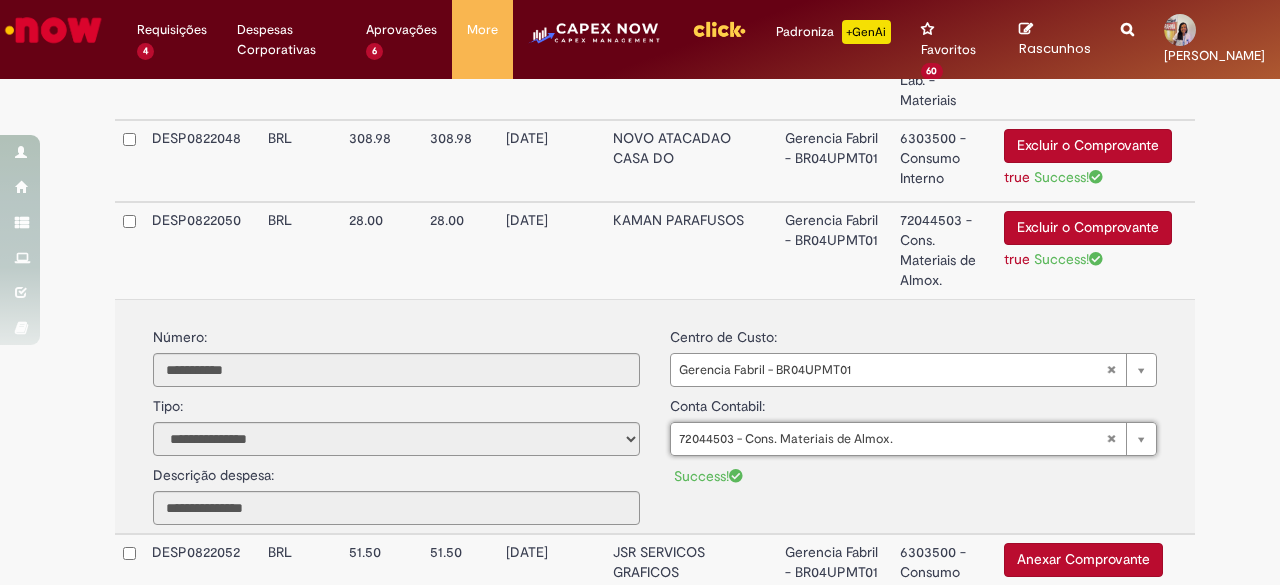 click on "72044503 -  Cons. Materiais de Almox." at bounding box center (944, 250) 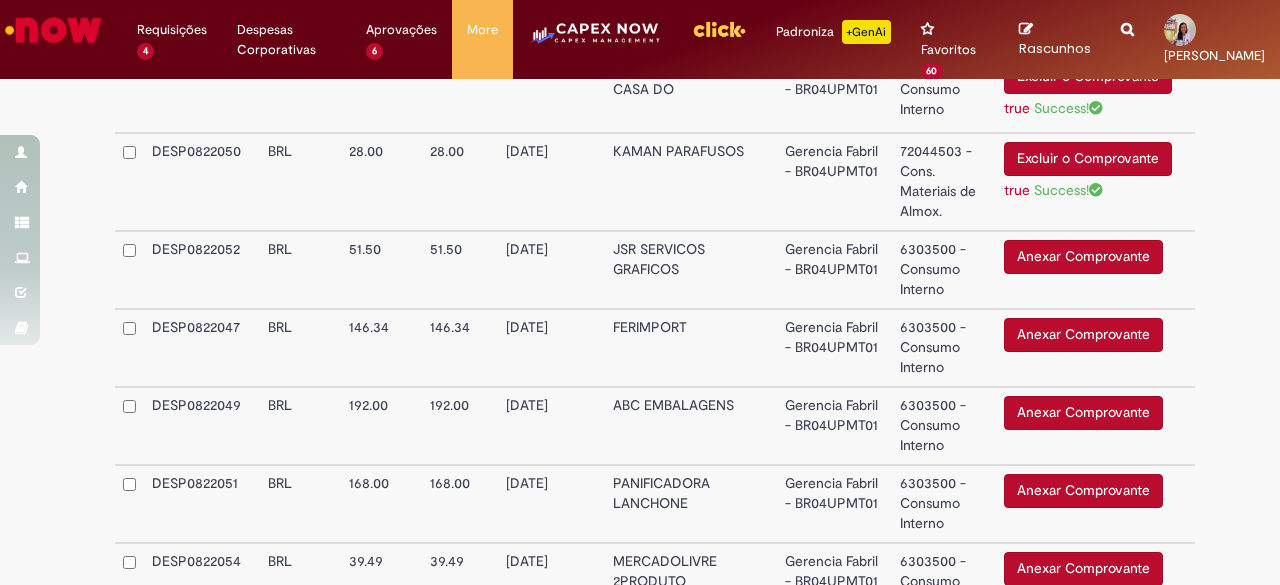 scroll, scrollTop: 1519, scrollLeft: 0, axis: vertical 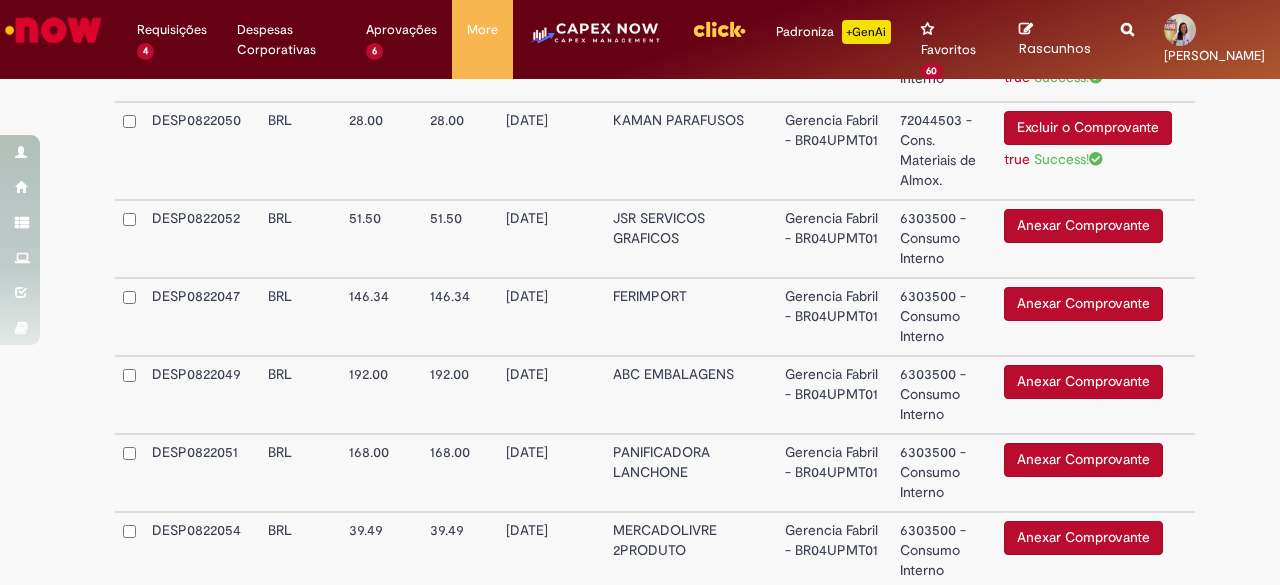click on "6303500 - Consumo Interno" at bounding box center [944, 395] 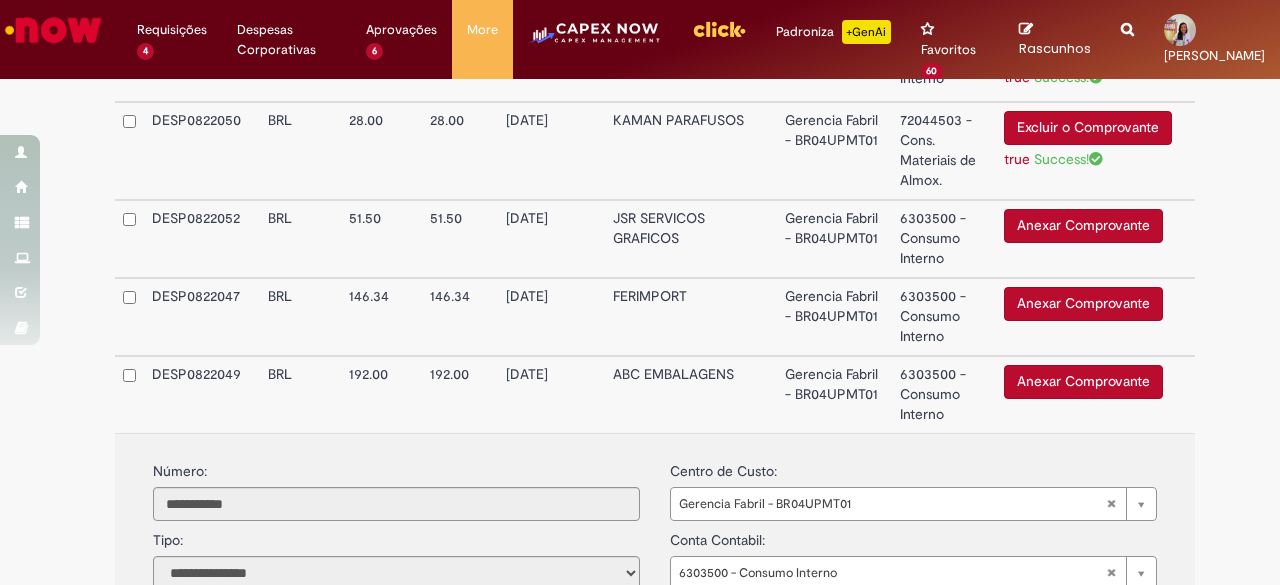 scroll, scrollTop: 1719, scrollLeft: 0, axis: vertical 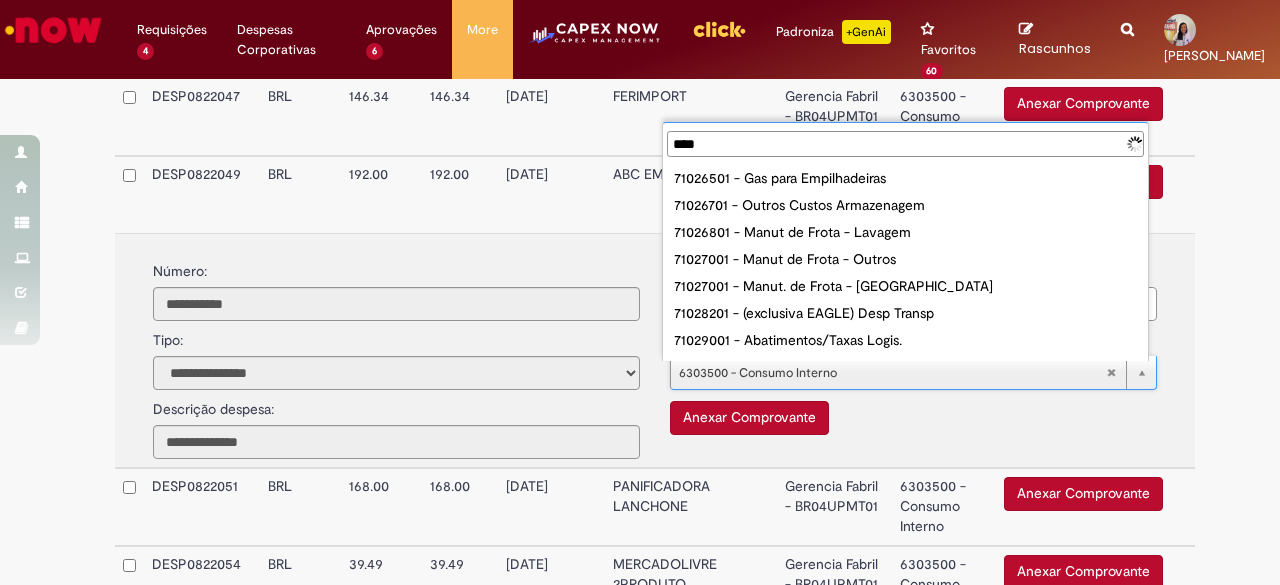 type on "*****" 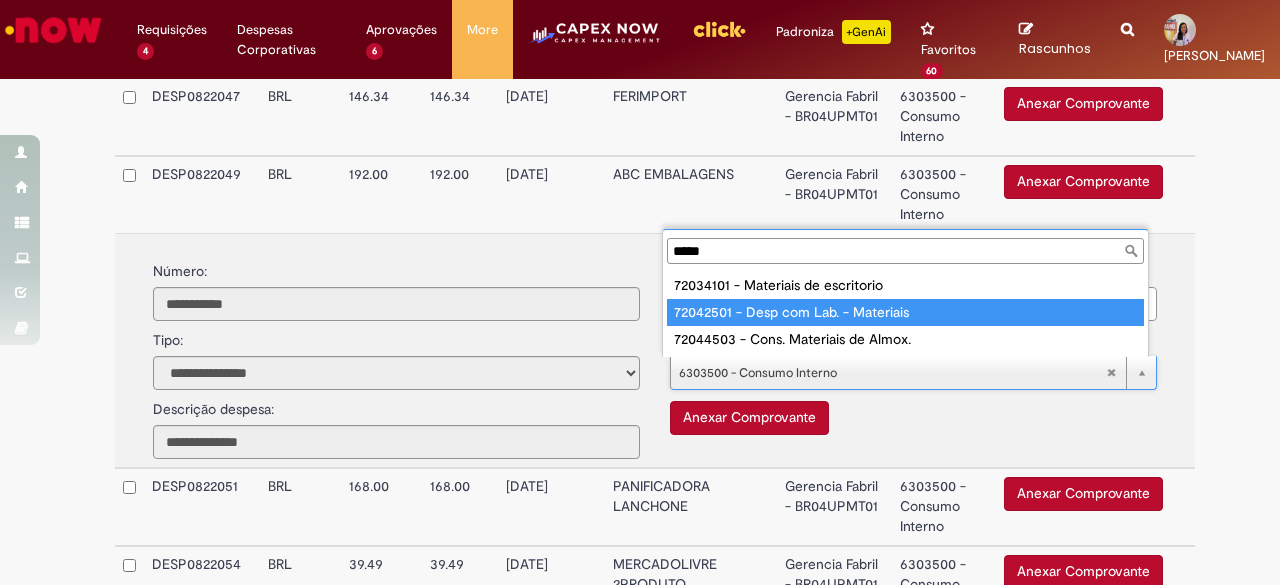 type on "**********" 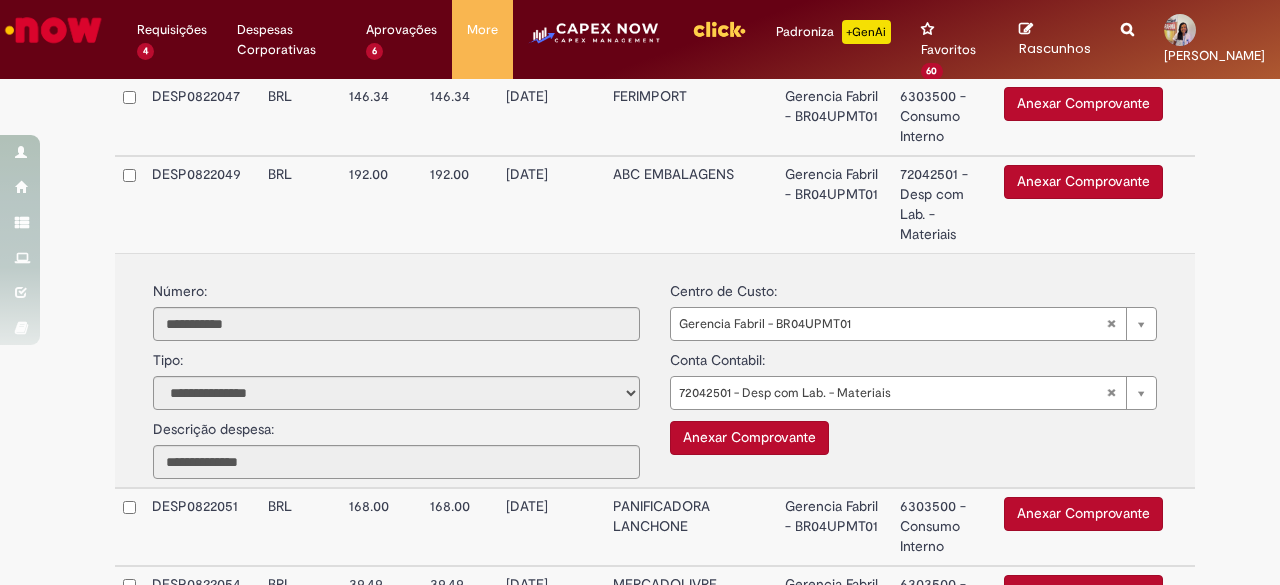 click on "72042501 -  Desp com Lab.  -  Materiais" at bounding box center (944, 204) 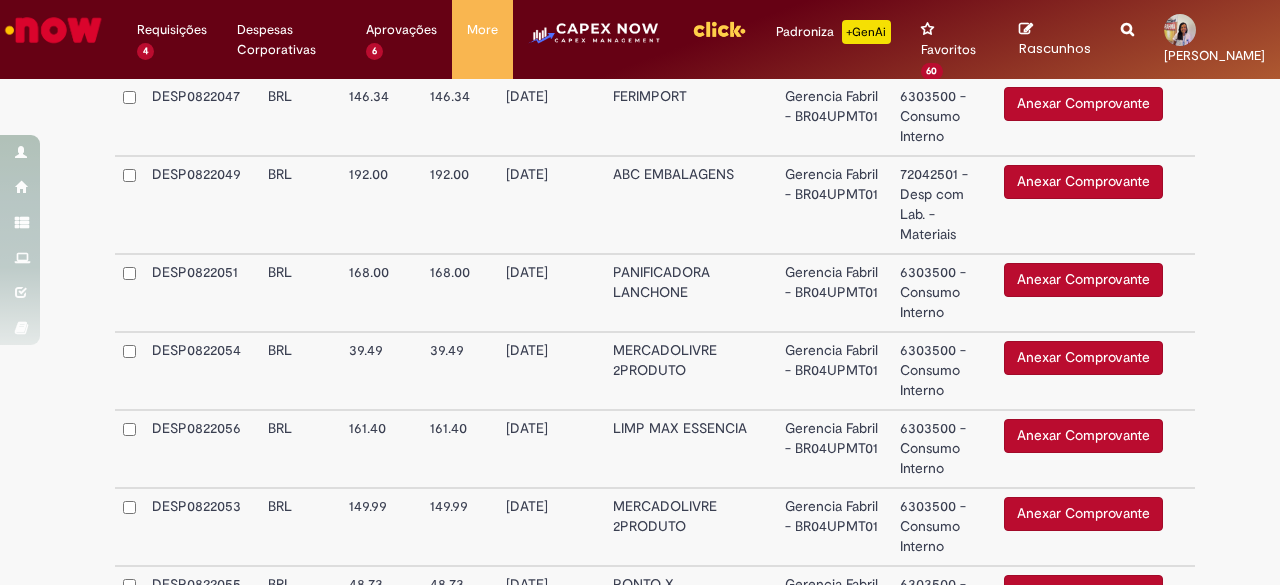 click on "6303500 - Consumo Interno" at bounding box center [944, 293] 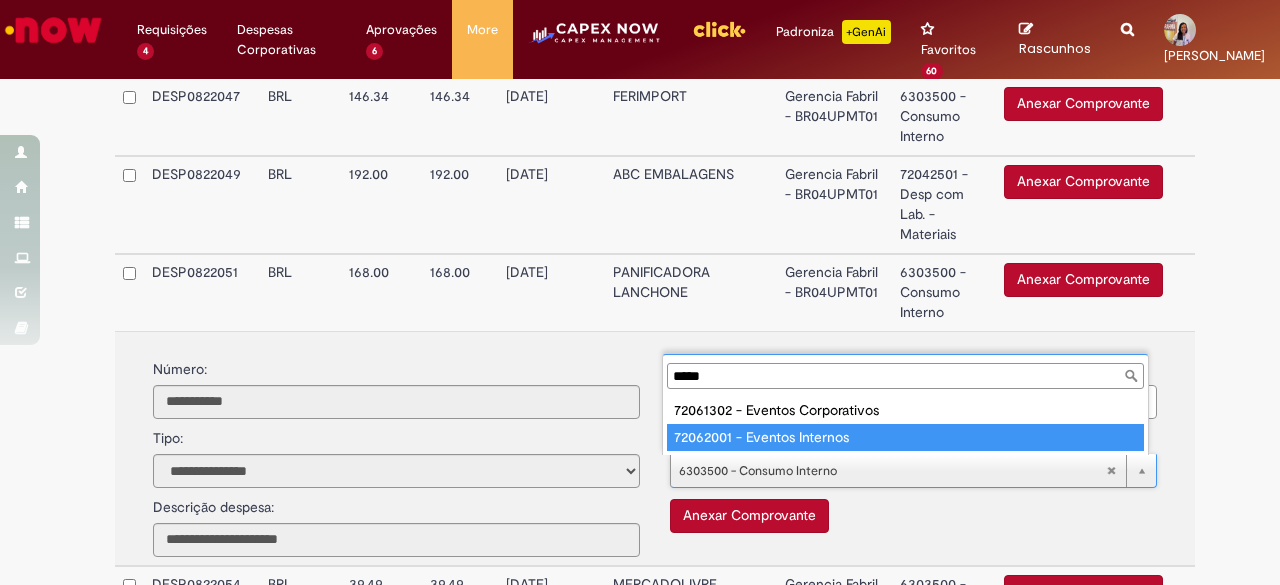type on "*****" 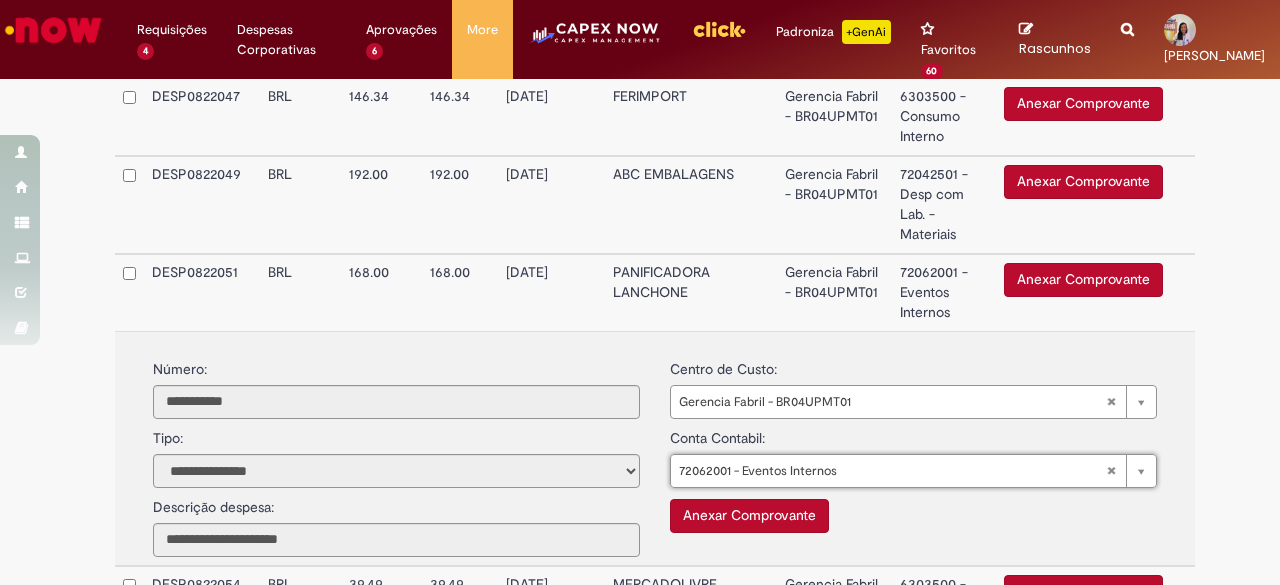 click on "72062001 - Eventos Internos" at bounding box center (944, 292) 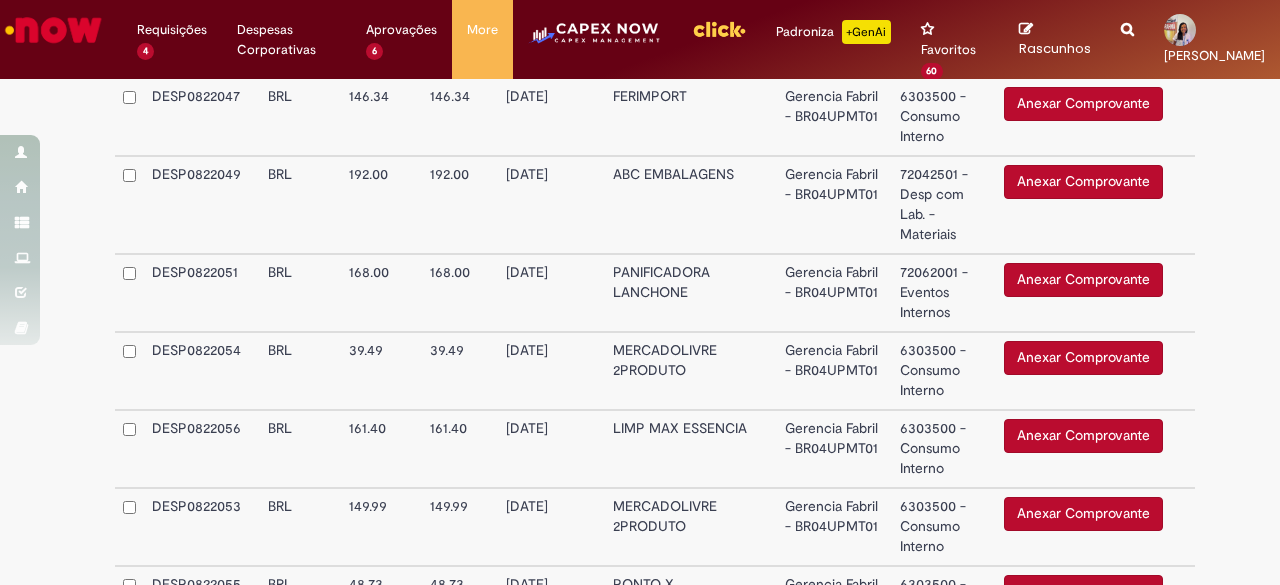 click on "6303500 - Consumo Interno" at bounding box center [944, 371] 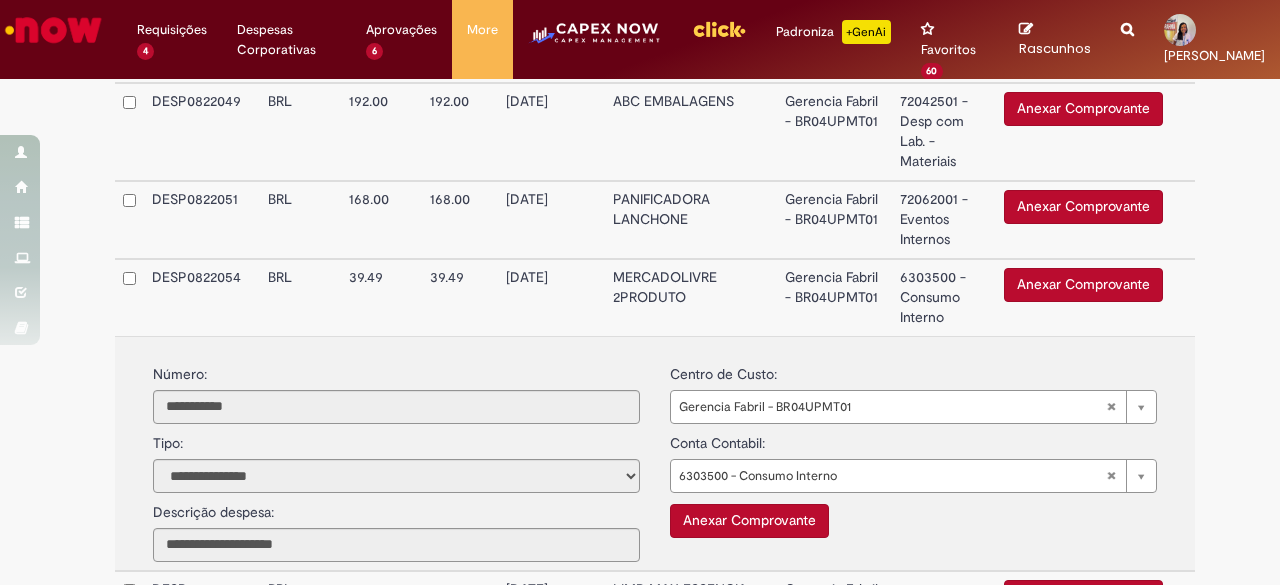 scroll, scrollTop: 1819, scrollLeft: 0, axis: vertical 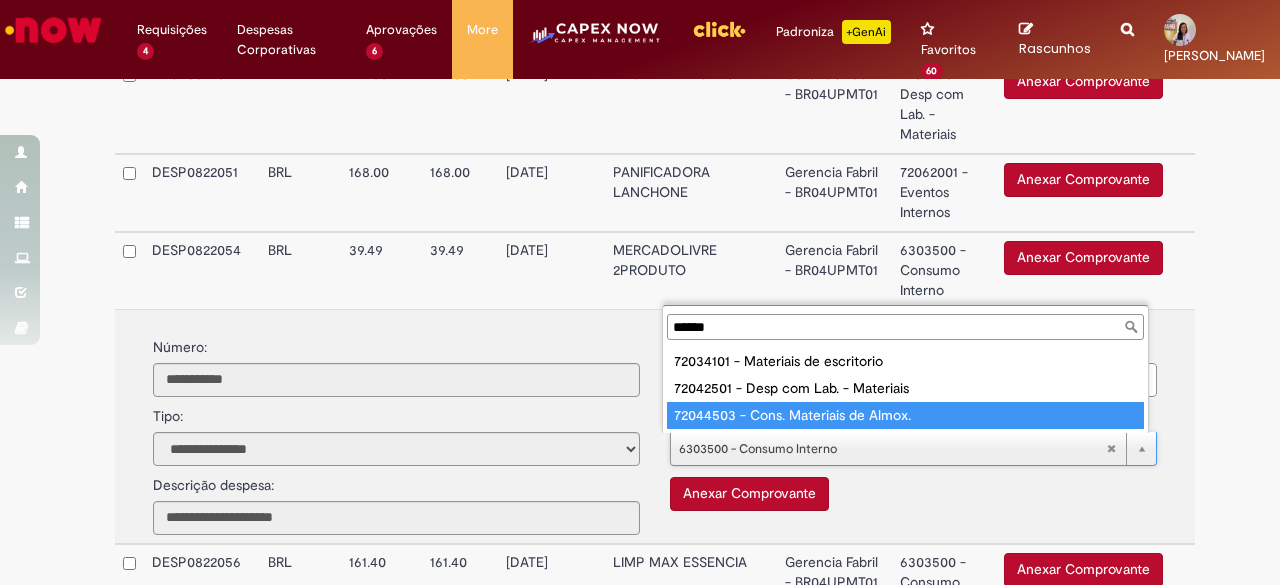 type on "******" 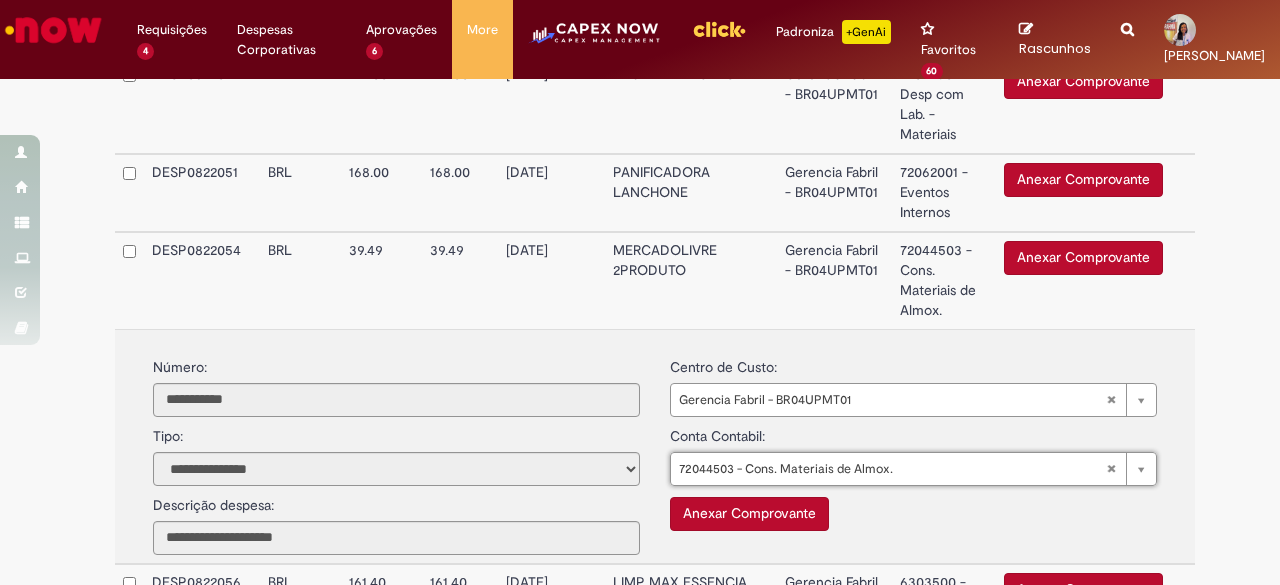 click on "72044503 -  Cons. Materiais de Almox." at bounding box center [944, 280] 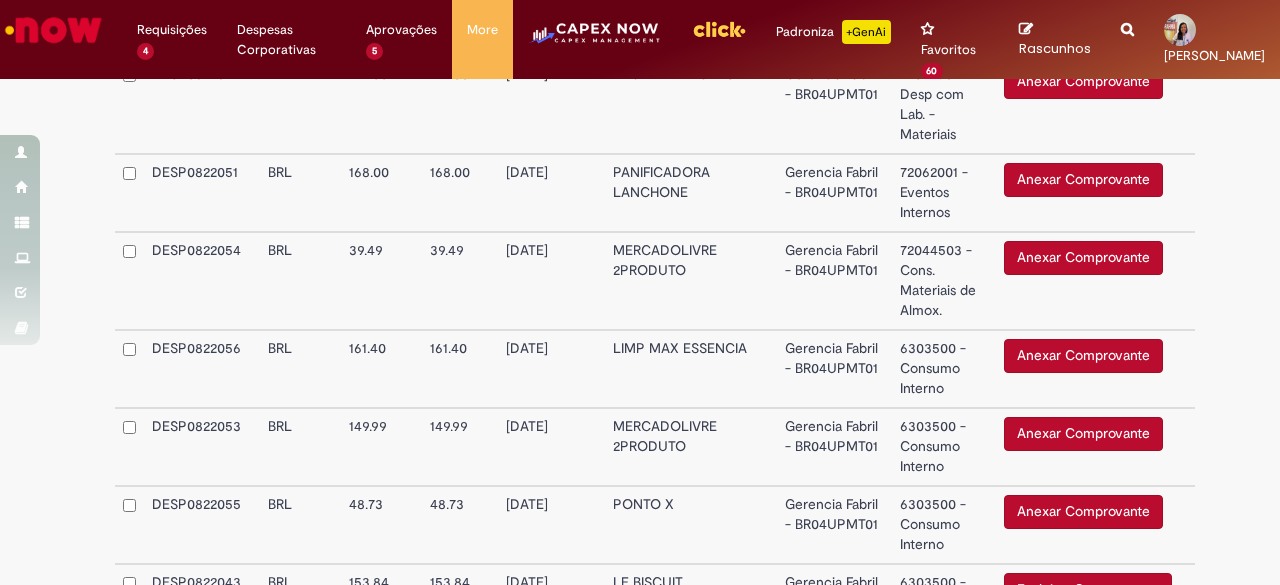 scroll, scrollTop: 1919, scrollLeft: 0, axis: vertical 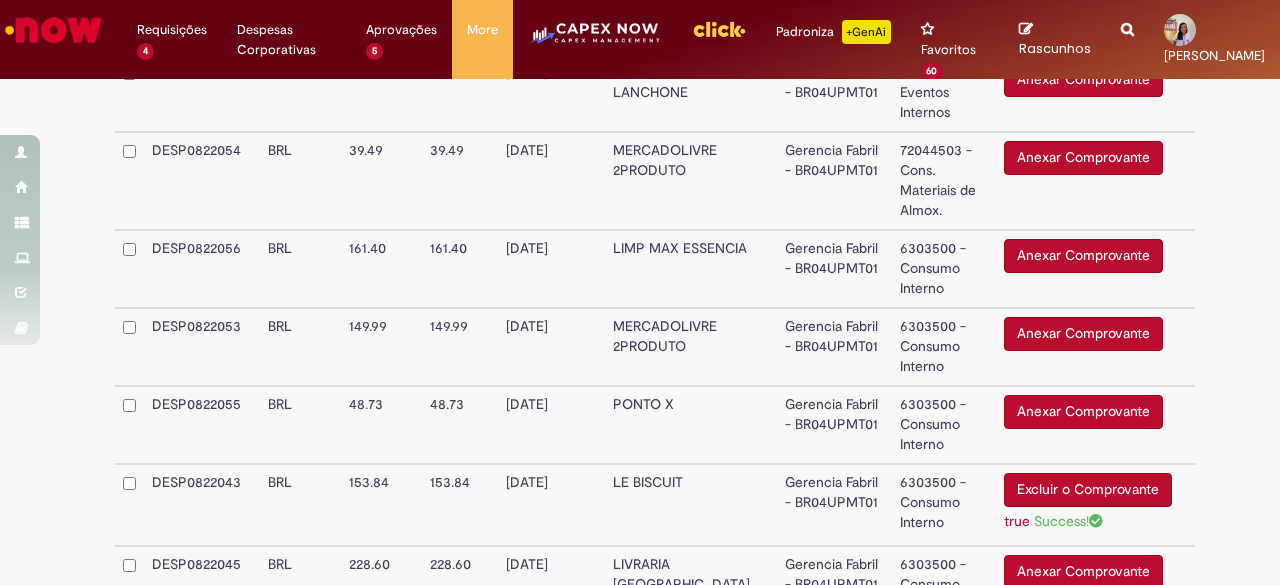 click on "6303500 - Consumo Interno" at bounding box center (944, 269) 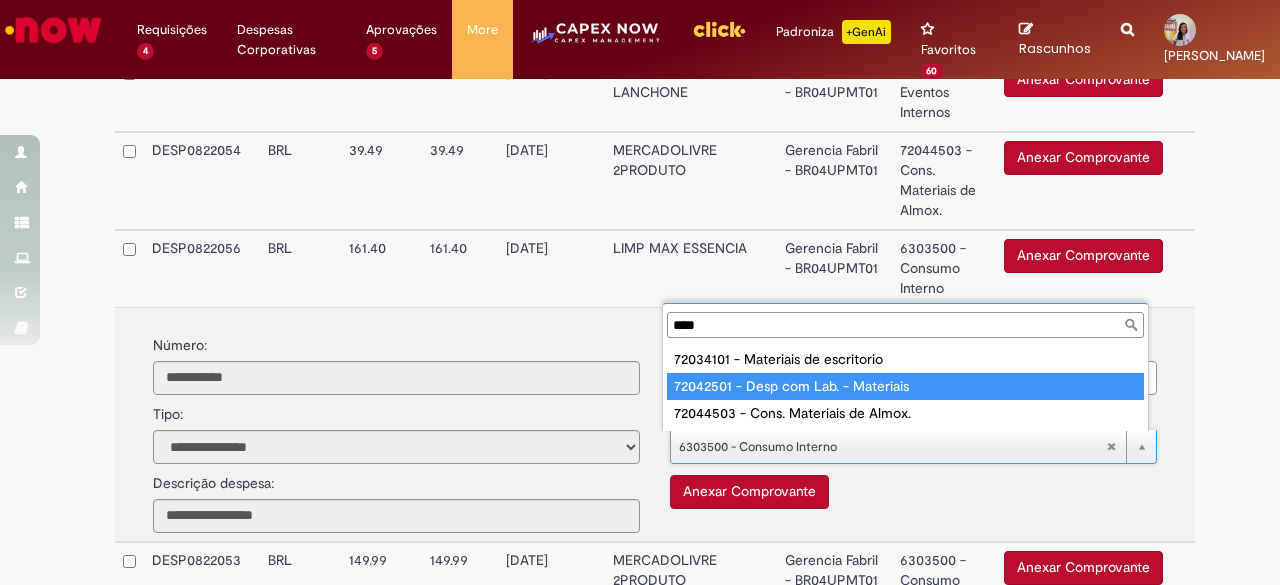 type on "****" 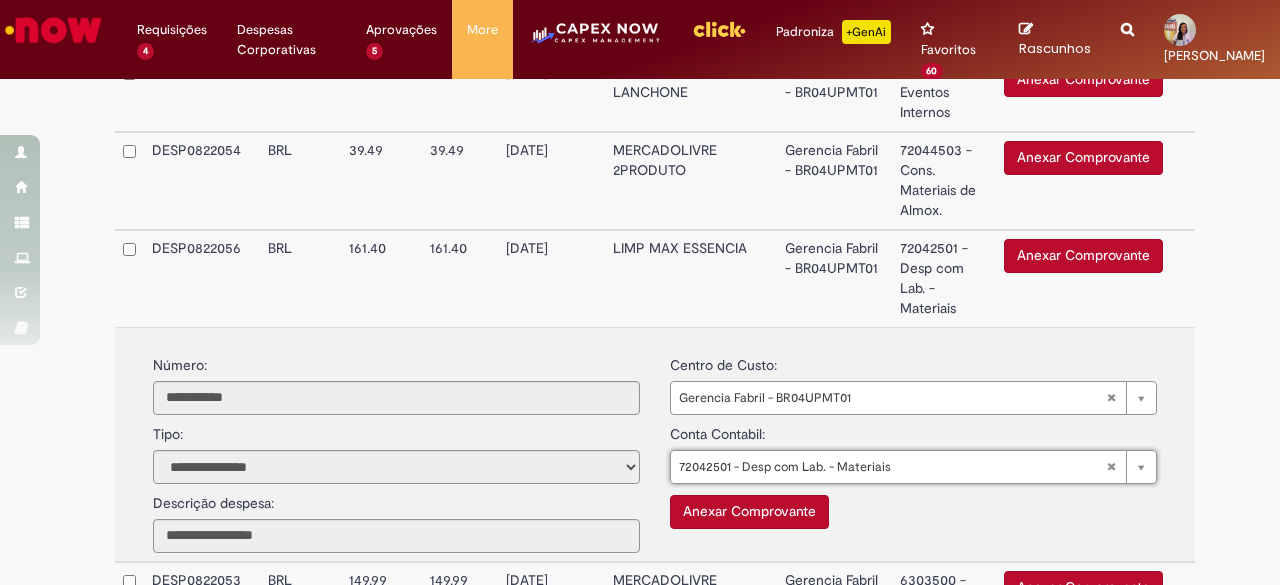 click on "72042501 -  Desp com Lab.  -  Materiais" at bounding box center (944, 278) 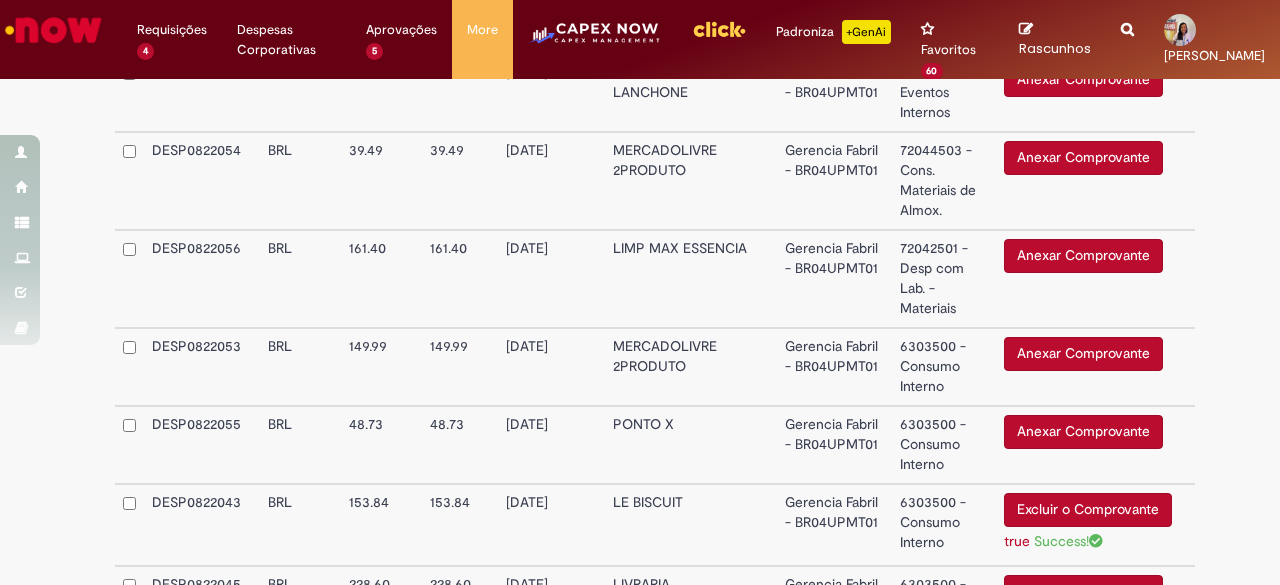scroll, scrollTop: 2019, scrollLeft: 0, axis: vertical 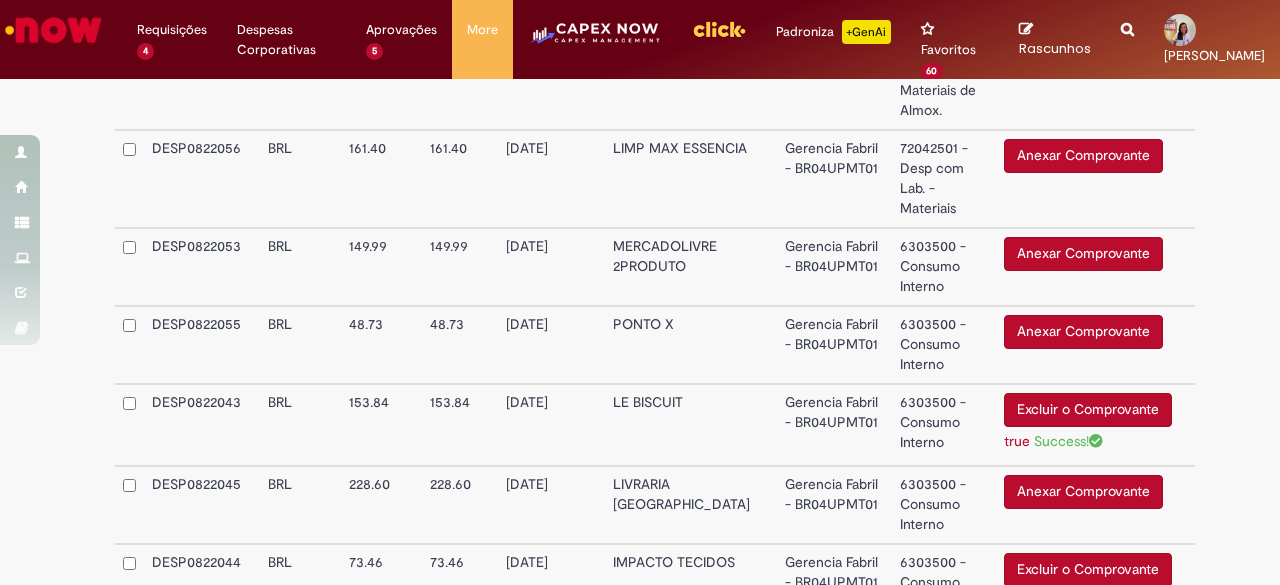 click on "6303500 - Consumo Interno" at bounding box center (944, 425) 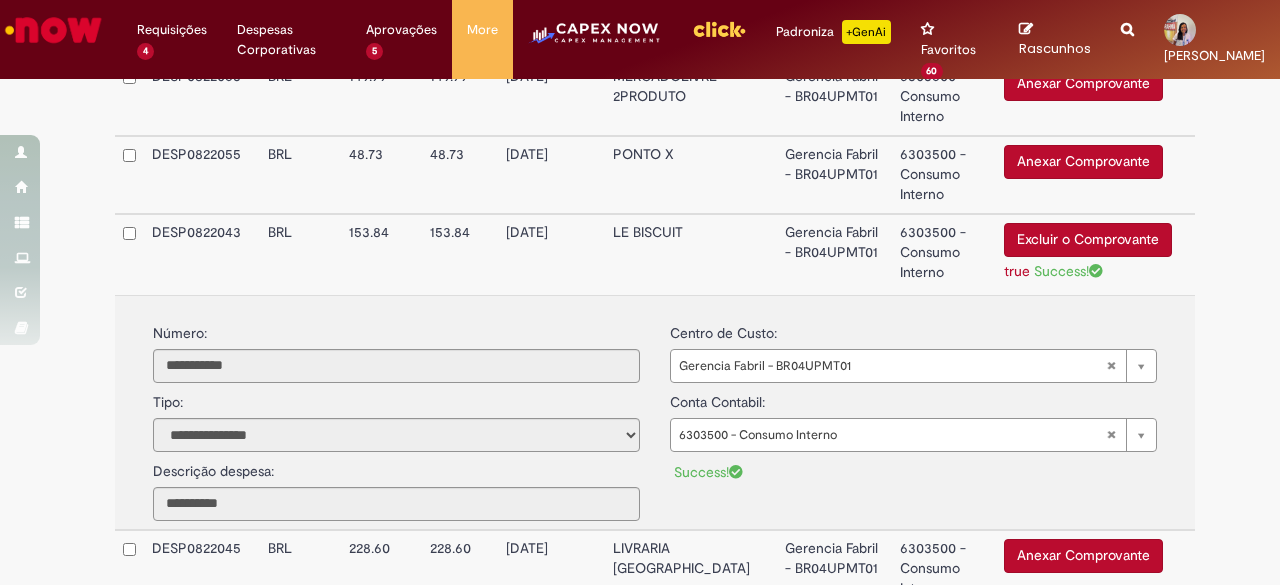 scroll, scrollTop: 2219, scrollLeft: 0, axis: vertical 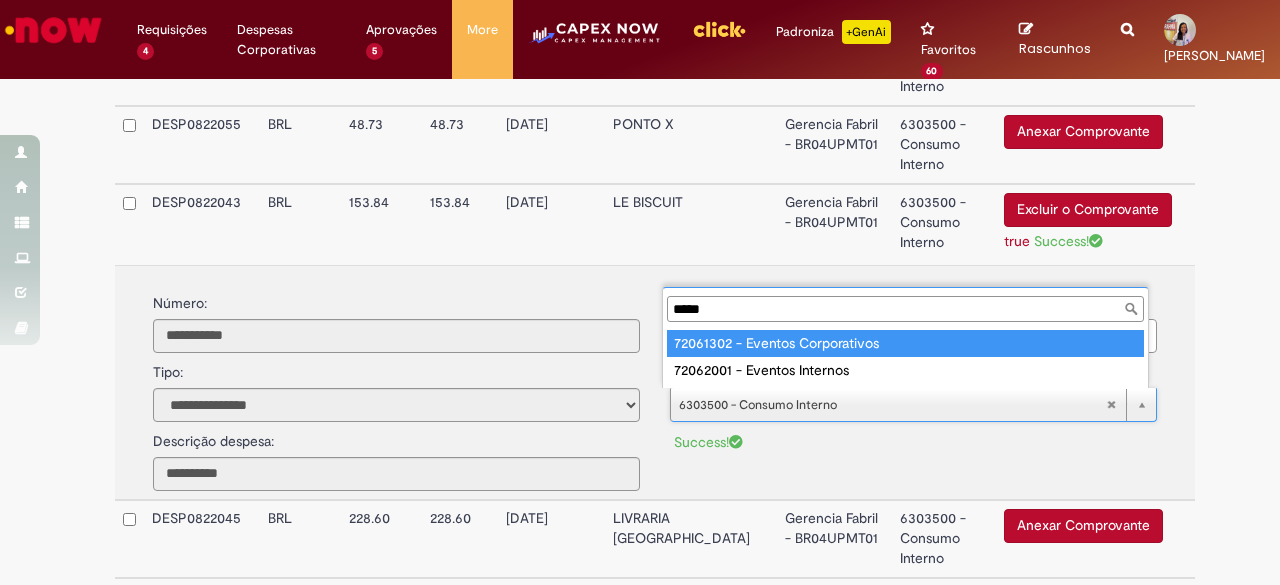 type on "*****" 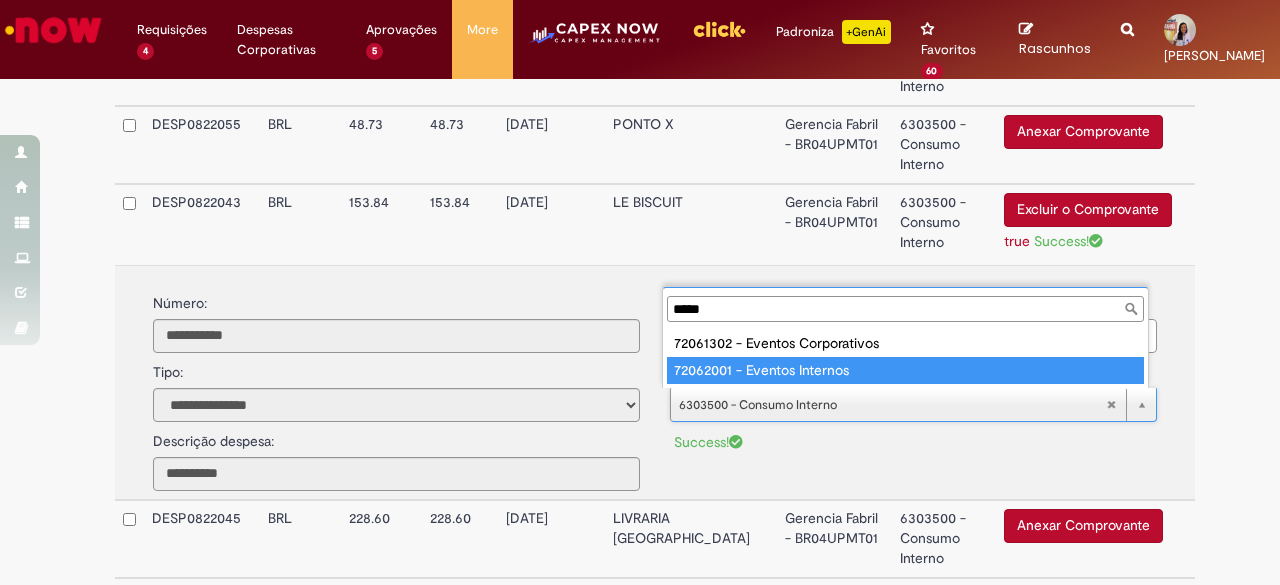 type on "**********" 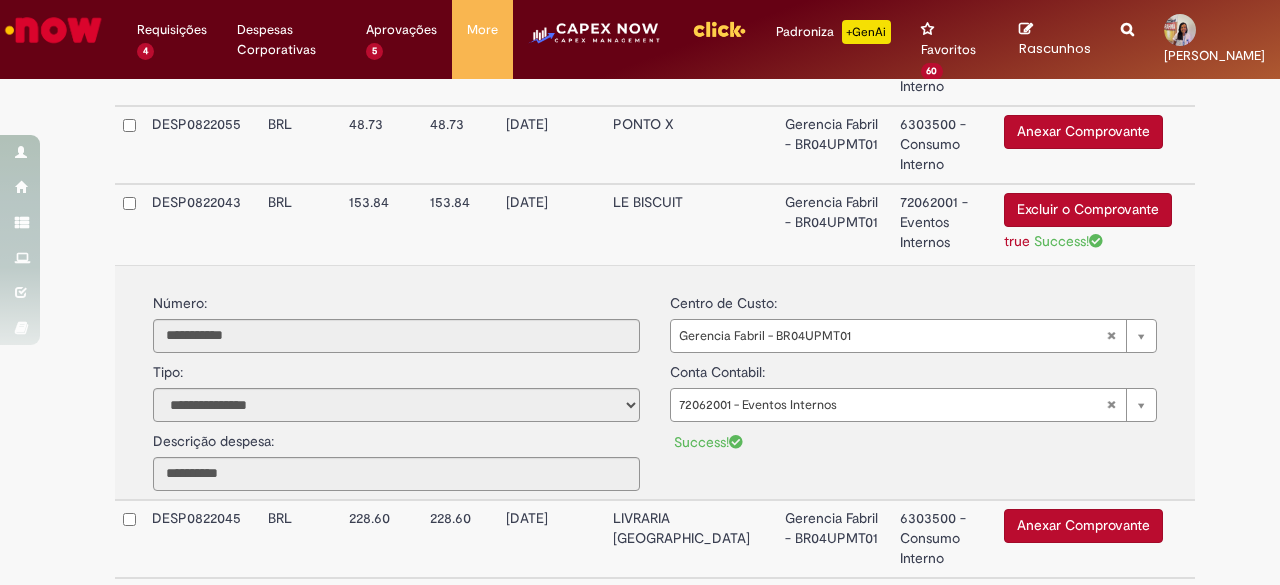 click on "72062001 - Eventos Internos" at bounding box center (944, 224) 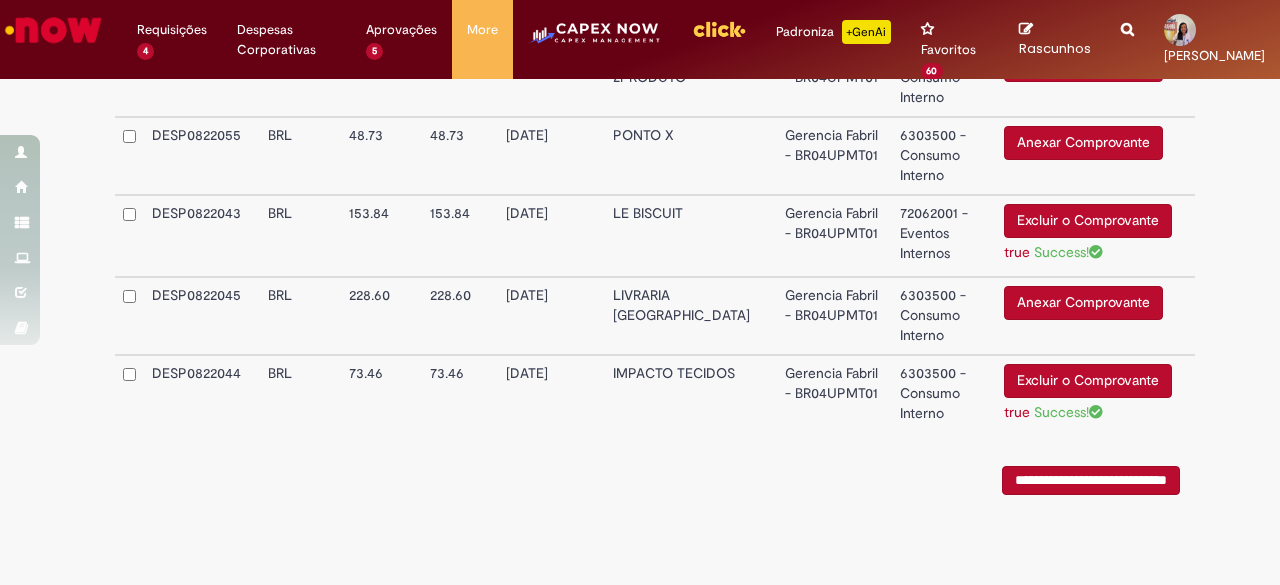 click on "6303500 - Consumo Interno" at bounding box center (944, 395) 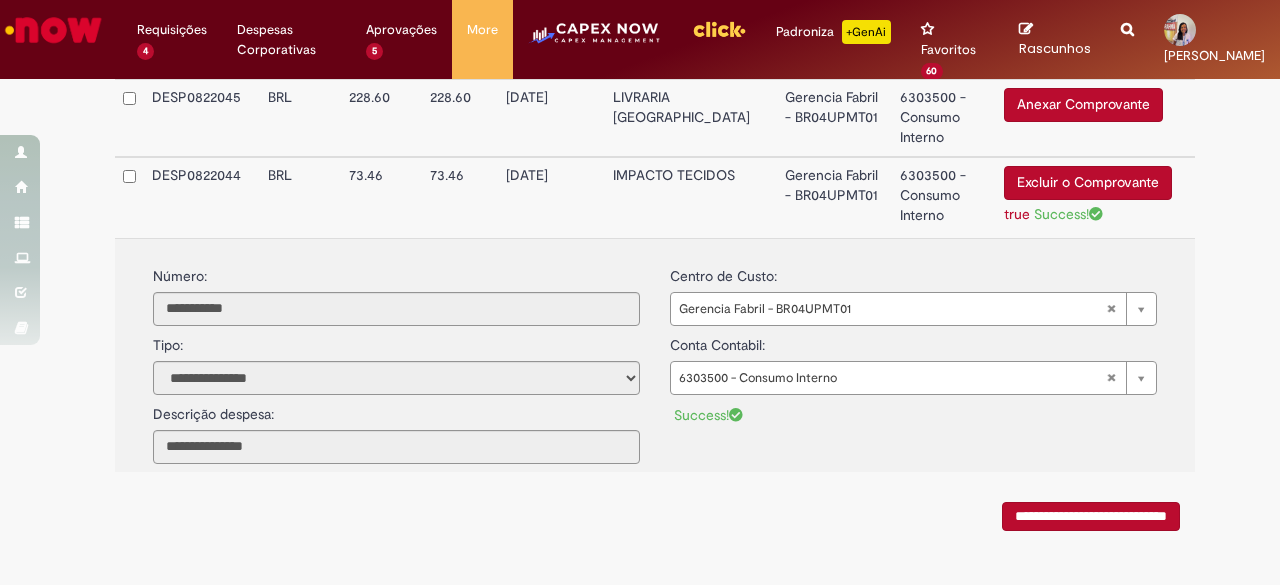 scroll, scrollTop: 2419, scrollLeft: 0, axis: vertical 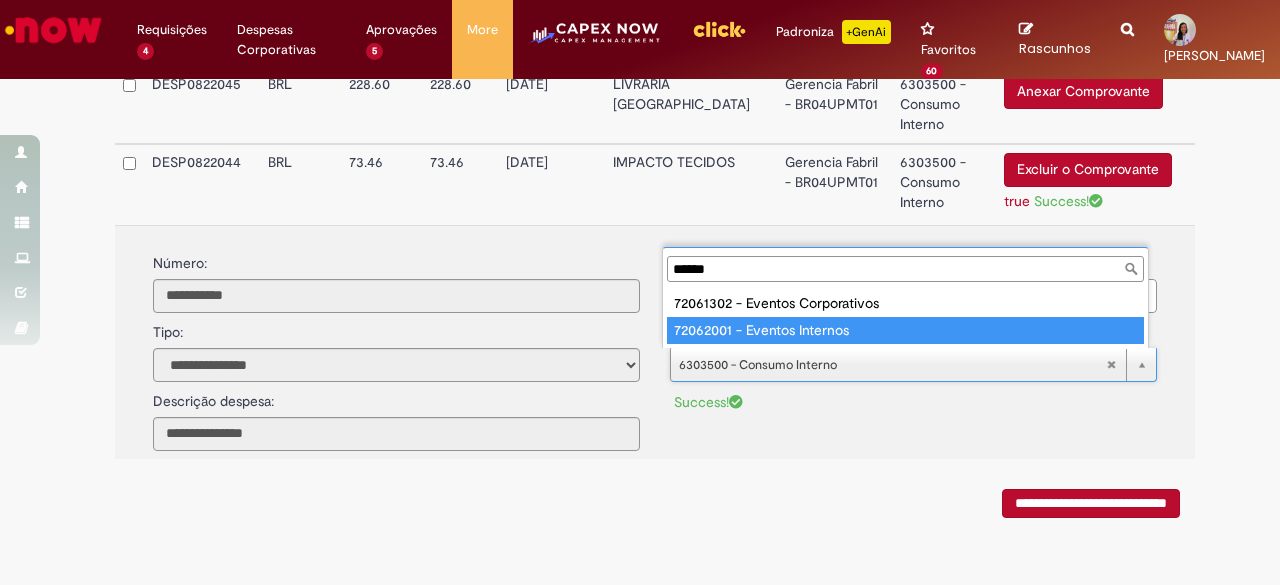 type on "******" 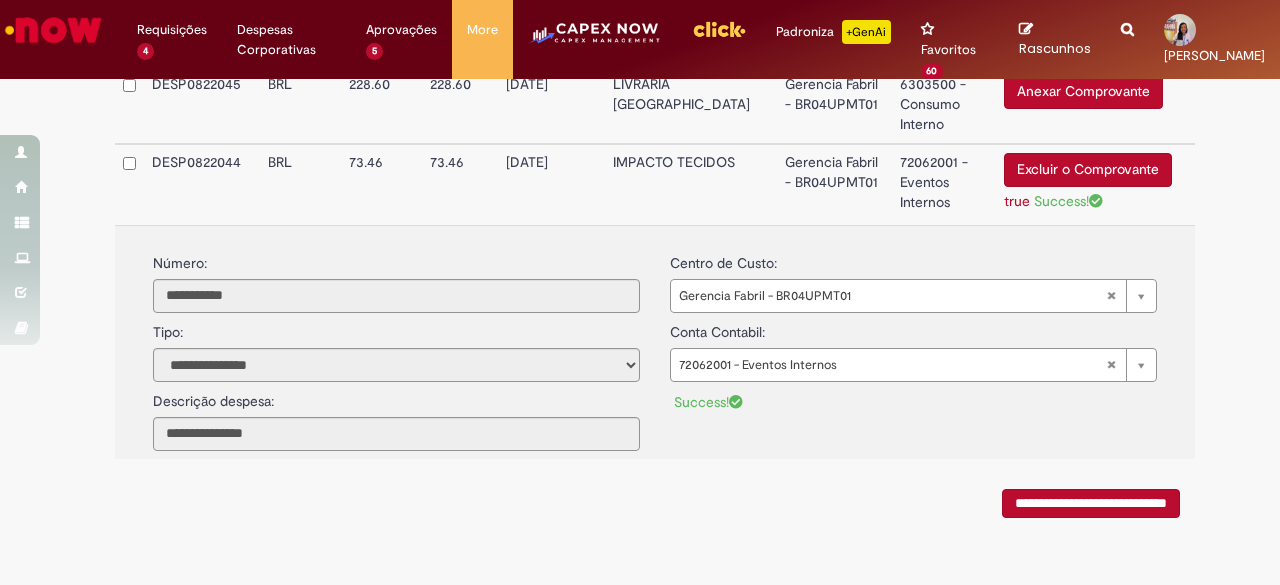 click on "72062001 - Eventos Internos" at bounding box center (944, 184) 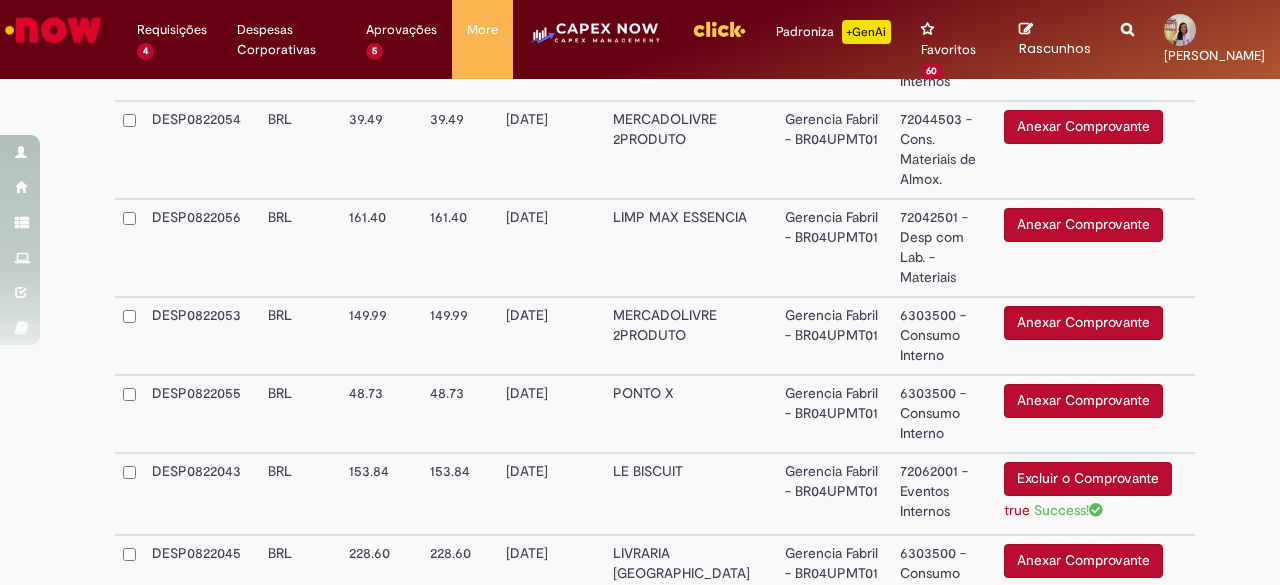 scroll, scrollTop: 1909, scrollLeft: 0, axis: vertical 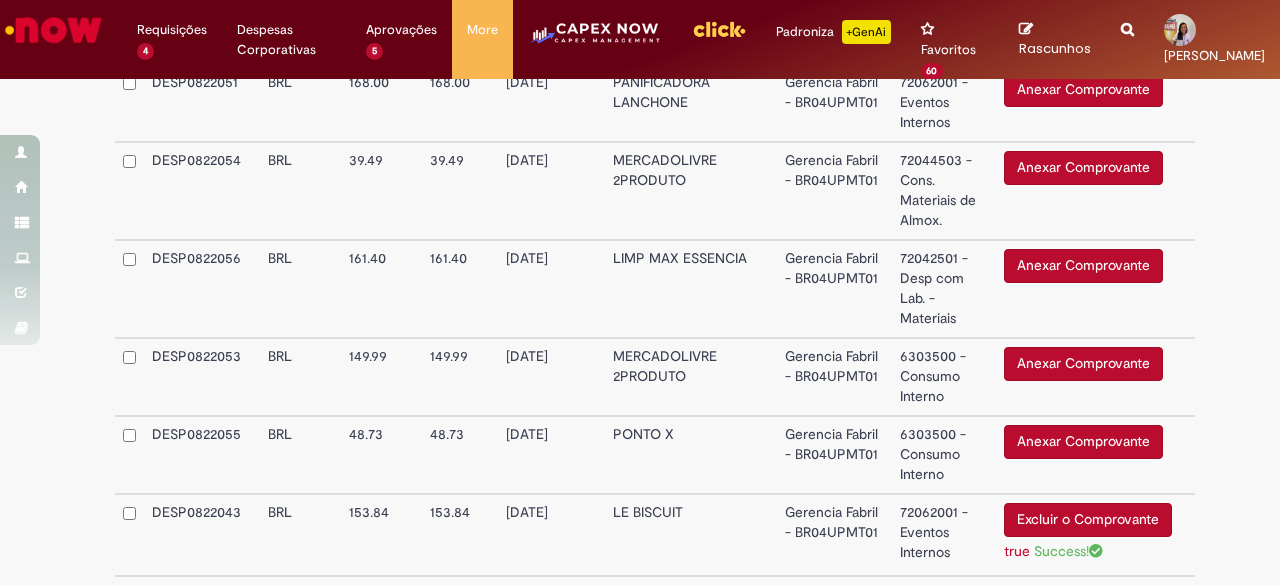 click on "Anexar Comprovante" at bounding box center [1083, 266] 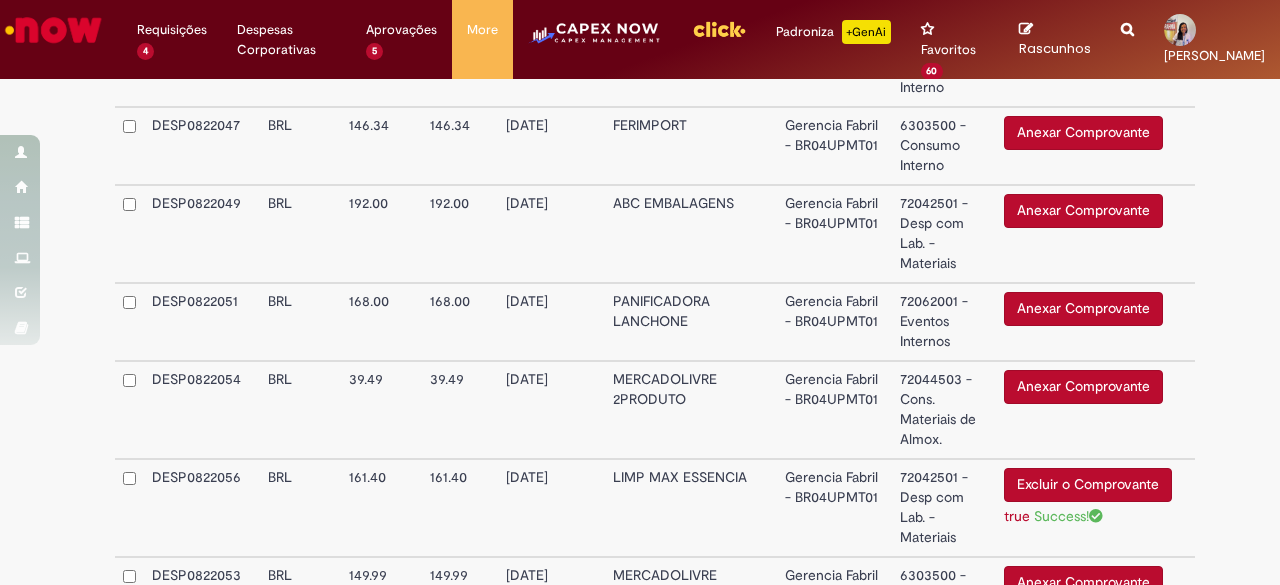 scroll, scrollTop: 1709, scrollLeft: 0, axis: vertical 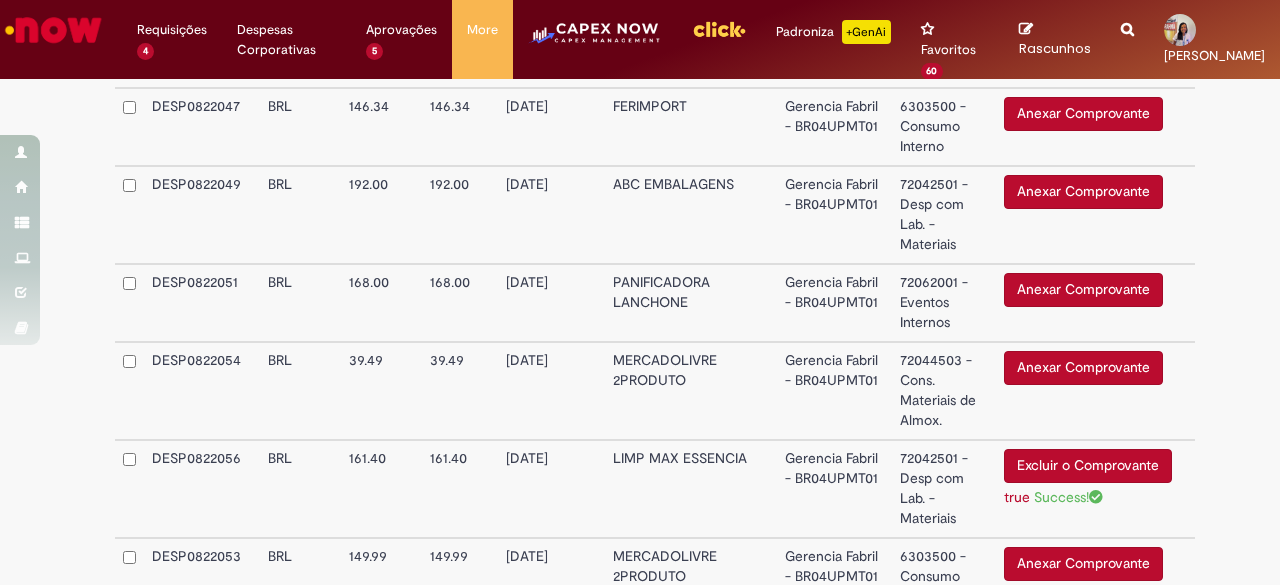 click on "Anexar Comprovante" at bounding box center (1083, 290) 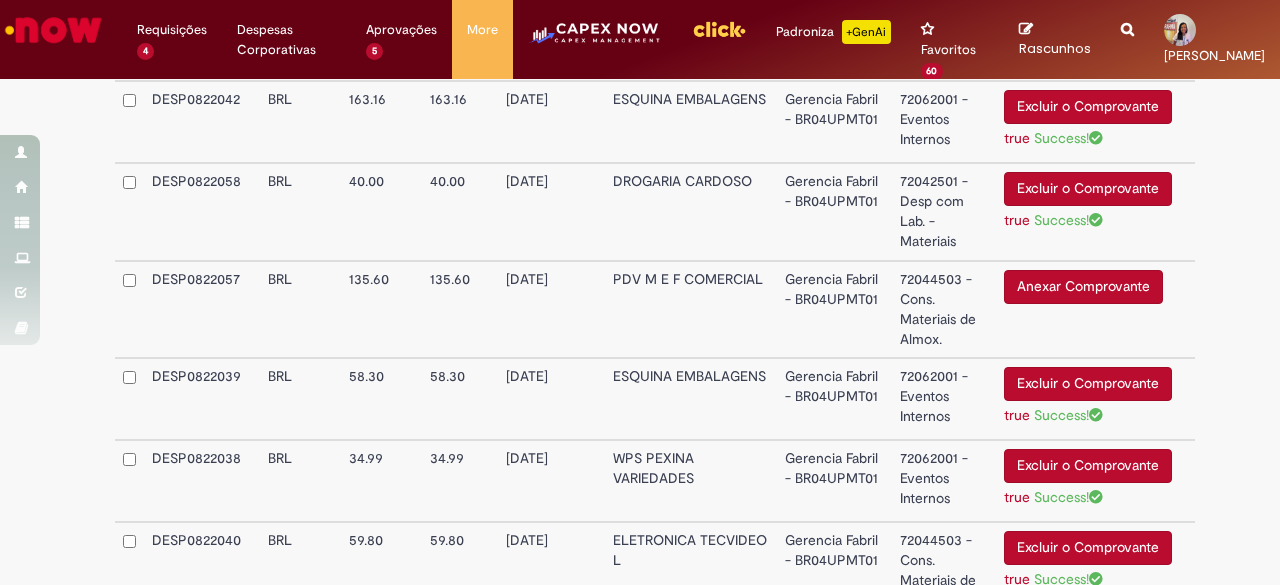 scroll, scrollTop: 809, scrollLeft: 0, axis: vertical 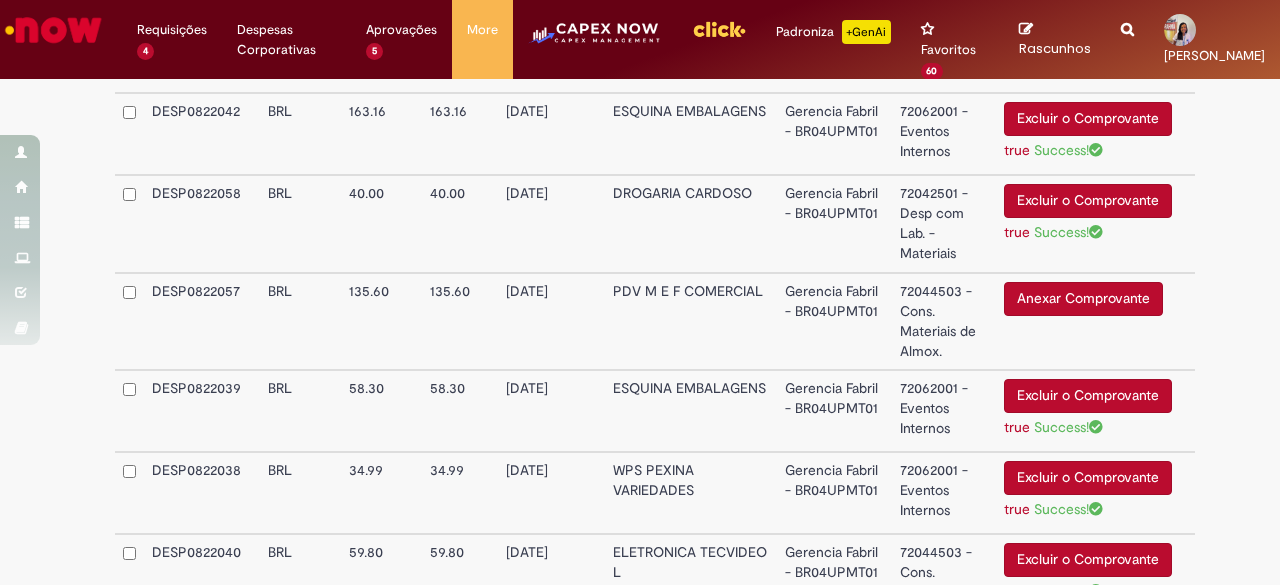 click on "Anexar Comprovante" at bounding box center (1083, 299) 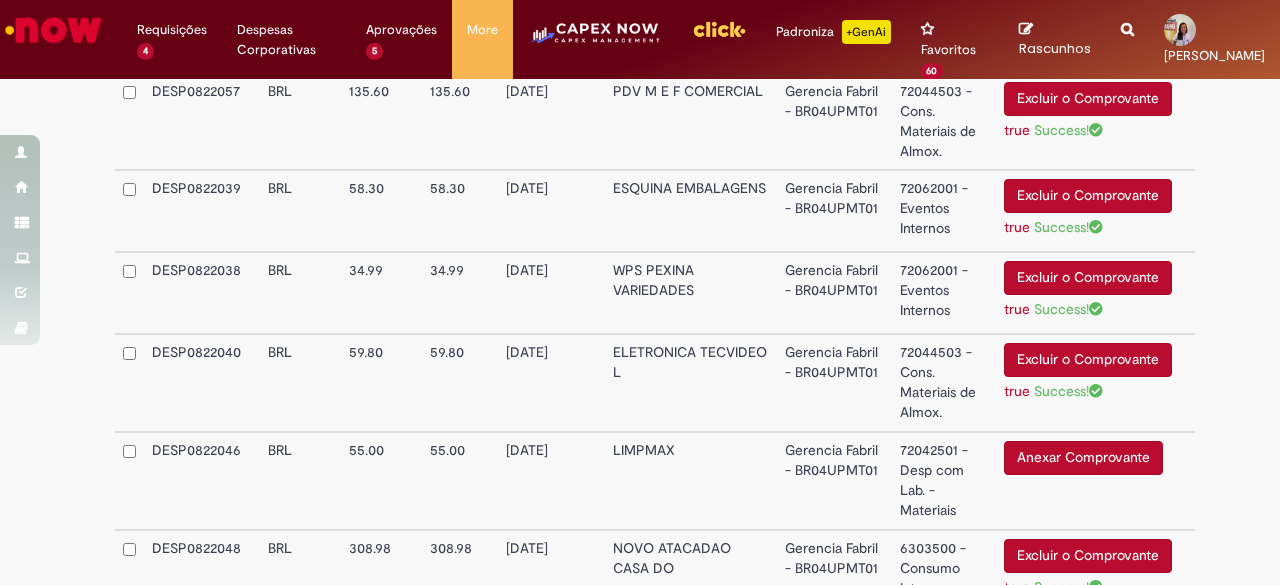 scroll, scrollTop: 1109, scrollLeft: 0, axis: vertical 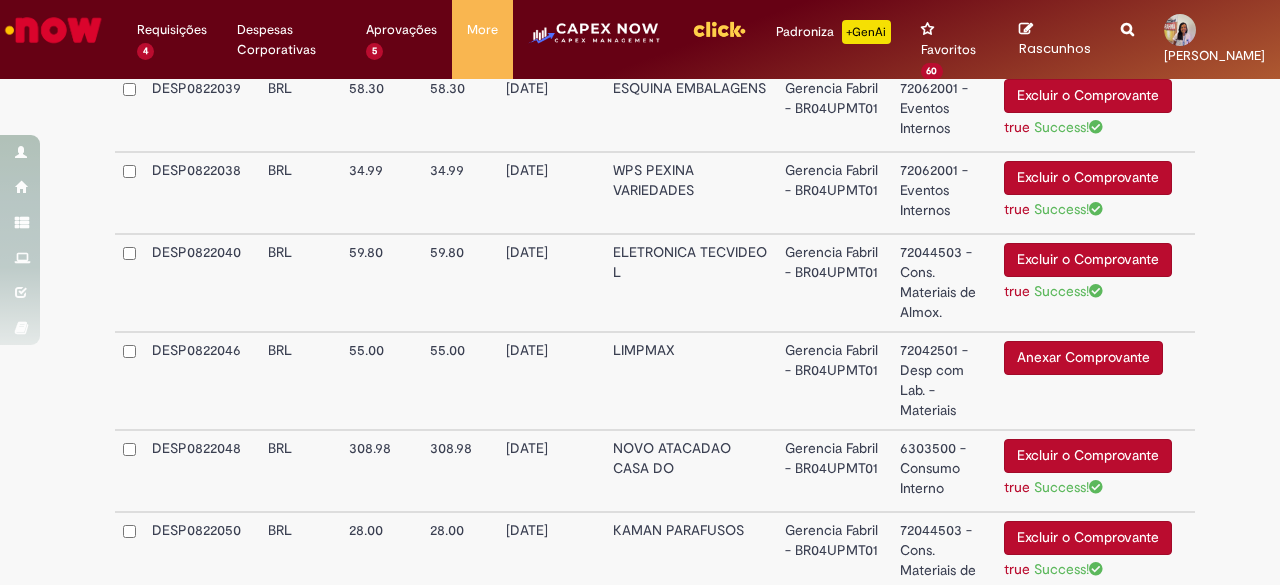 click on "Anexar Comprovante" at bounding box center (1083, 358) 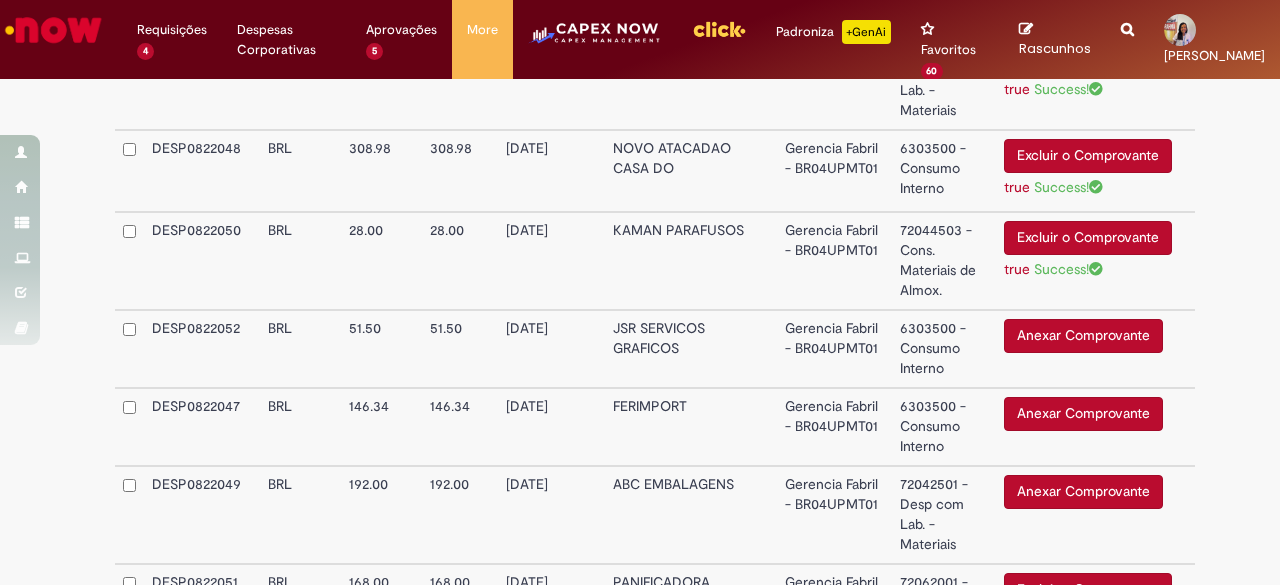 scroll, scrollTop: 1509, scrollLeft: 0, axis: vertical 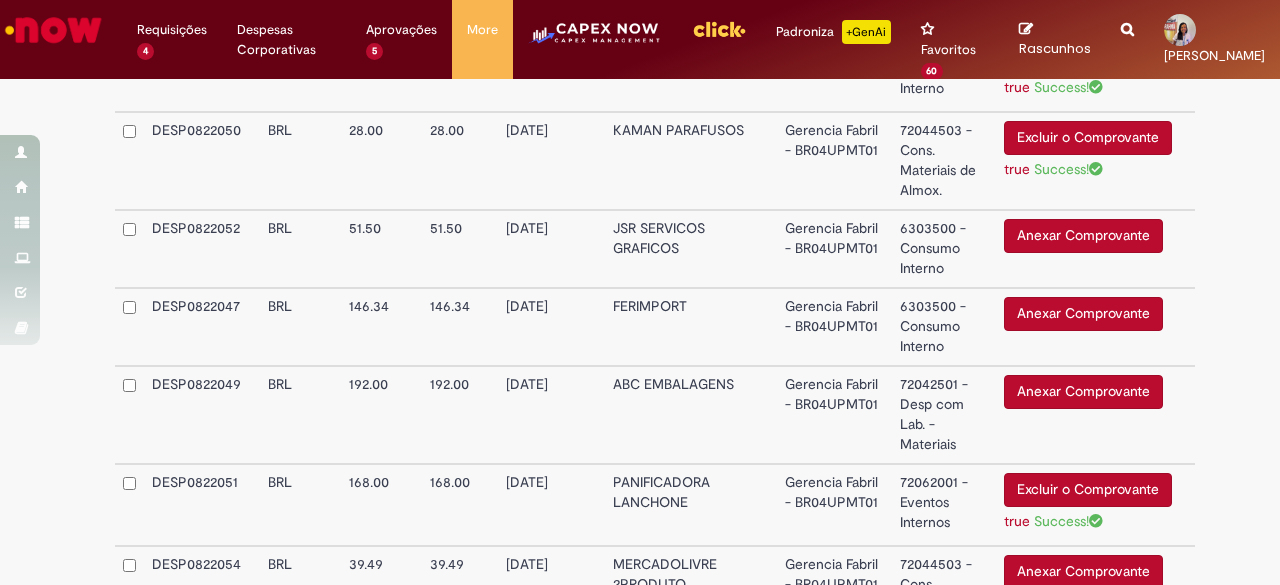 click on "6303500 - Consumo Interno" at bounding box center [944, 327] 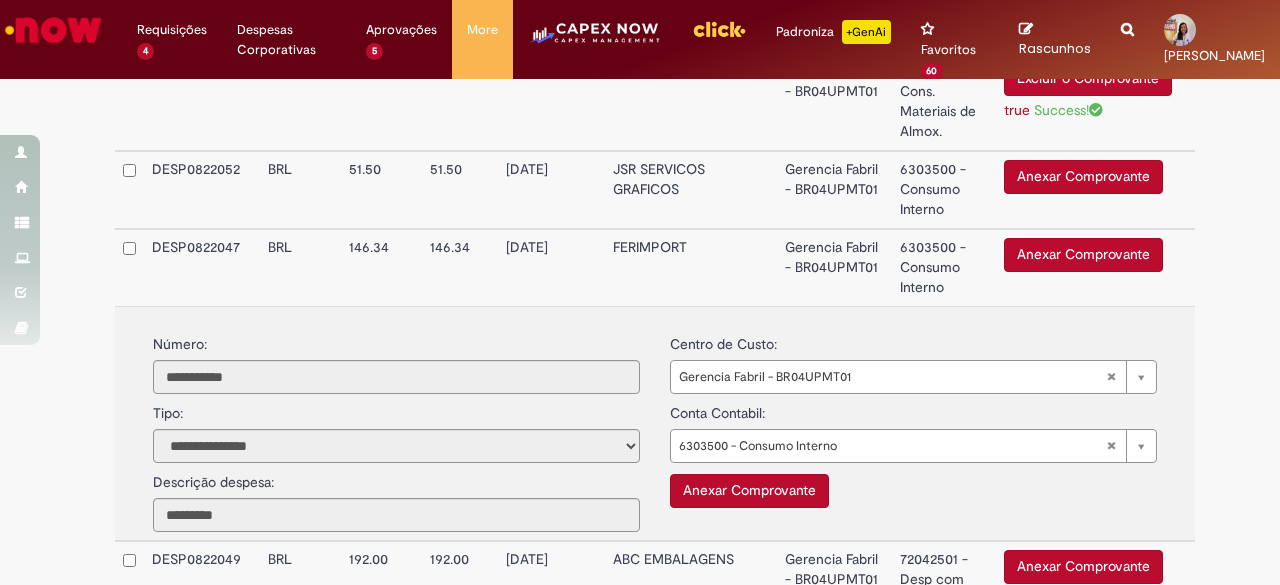 scroll, scrollTop: 1609, scrollLeft: 0, axis: vertical 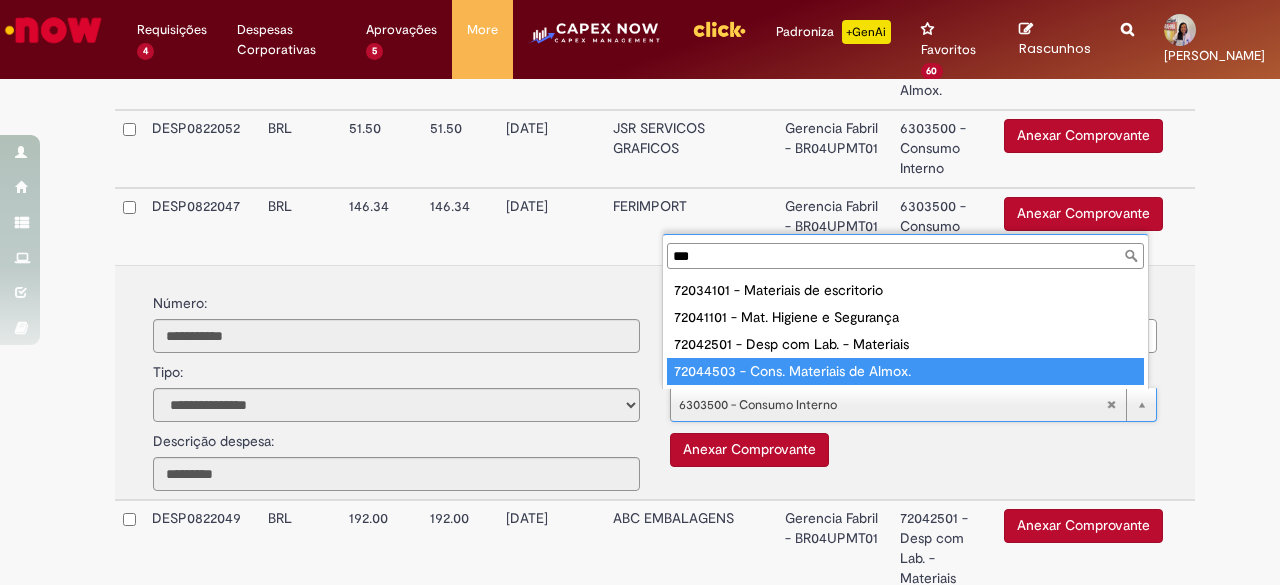 type on "***" 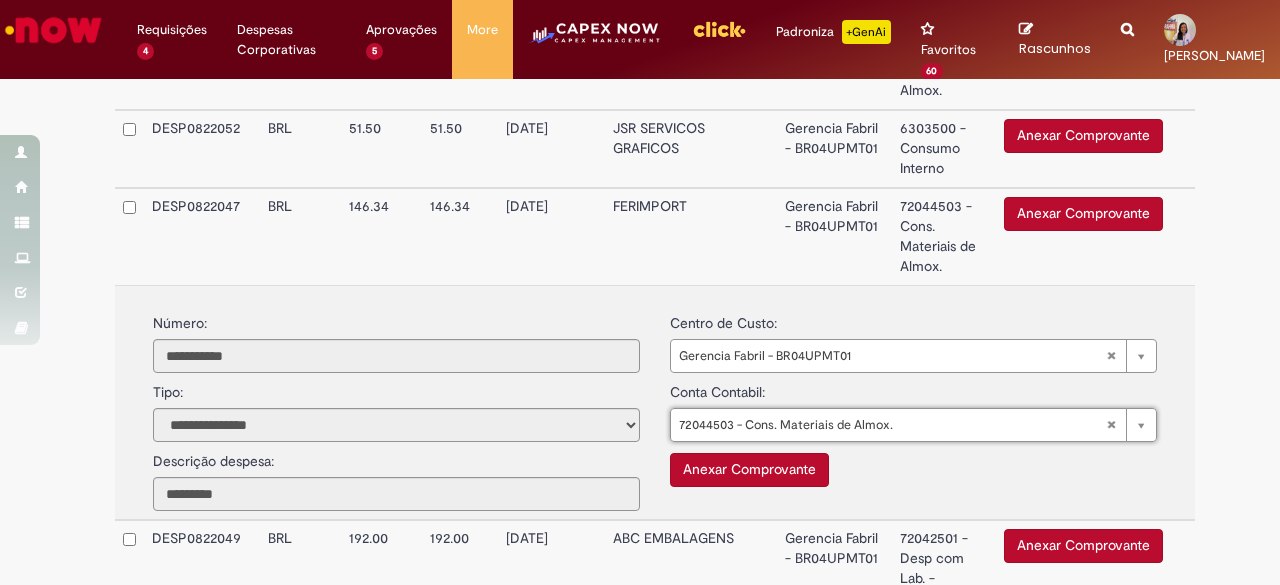 click on "72044503 -  Cons. Materiais de Almox." at bounding box center (944, 236) 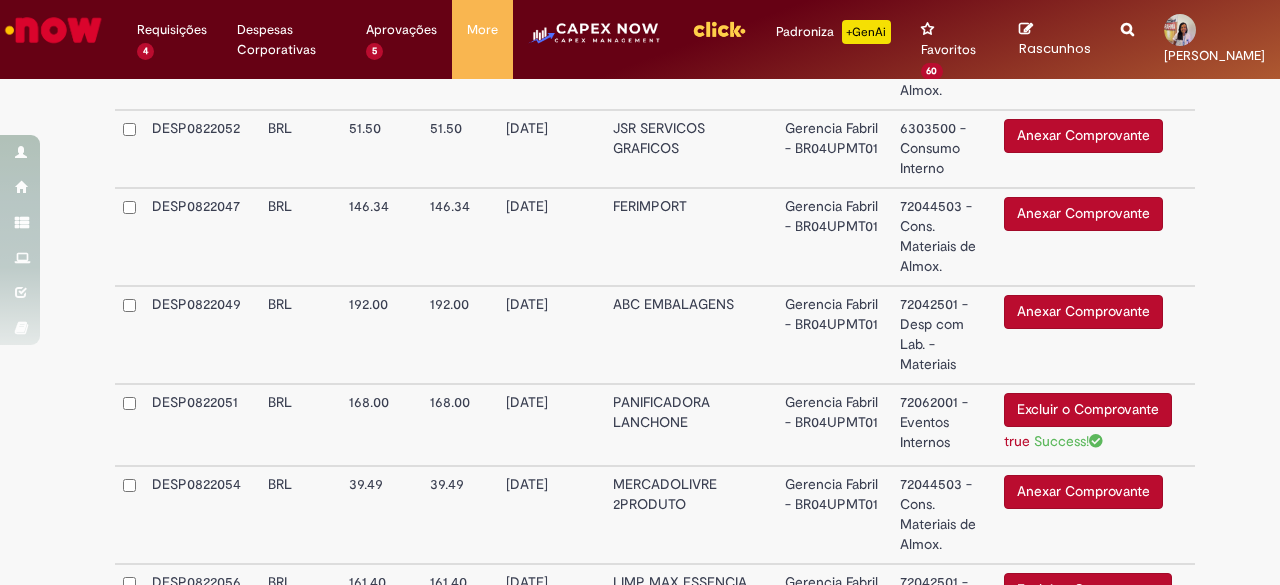 click on "Anexar Comprovante" at bounding box center [1083, 214] 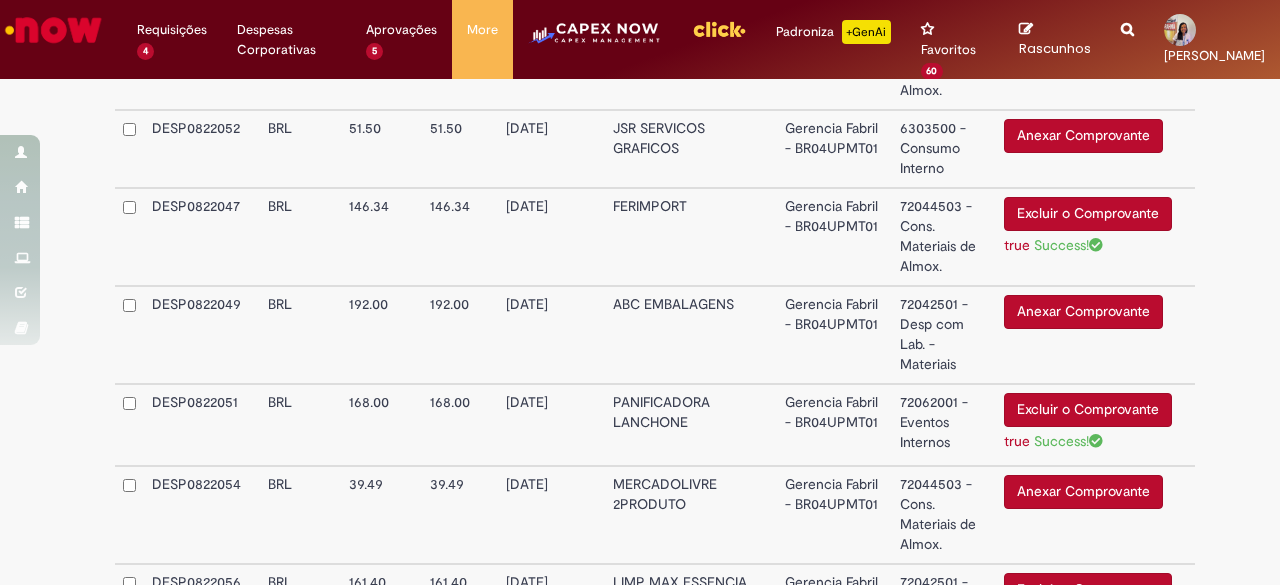 click on "Anexar Comprovante" at bounding box center [1083, 312] 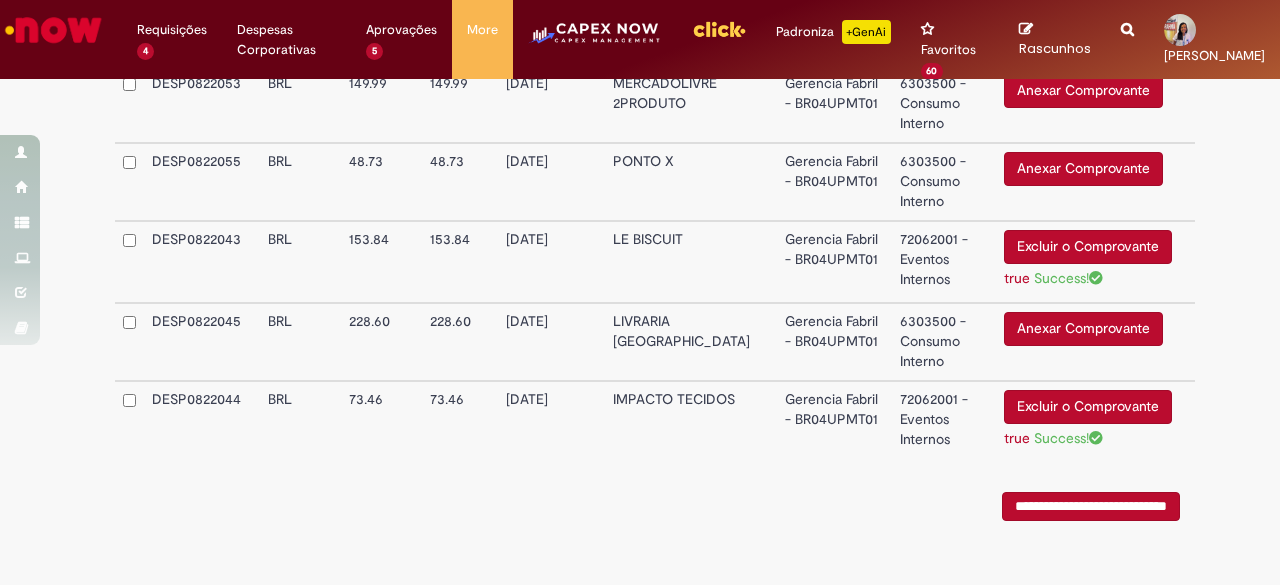 scroll, scrollTop: 2232, scrollLeft: 0, axis: vertical 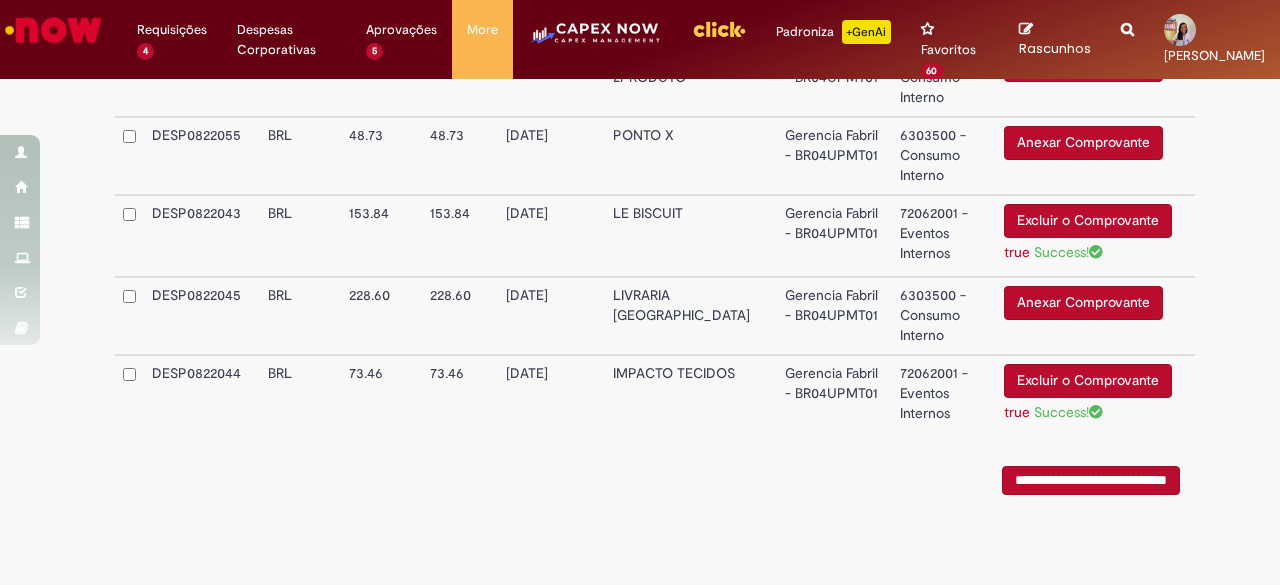 click on "Anexar Comprovante" at bounding box center [1083, 303] 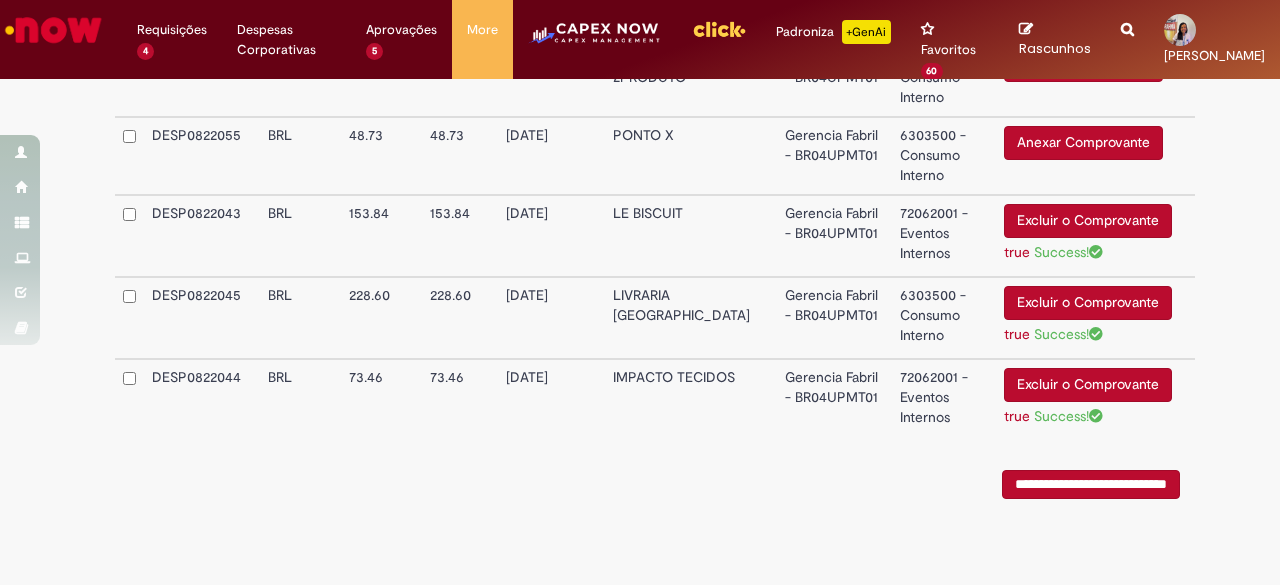 click on "6303500 - Consumo Interno" at bounding box center [944, 318] 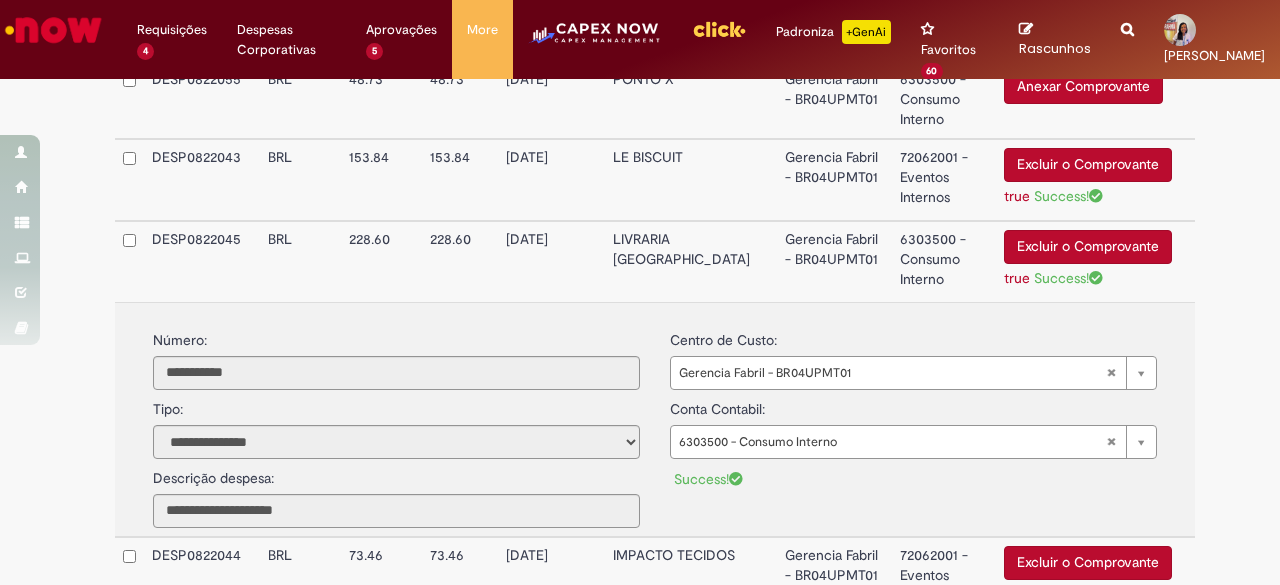 scroll, scrollTop: 2332, scrollLeft: 0, axis: vertical 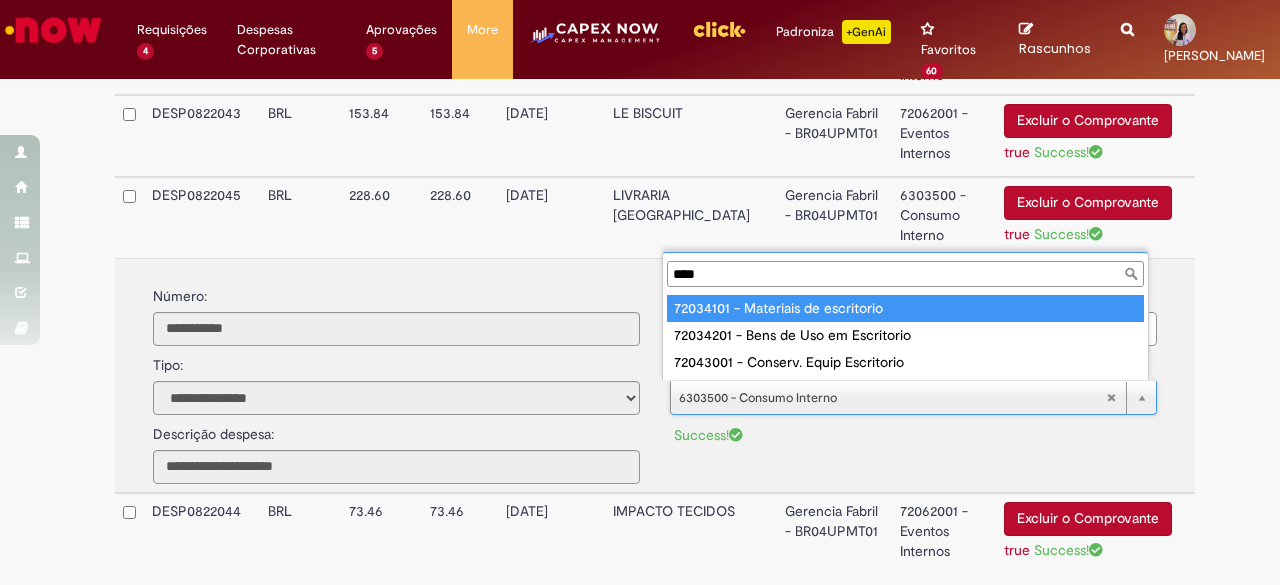 type on "****" 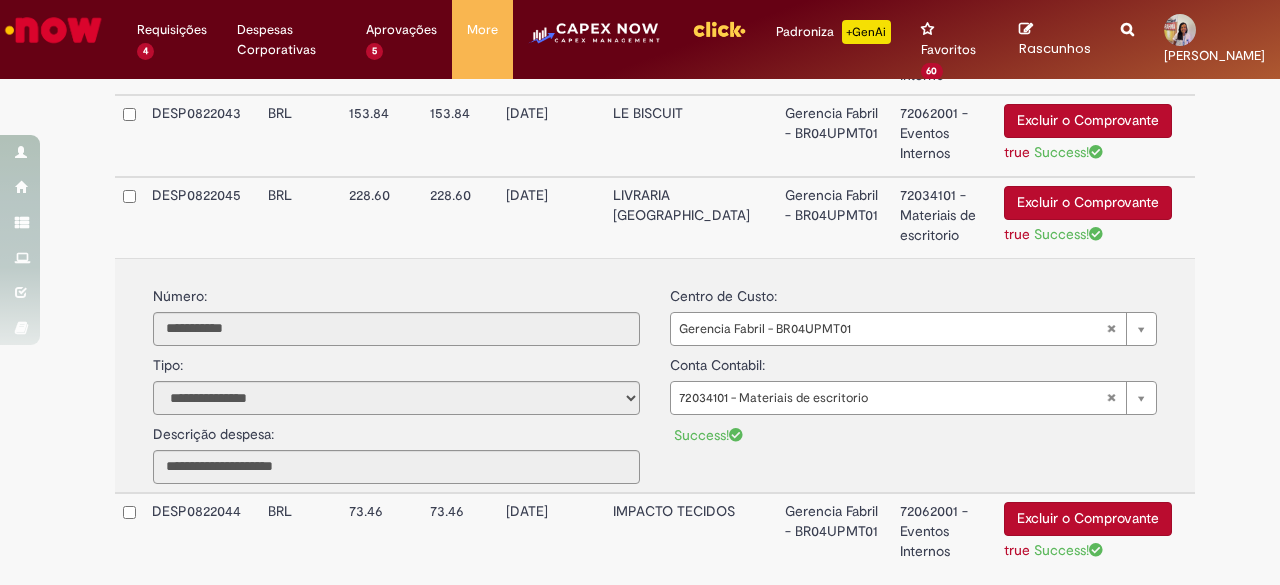 click on "72034101 - Materiais de escritorio" at bounding box center (944, 217) 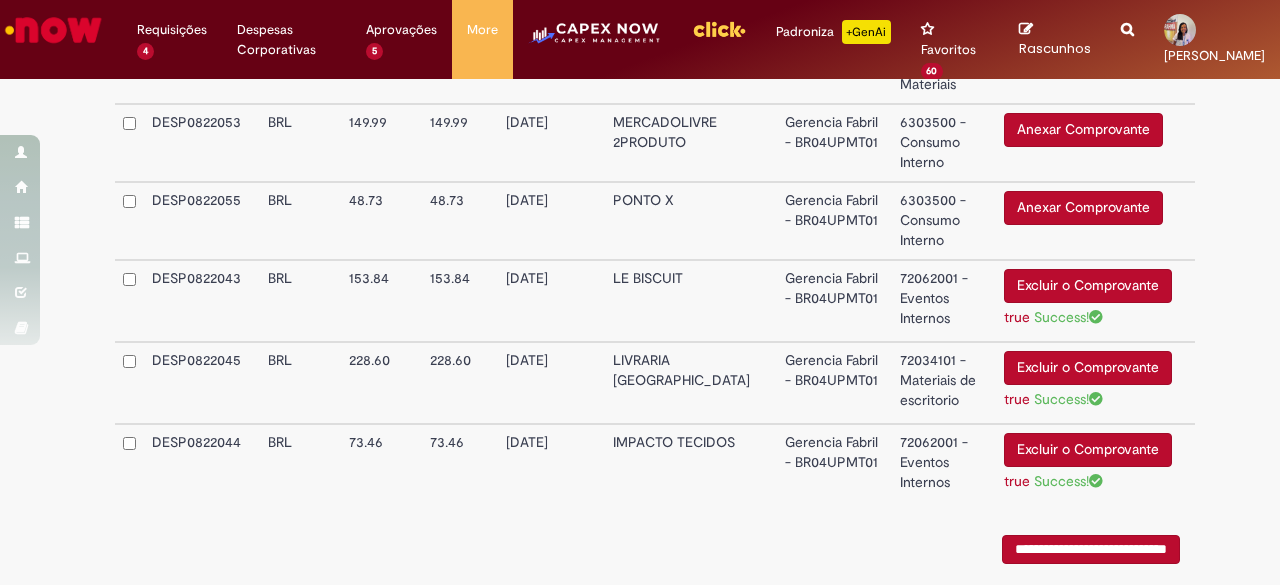 scroll, scrollTop: 2136, scrollLeft: 0, axis: vertical 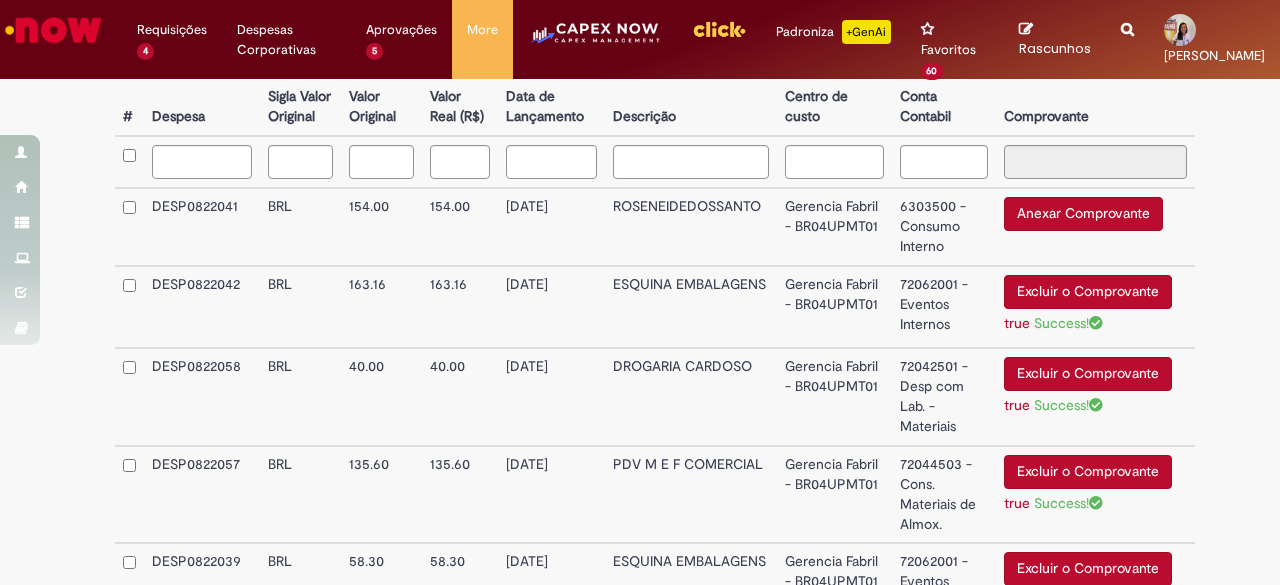 click on "Anexar Comprovante" at bounding box center [1083, 214] 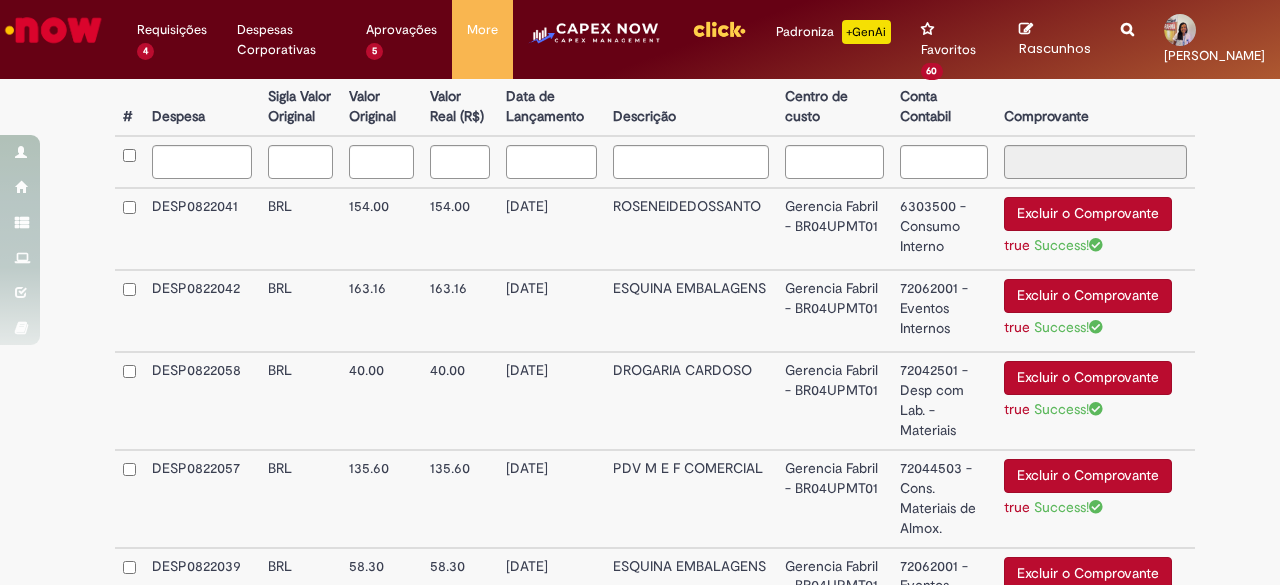 click on "6303500 - Consumo Interno" at bounding box center [944, 229] 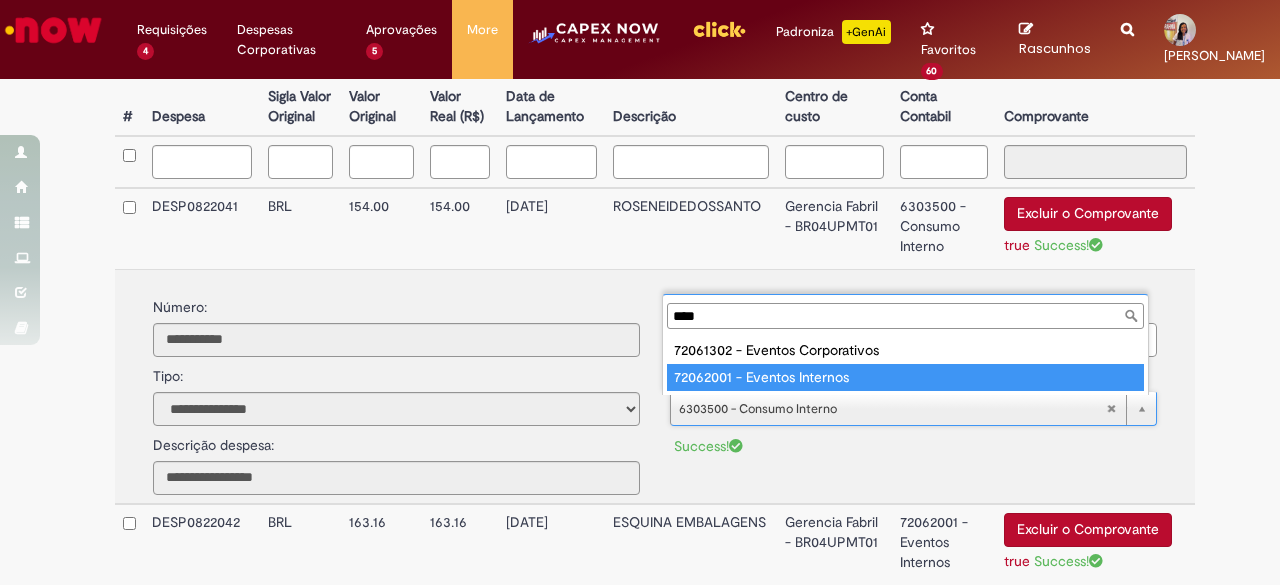 type on "****" 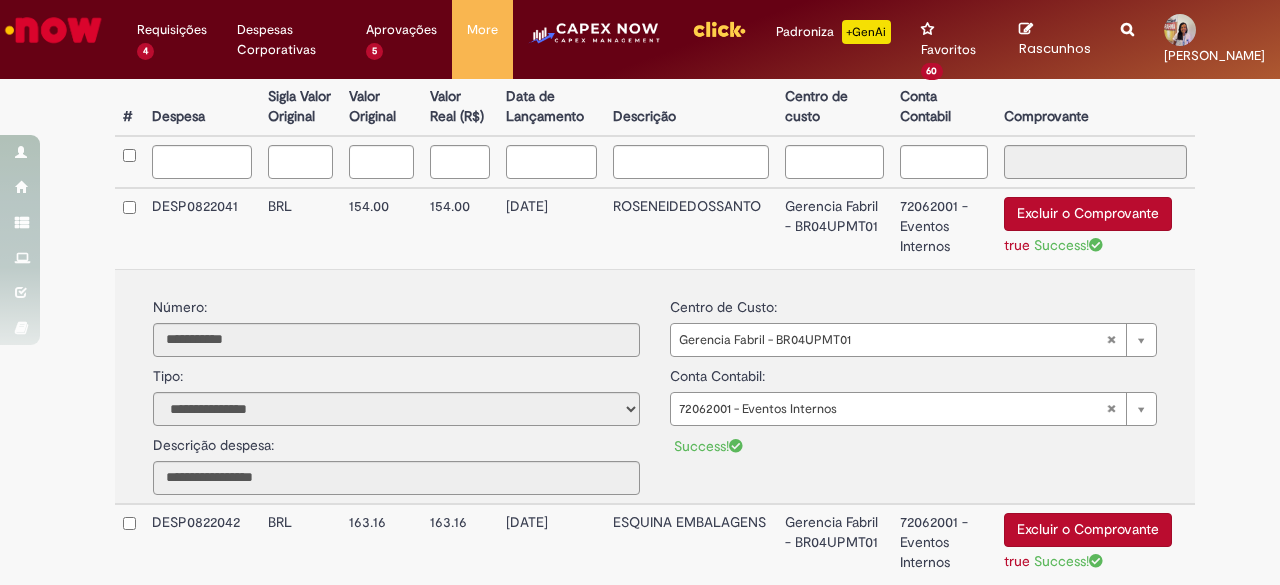click on "**********" at bounding box center [655, 1119] 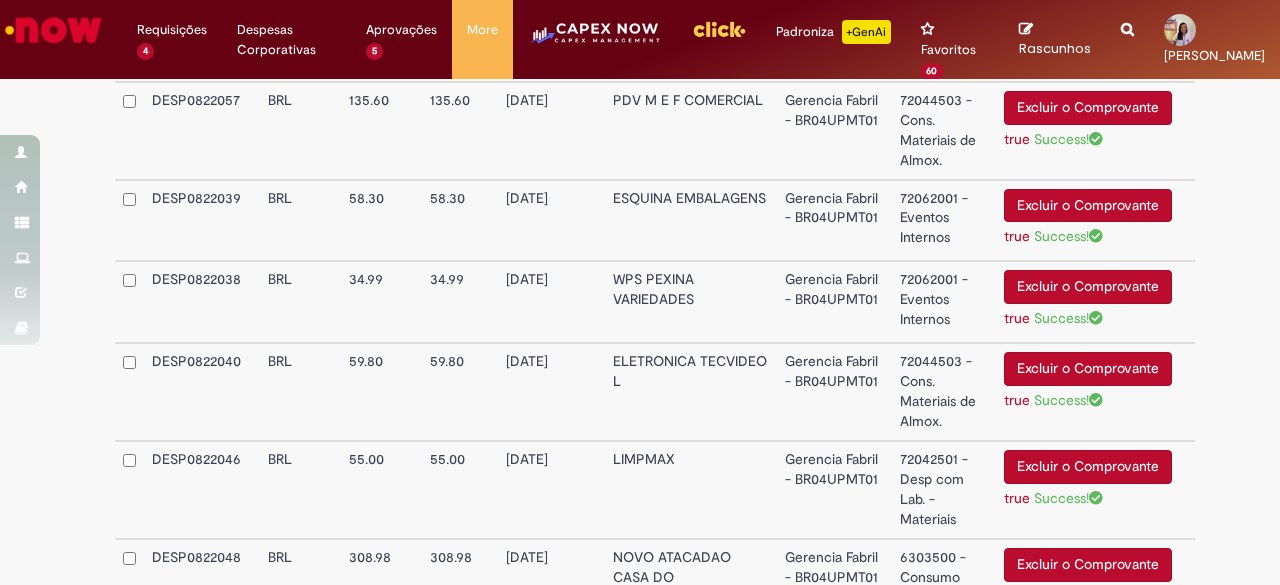scroll, scrollTop: 1036, scrollLeft: 0, axis: vertical 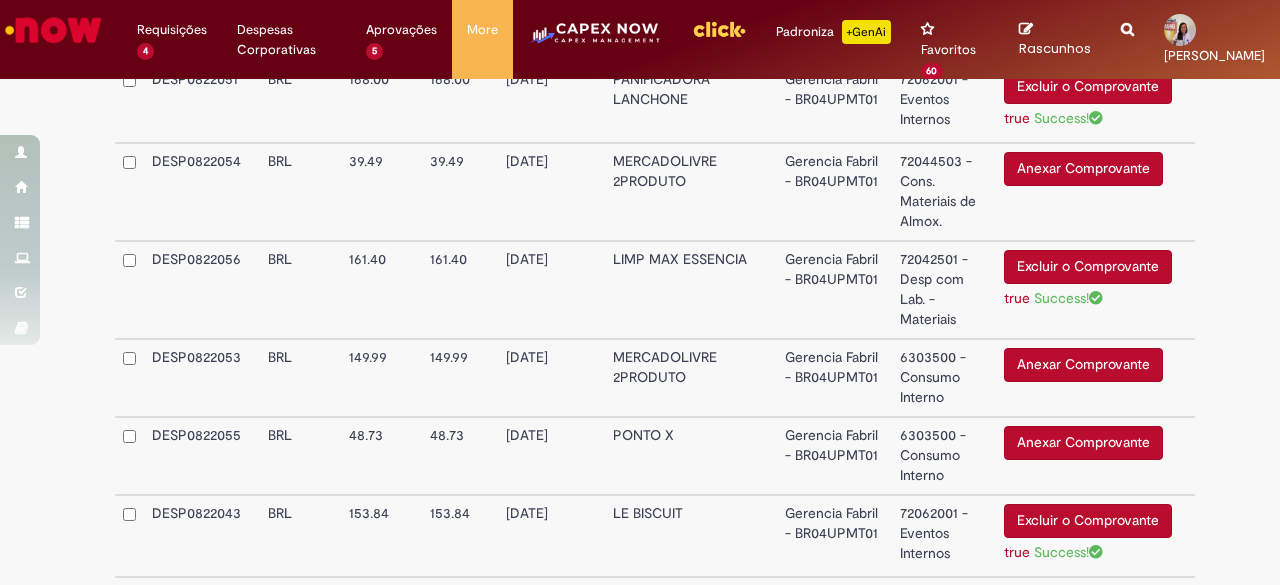 click on "Anexar Comprovante" at bounding box center (1083, 365) 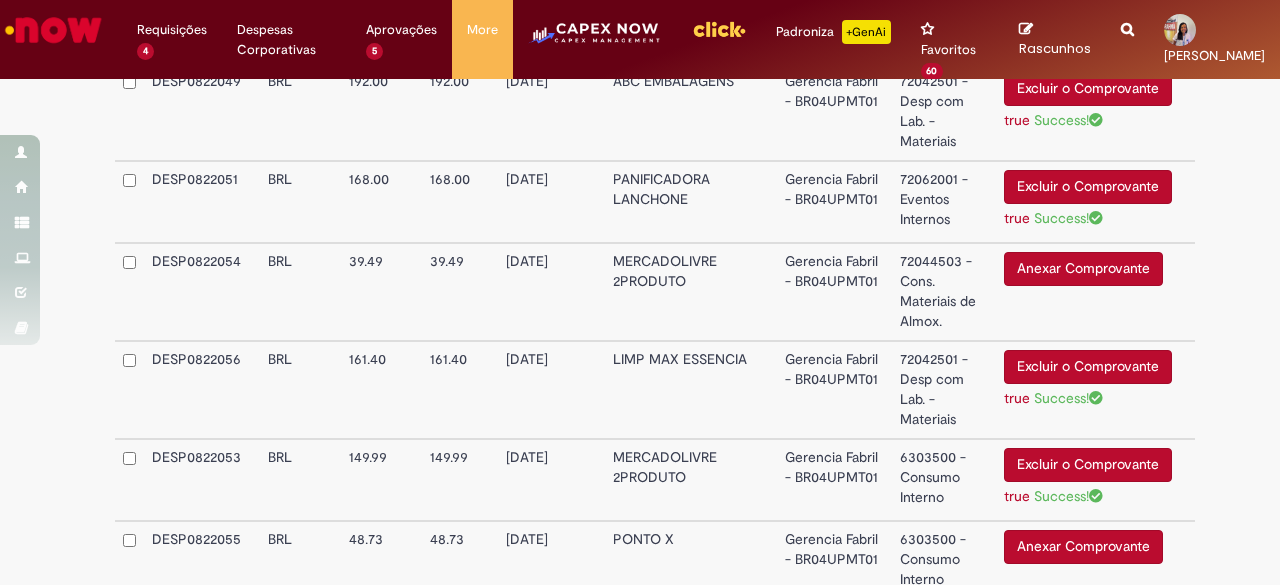 scroll, scrollTop: 1936, scrollLeft: 0, axis: vertical 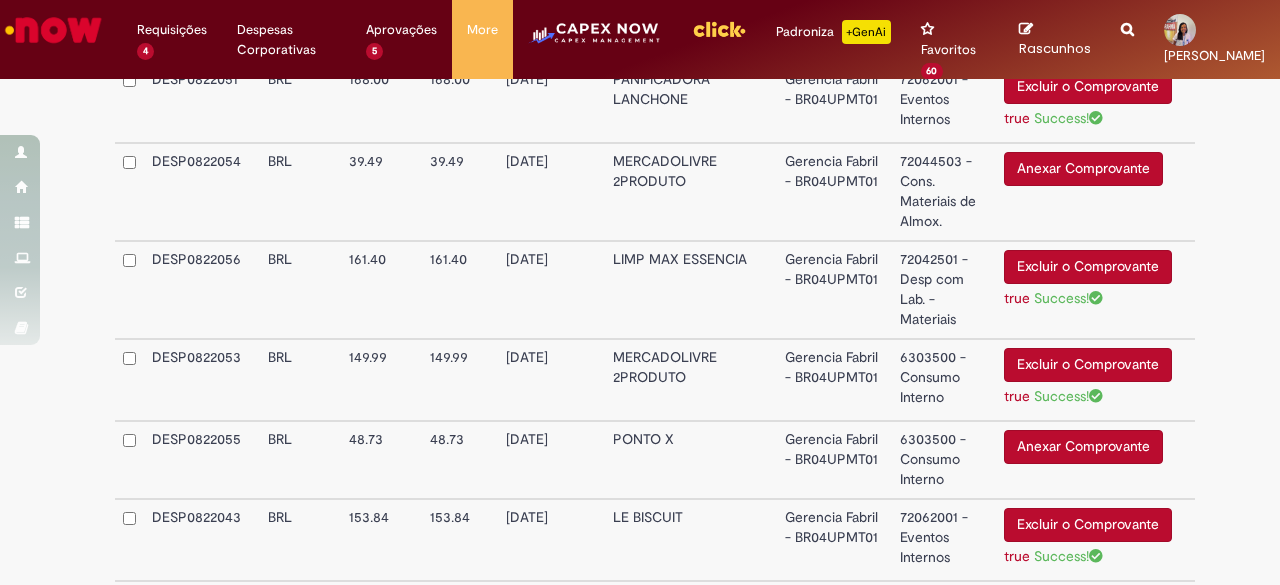 click on "Anexar Comprovante" at bounding box center [1083, 447] 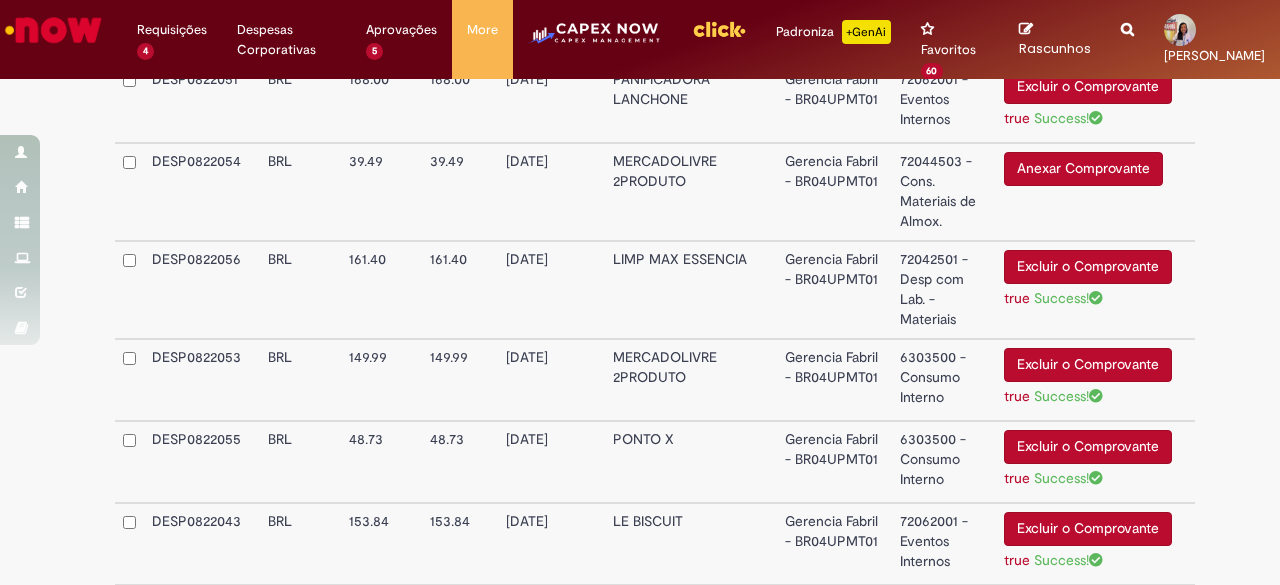 type 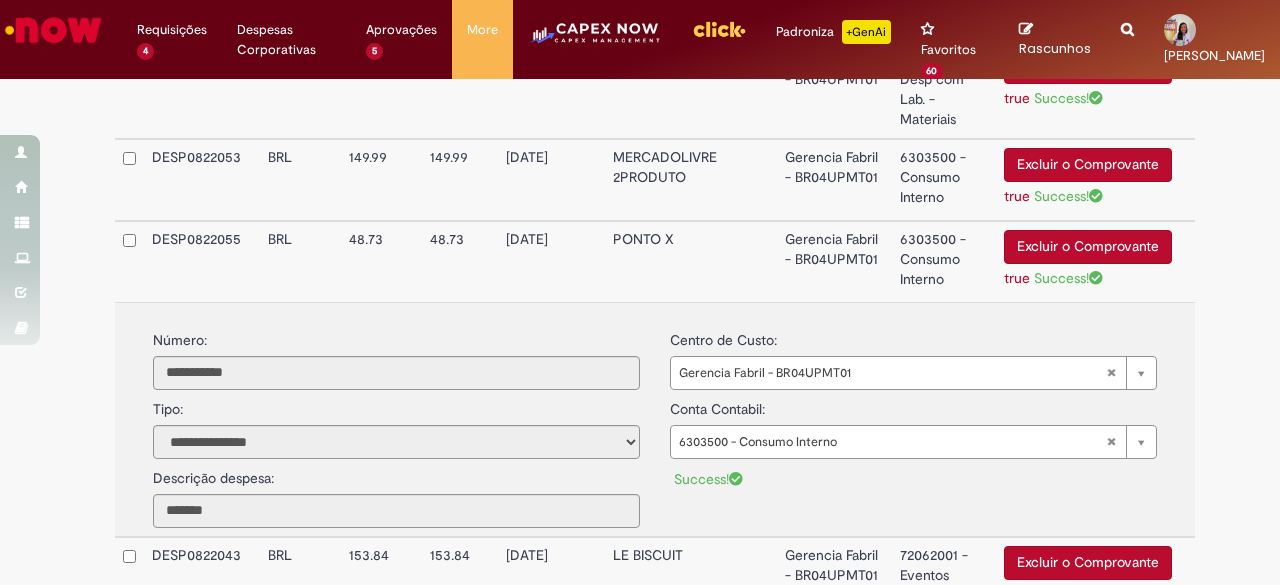 scroll, scrollTop: 2236, scrollLeft: 0, axis: vertical 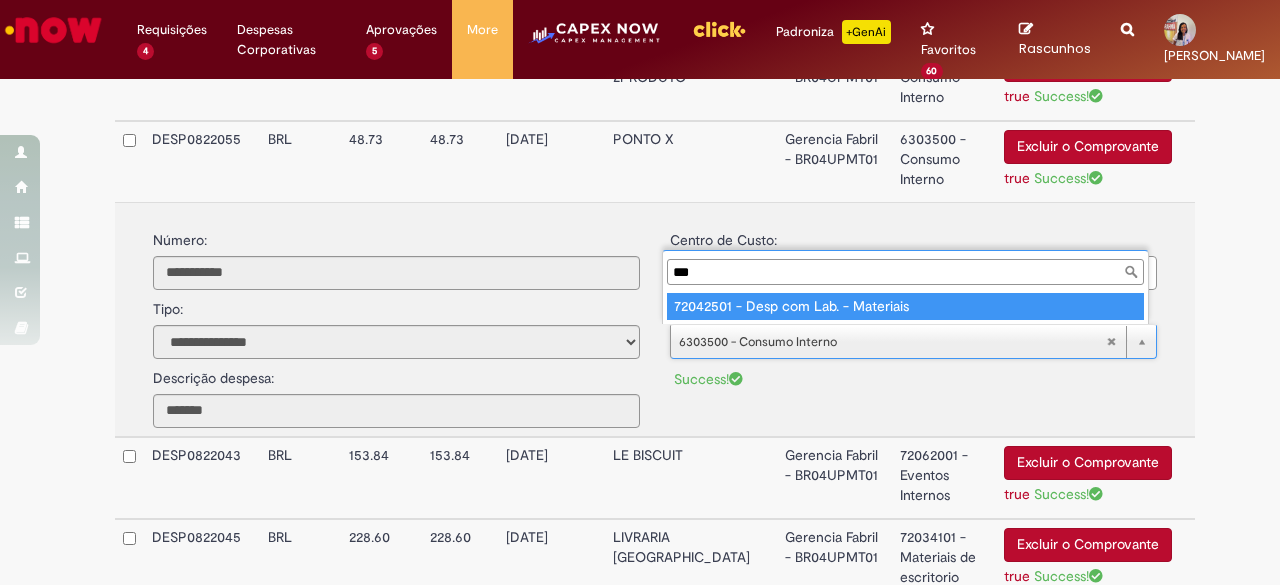 type on "***" 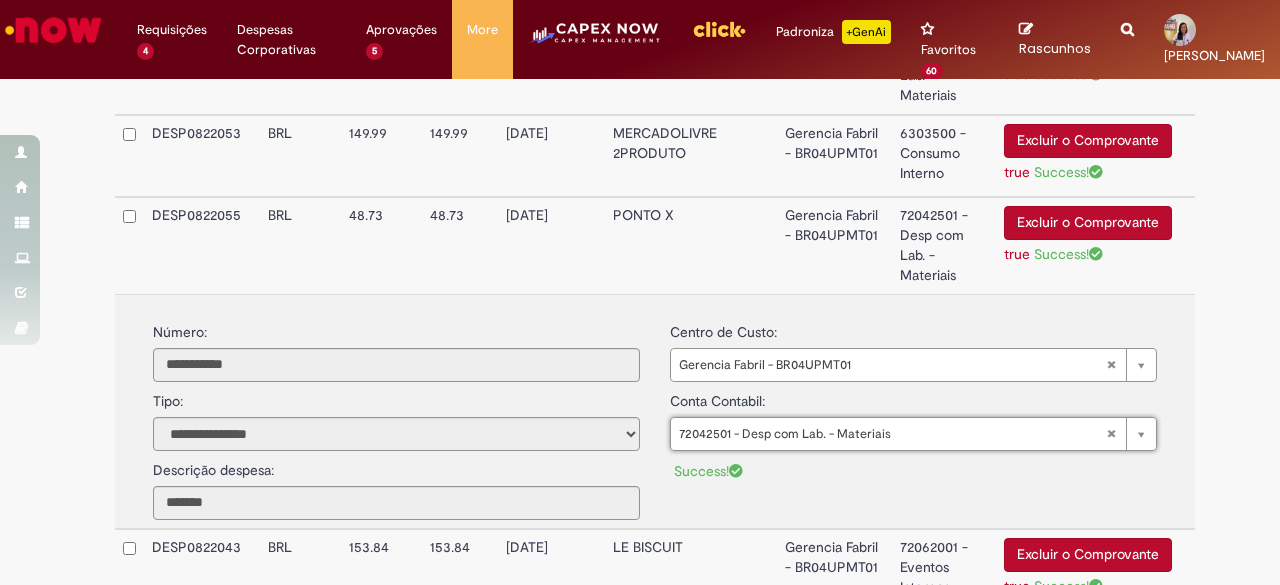 scroll, scrollTop: 2096, scrollLeft: 0, axis: vertical 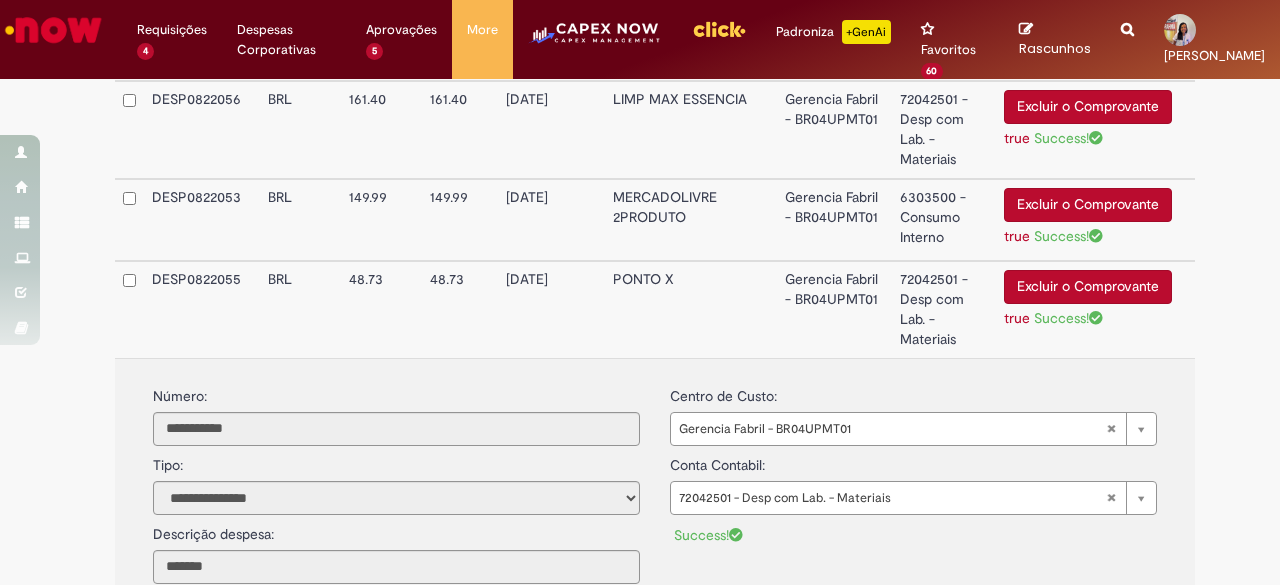 click on "72042501 -  Desp com Lab.  -  Materiais" at bounding box center (944, 309) 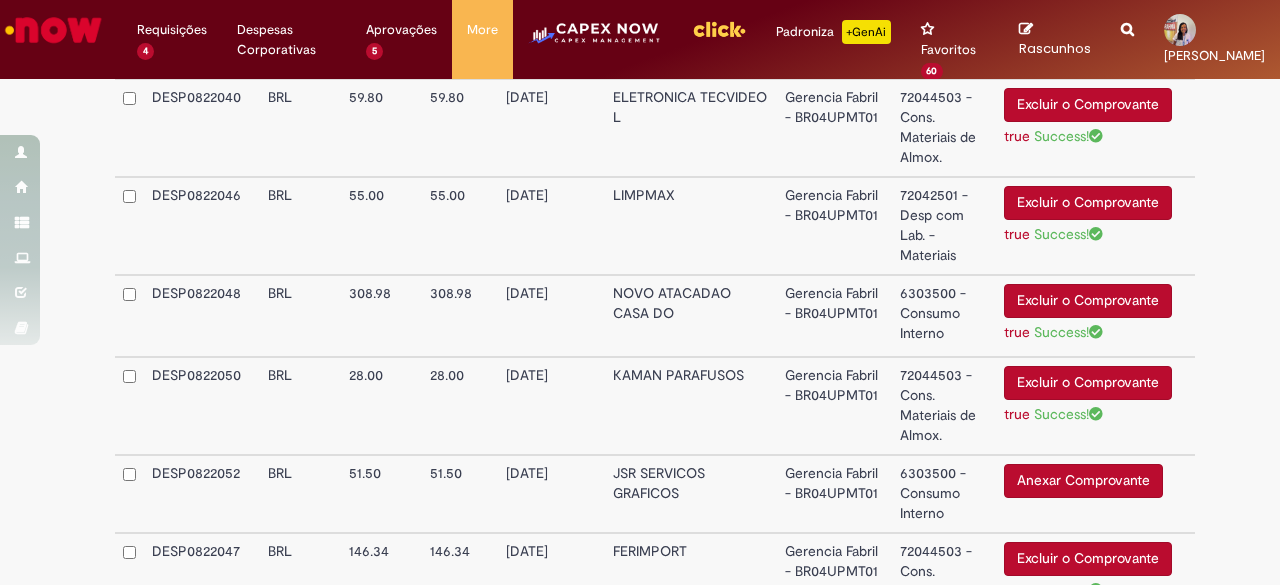 scroll, scrollTop: 1296, scrollLeft: 0, axis: vertical 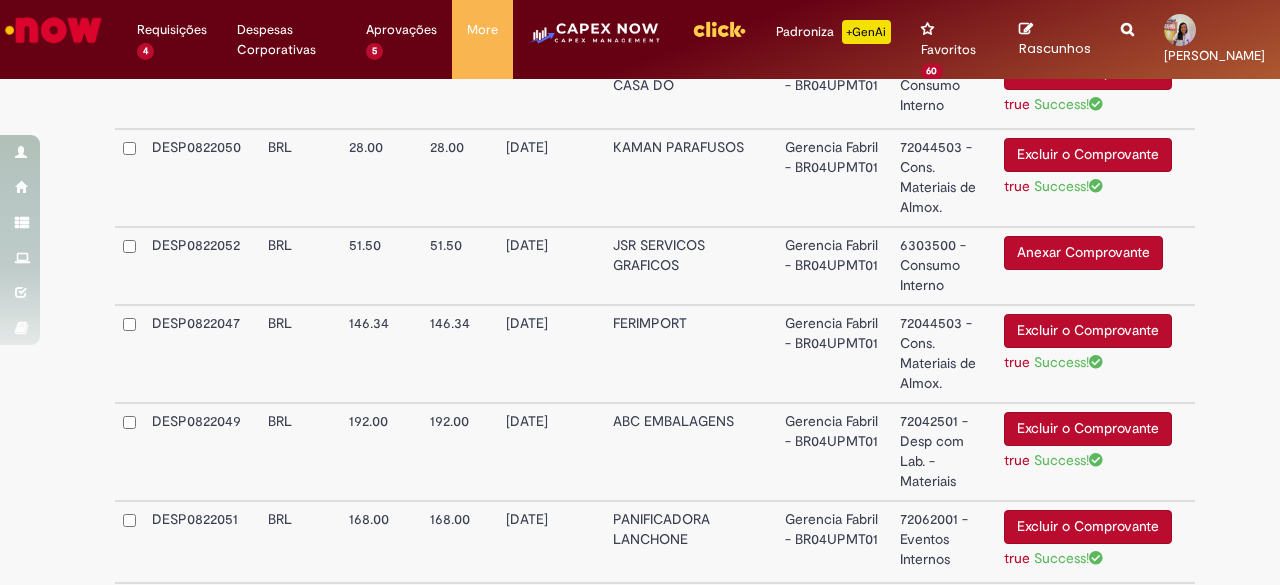 click on "6303500 - Consumo Interno" at bounding box center [944, 266] 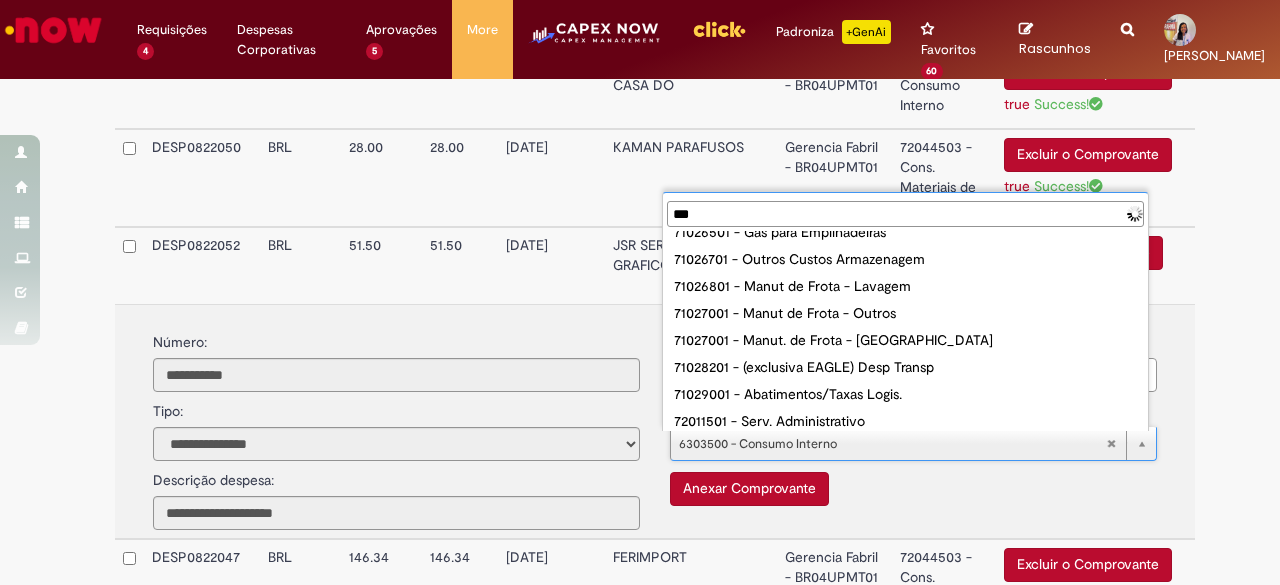scroll, scrollTop: 0, scrollLeft: 0, axis: both 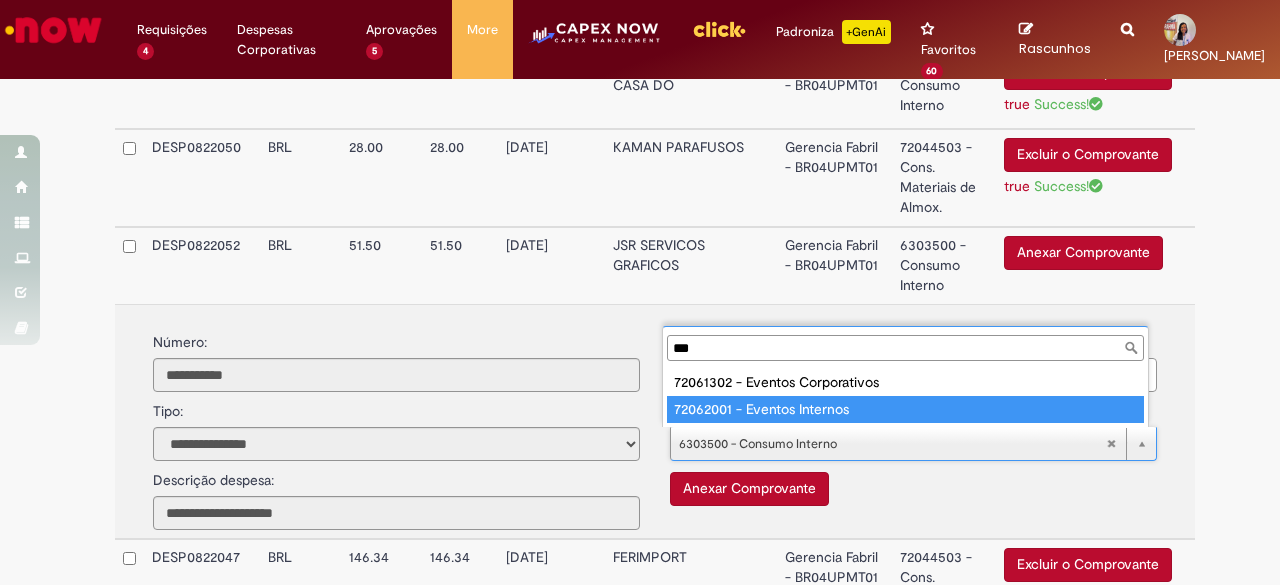 type on "***" 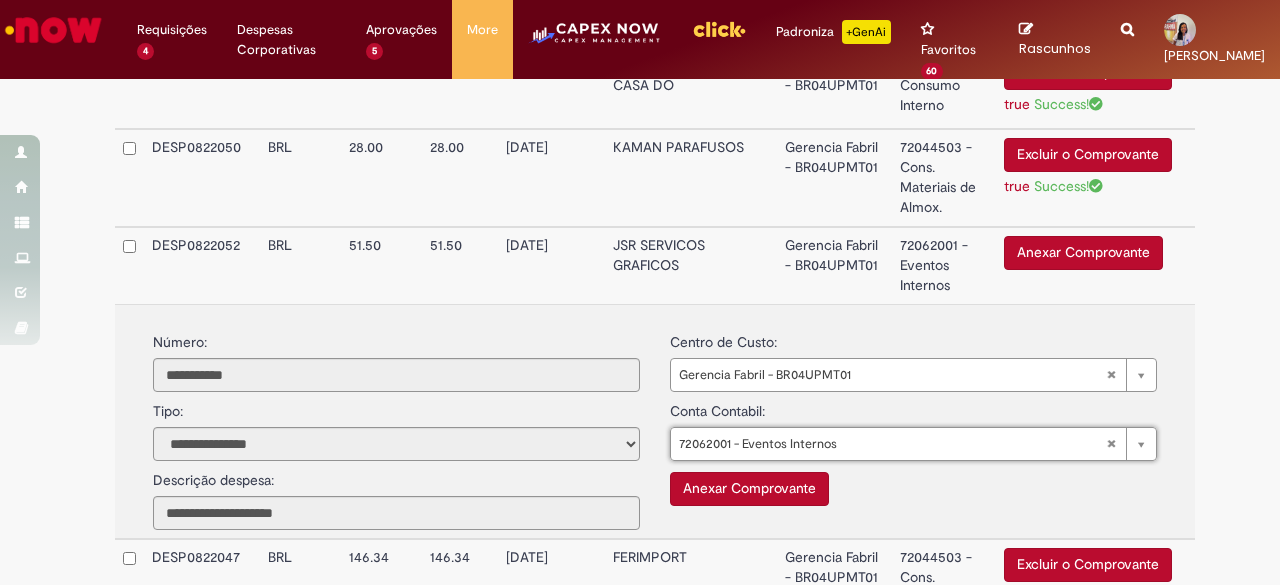 click on "**********" at bounding box center (655, 271) 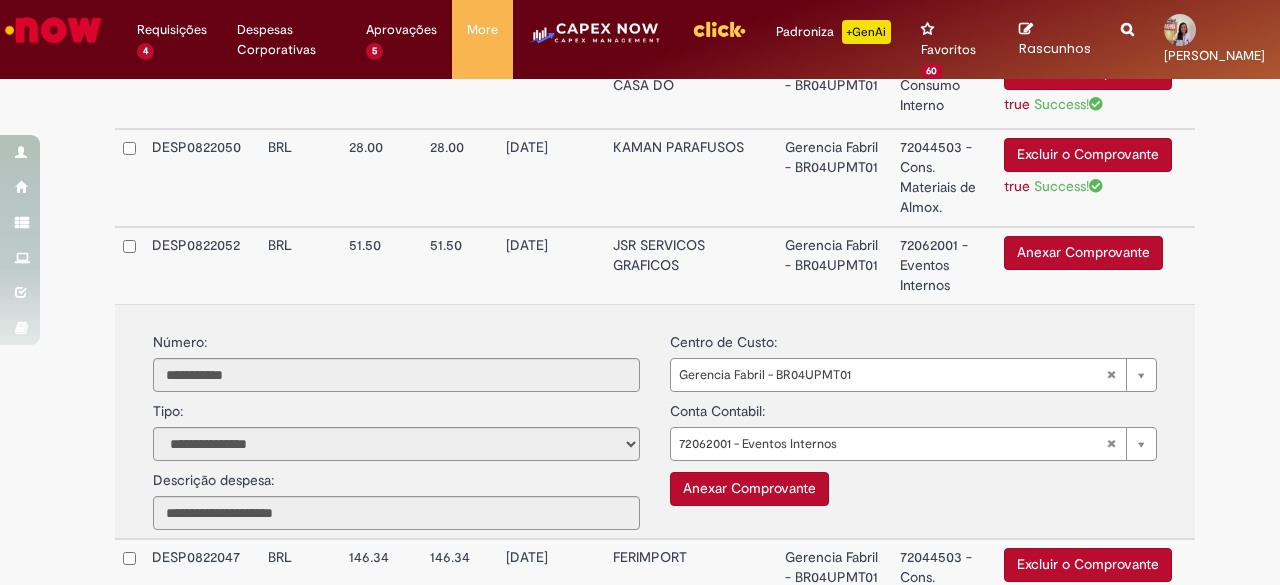 click on "Anexar Comprovante" at bounding box center (1083, 253) 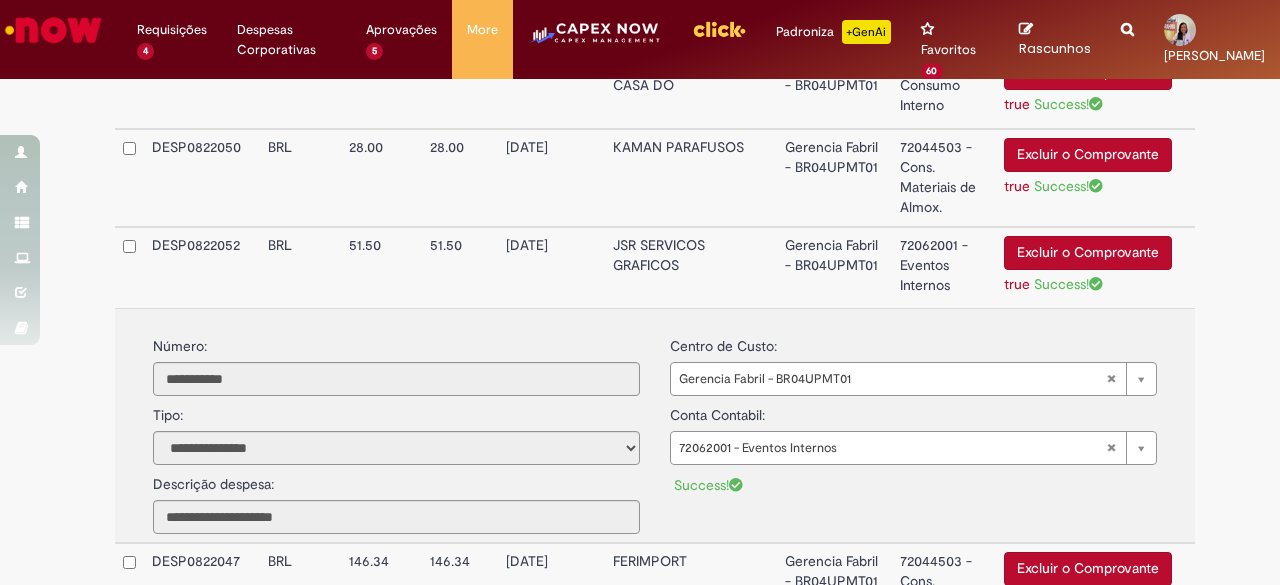 click on "72062001 - Eventos Internos" at bounding box center [944, 267] 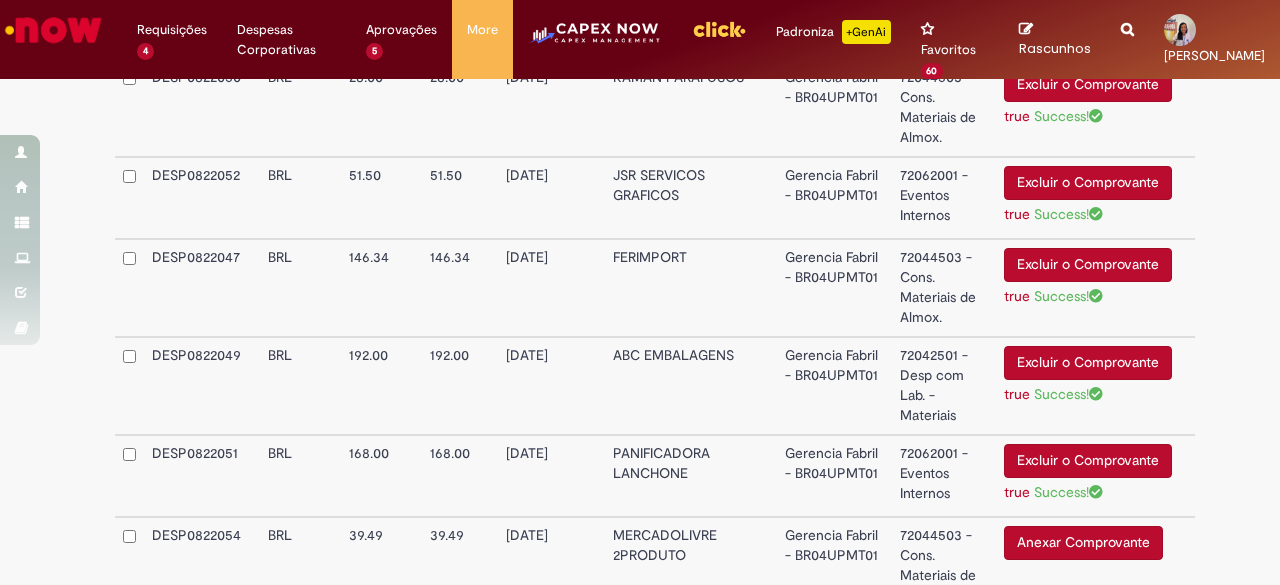 scroll, scrollTop: 1666, scrollLeft: 0, axis: vertical 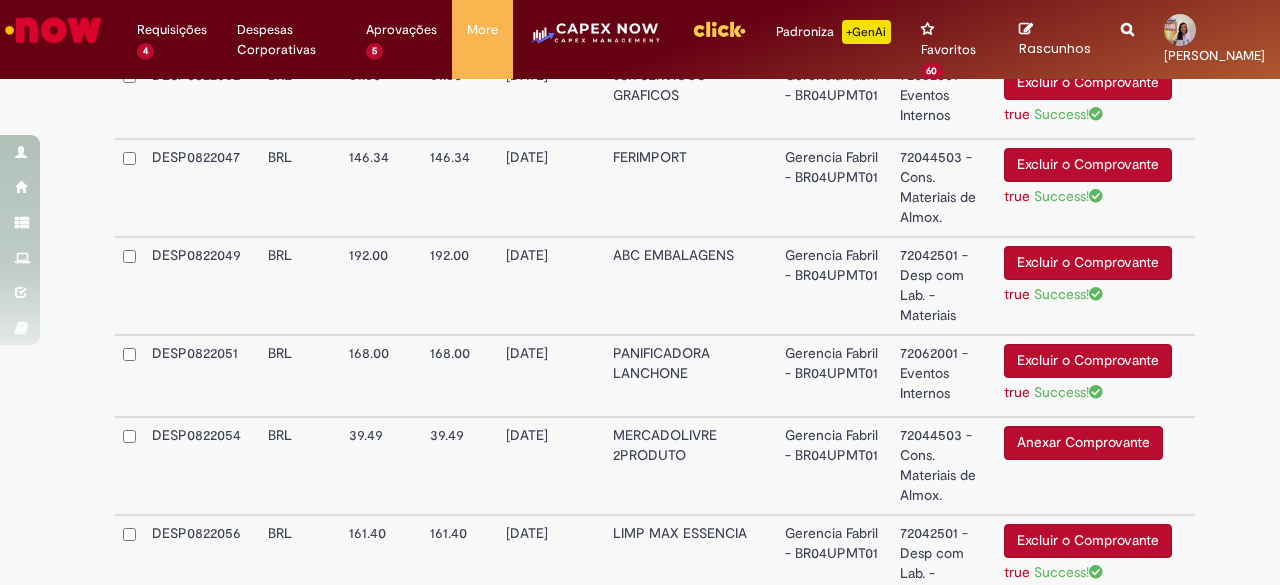 click on "Anexar Comprovante" at bounding box center [1083, 443] 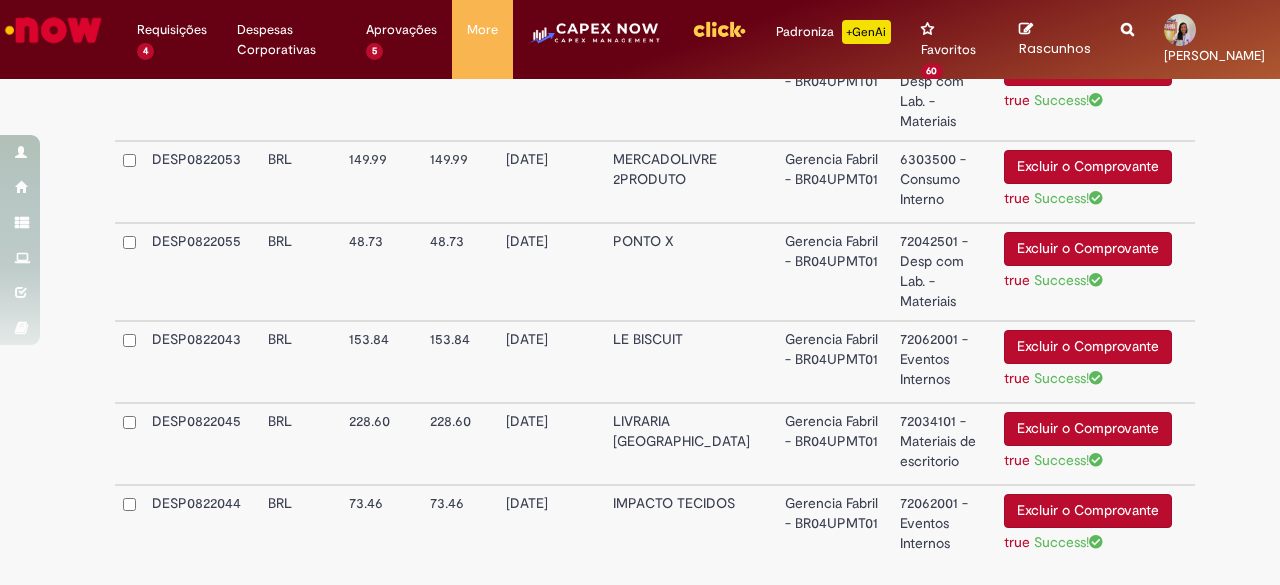 scroll, scrollTop: 2266, scrollLeft: 0, axis: vertical 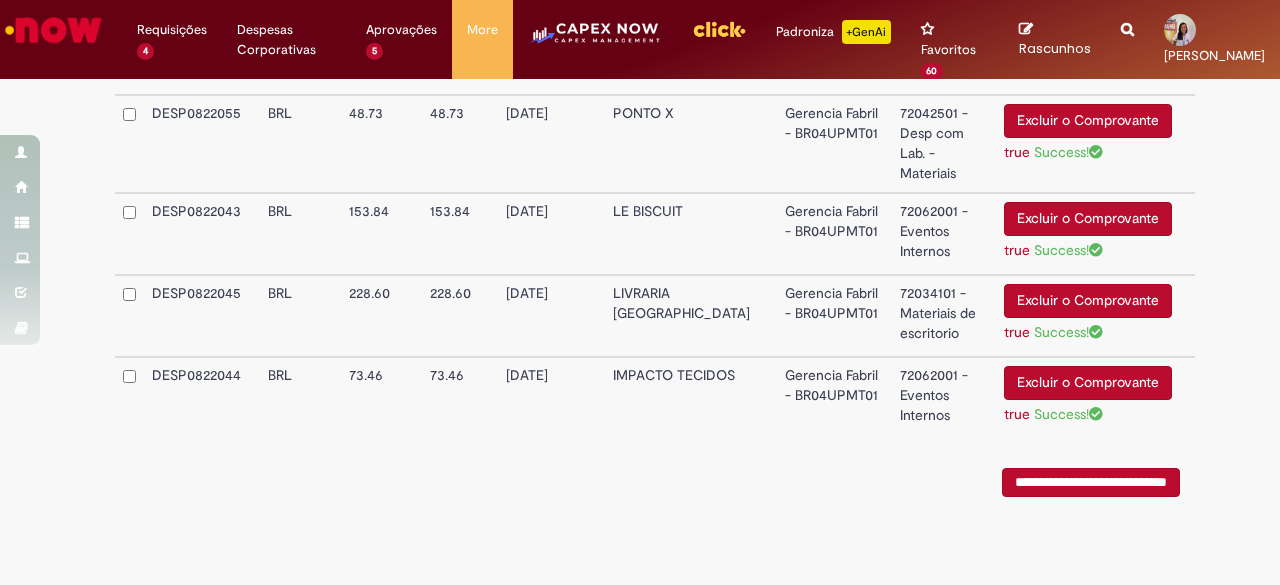 click on "**********" at bounding box center [1091, 482] 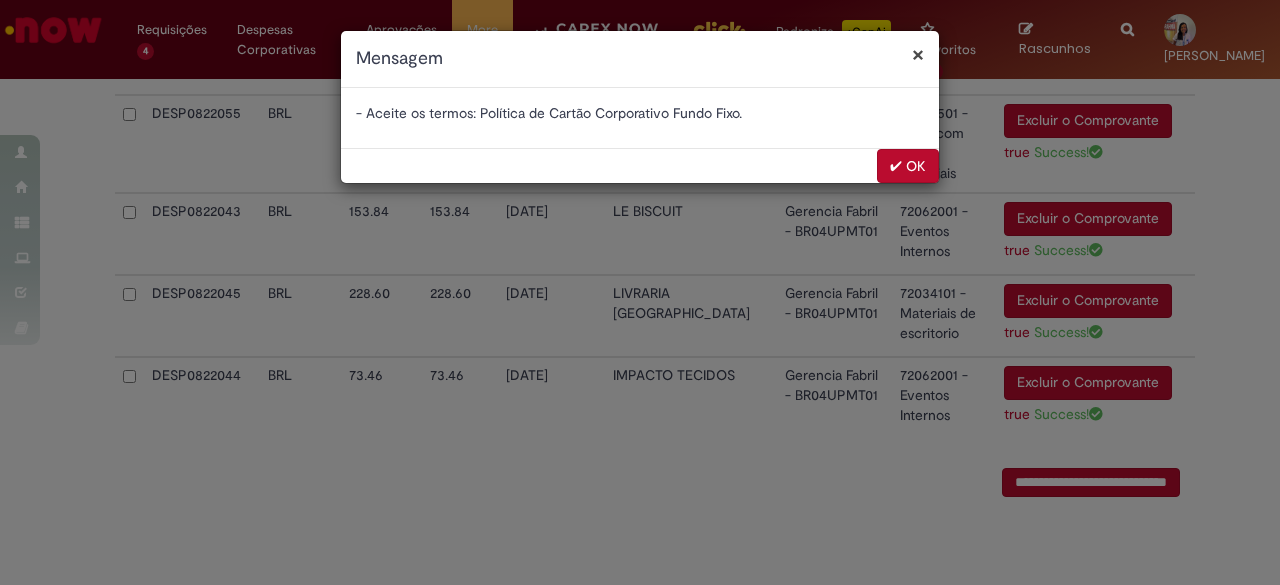 click on "✔ OK" at bounding box center [908, 166] 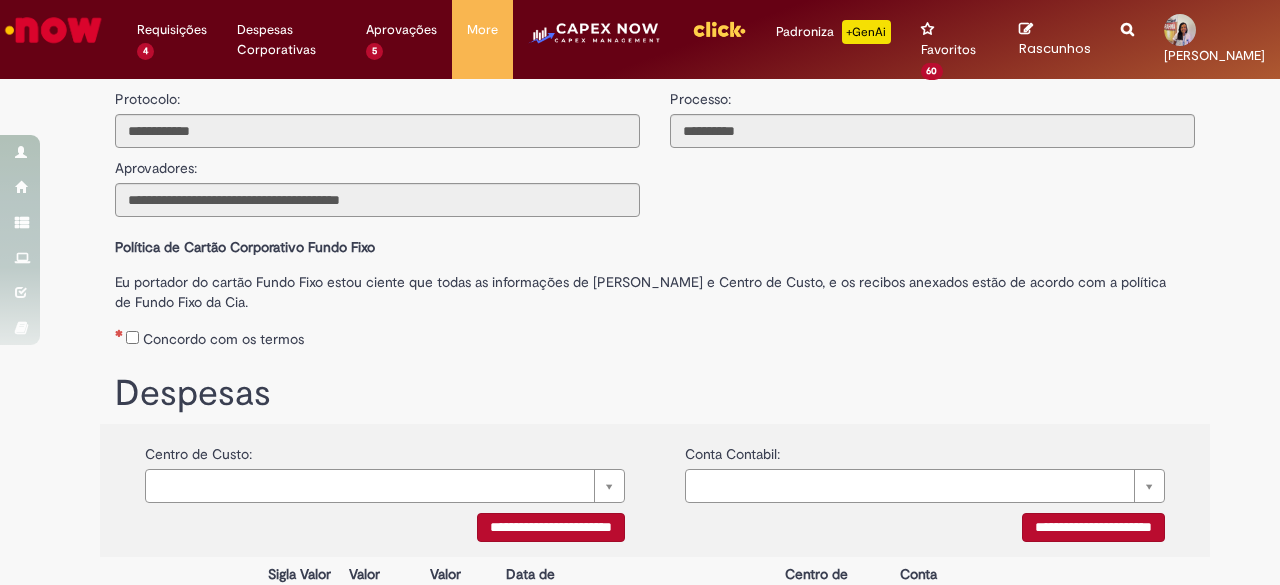 scroll, scrollTop: 200, scrollLeft: 0, axis: vertical 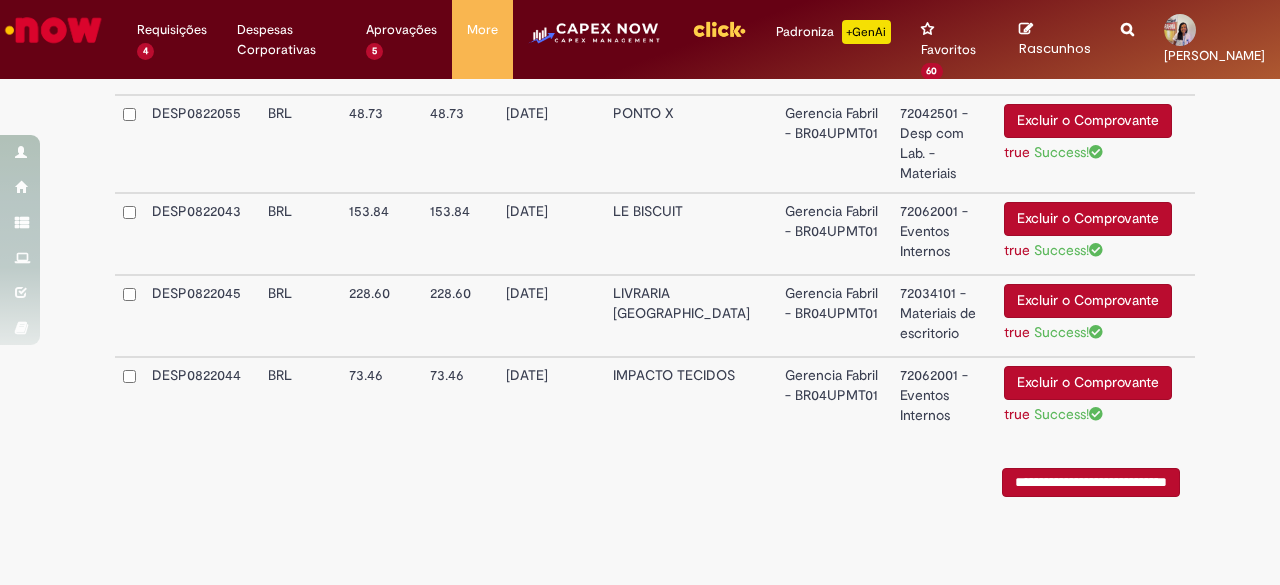 click on "**********" at bounding box center [1091, 482] 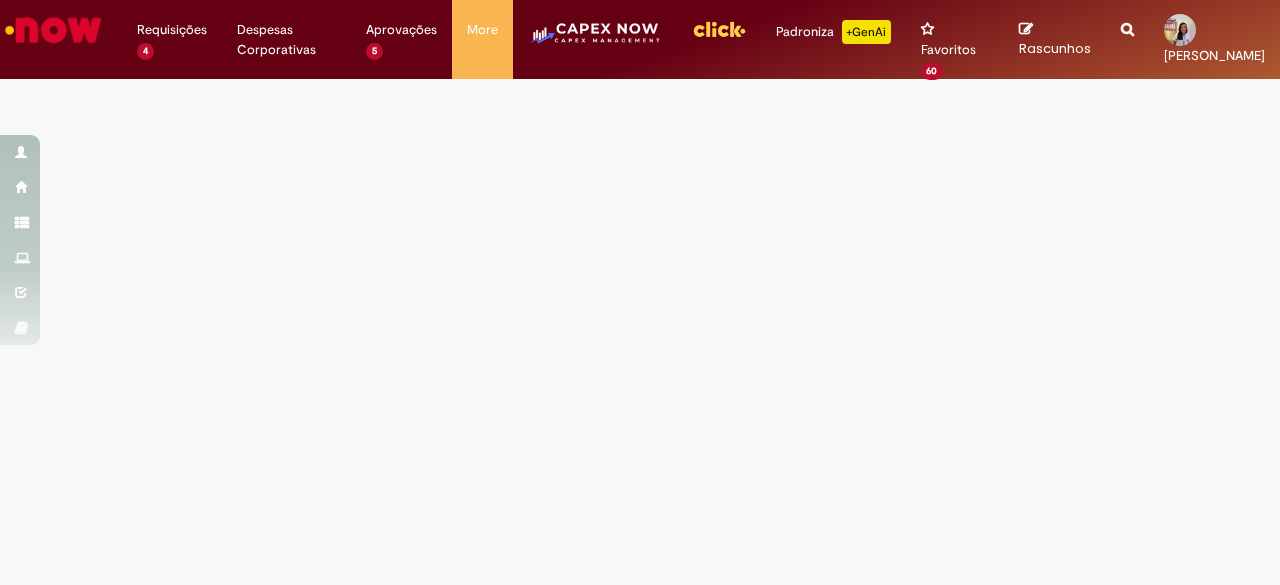 scroll, scrollTop: 0, scrollLeft: 0, axis: both 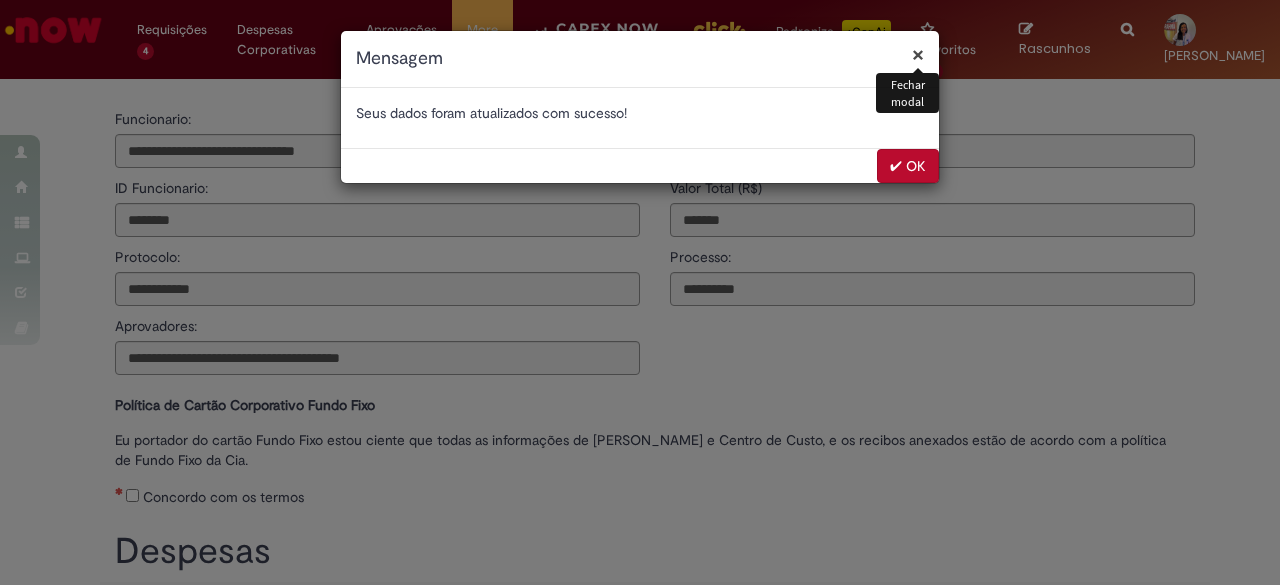 click on "✔ OK" at bounding box center (908, 166) 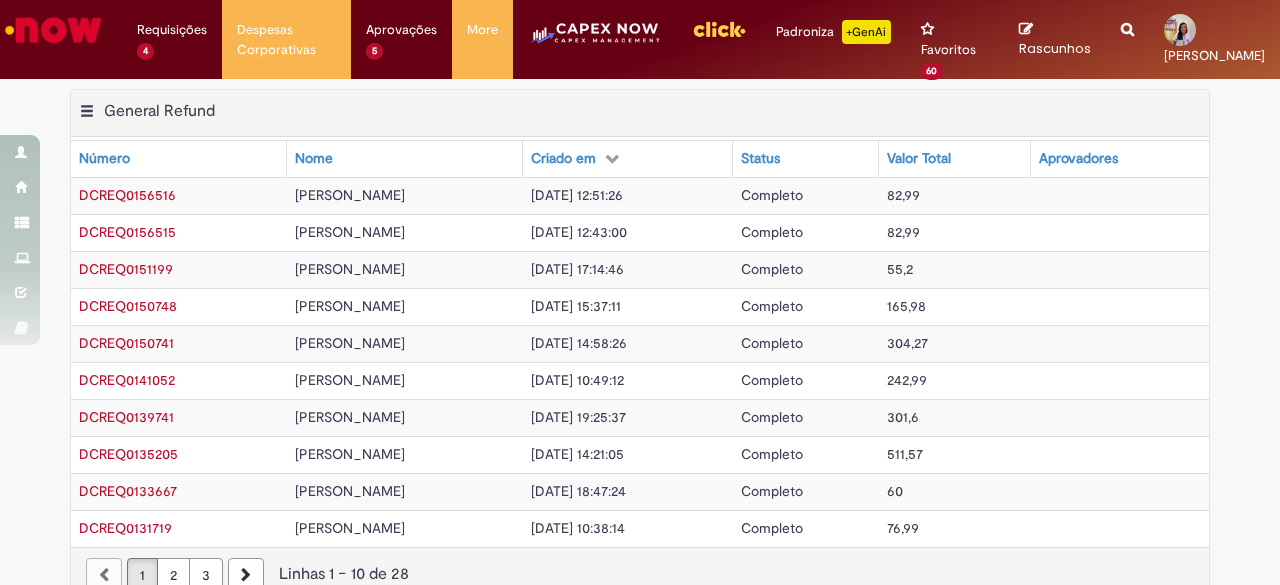 scroll, scrollTop: 0, scrollLeft: 0, axis: both 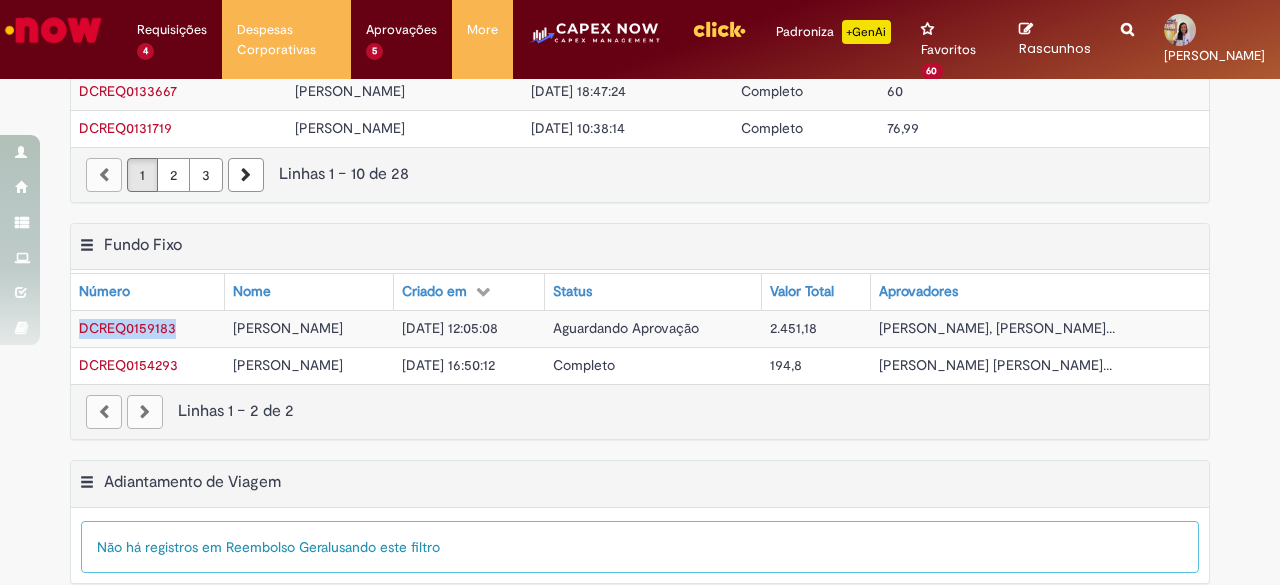 drag, startPoint x: 174, startPoint y: 319, endPoint x: 64, endPoint y: 319, distance: 110 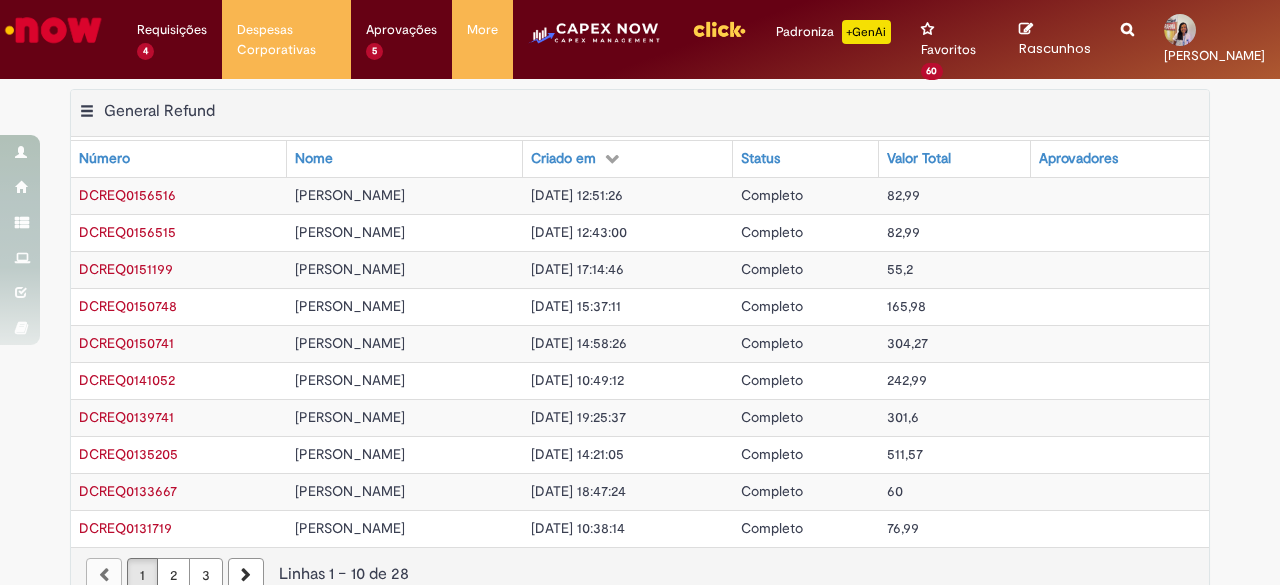 scroll, scrollTop: 0, scrollLeft: 0, axis: both 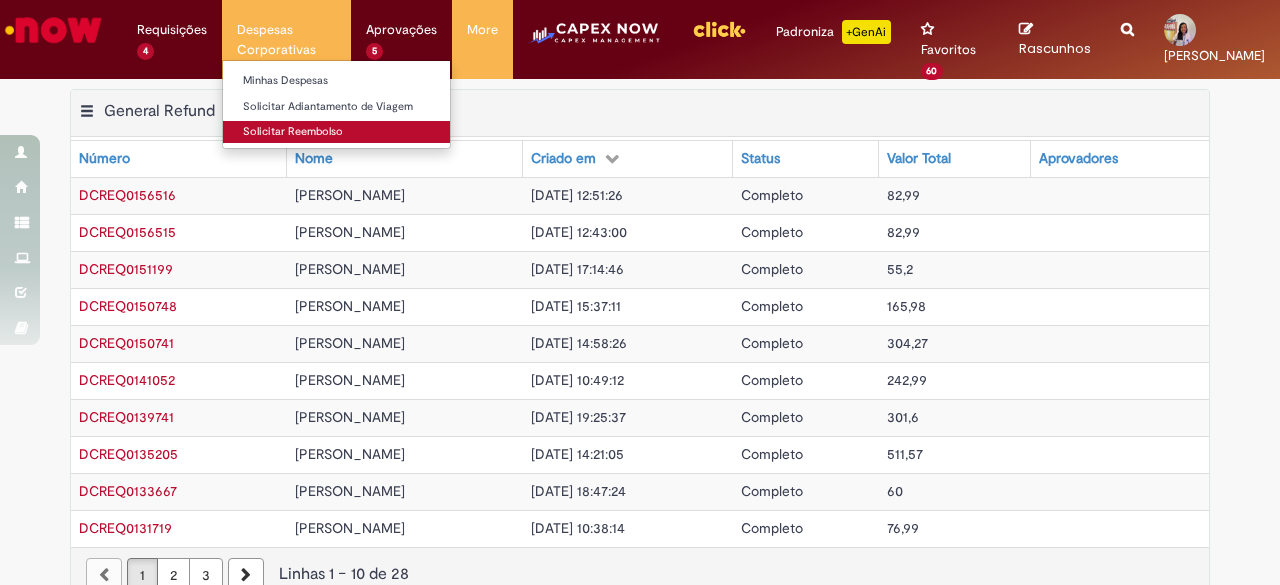 click on "Solicitar Reembolso" at bounding box center (336, 132) 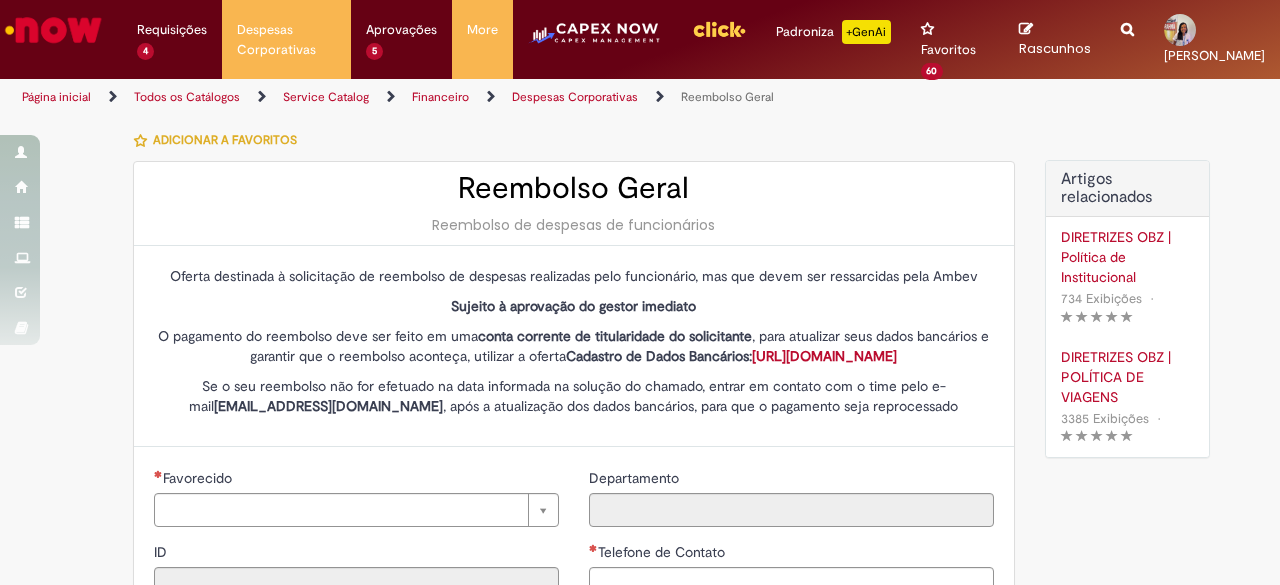 type on "********" 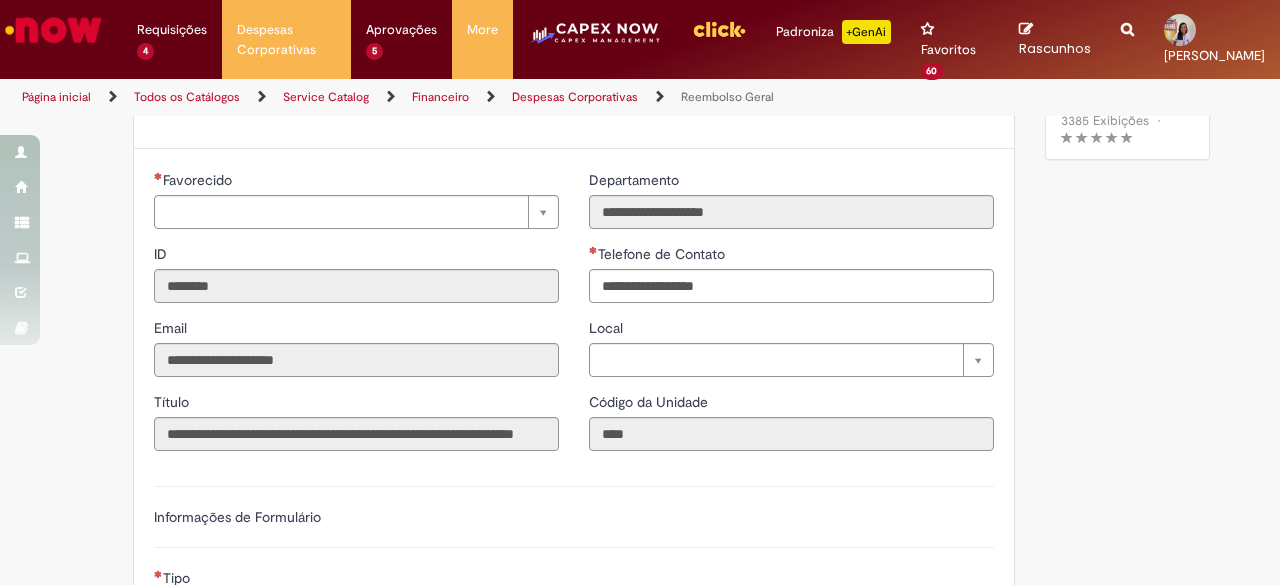 type on "**********" 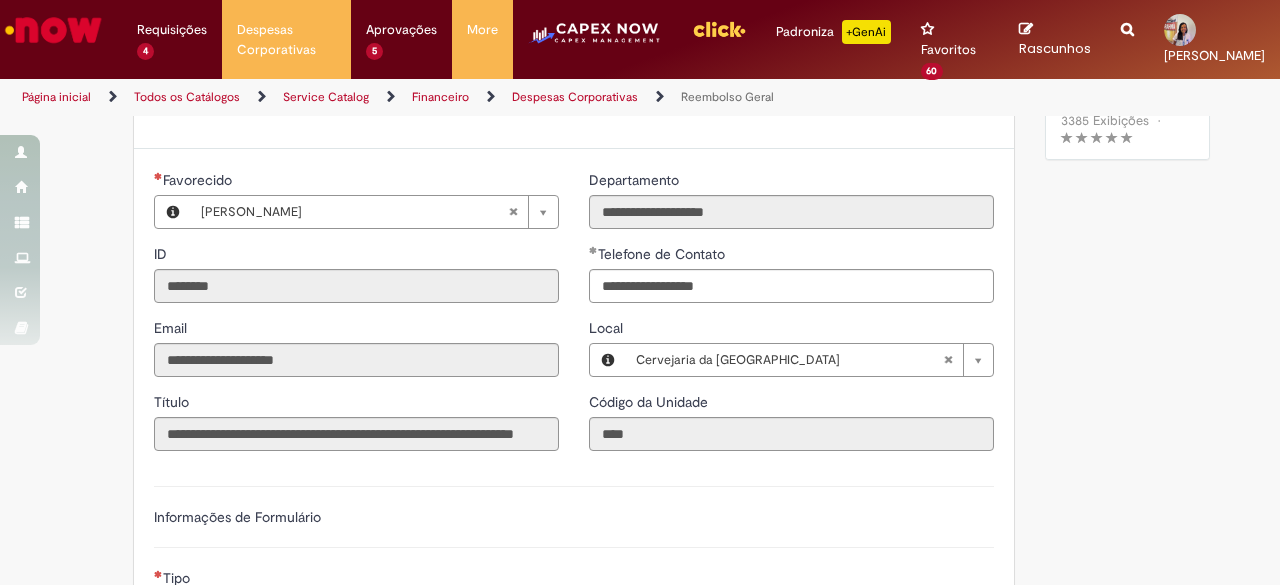 type on "**********" 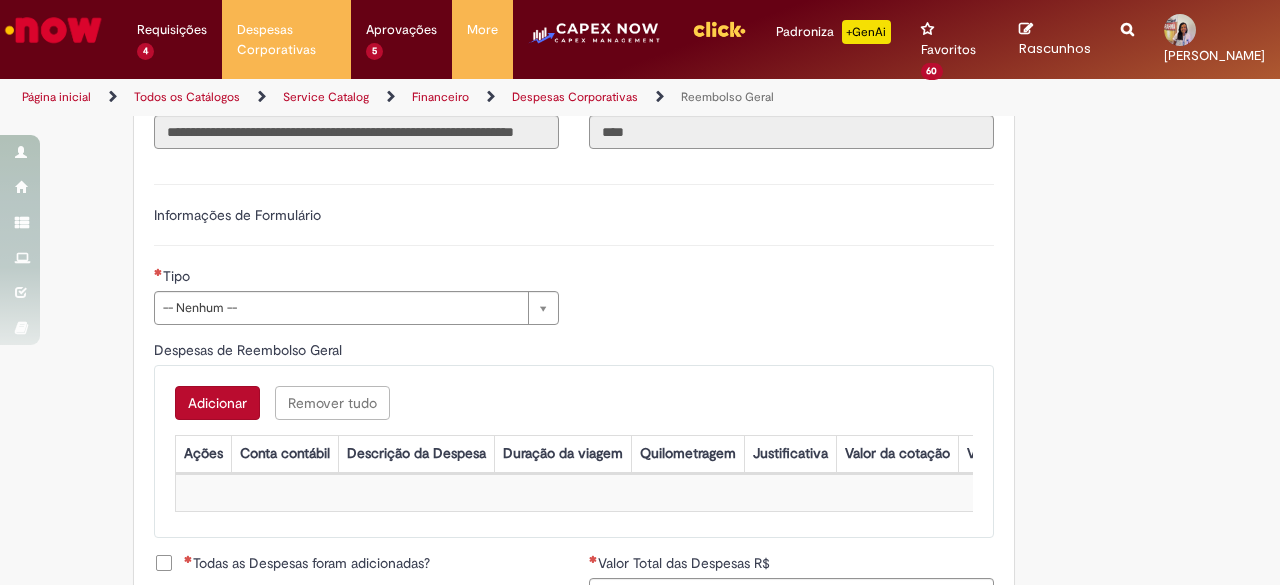 scroll, scrollTop: 700, scrollLeft: 0, axis: vertical 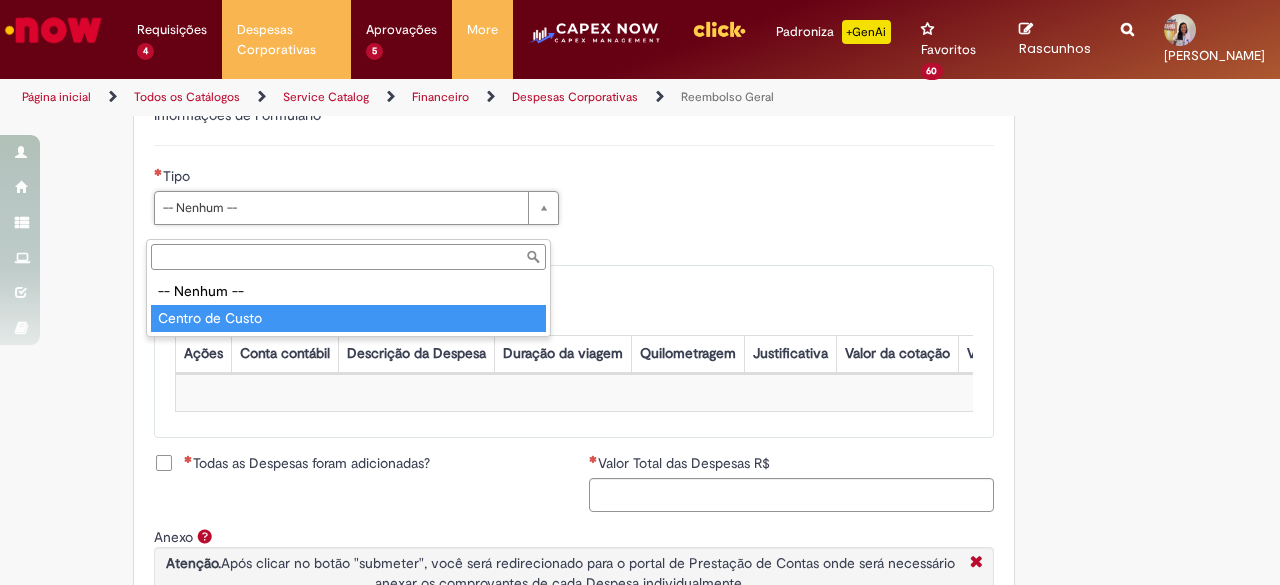 type on "**********" 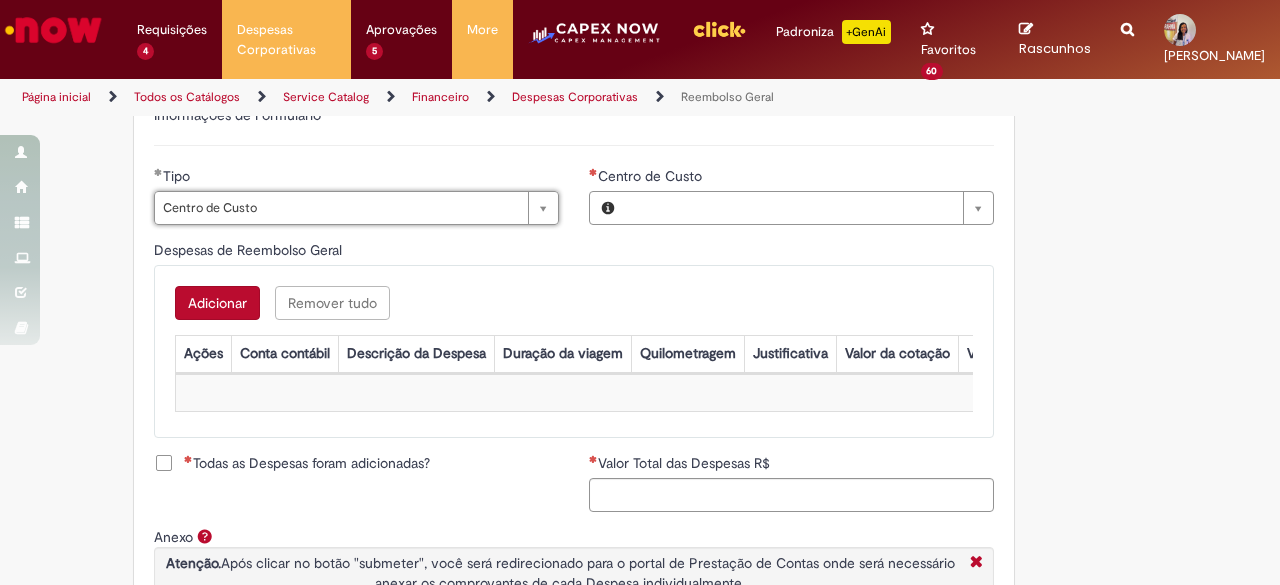 type on "**********" 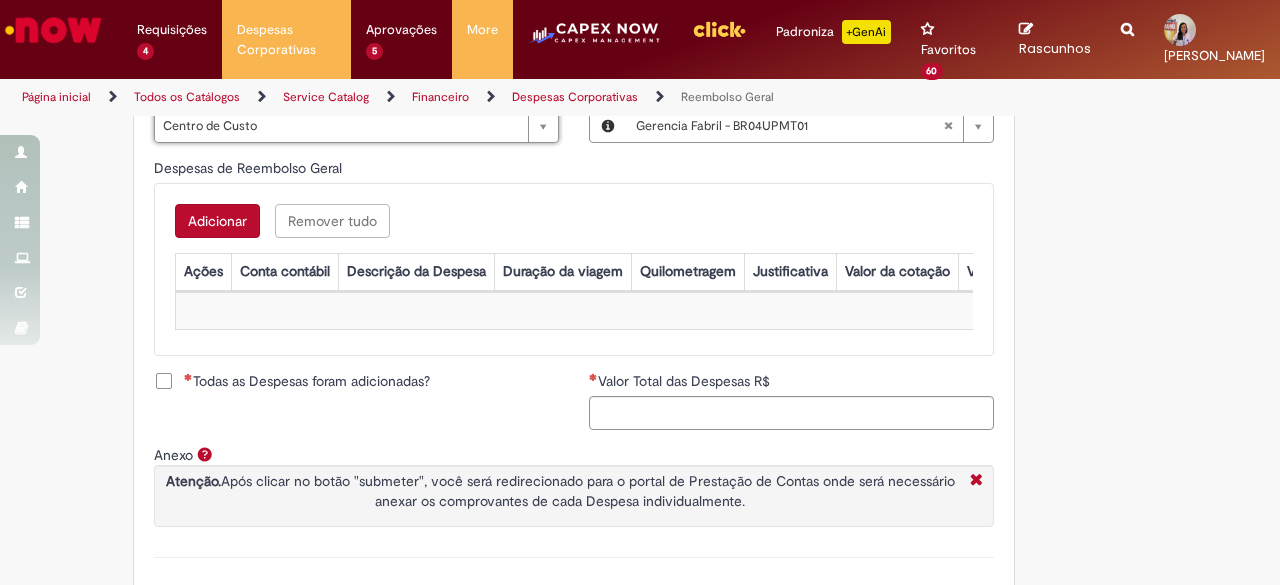 scroll, scrollTop: 800, scrollLeft: 0, axis: vertical 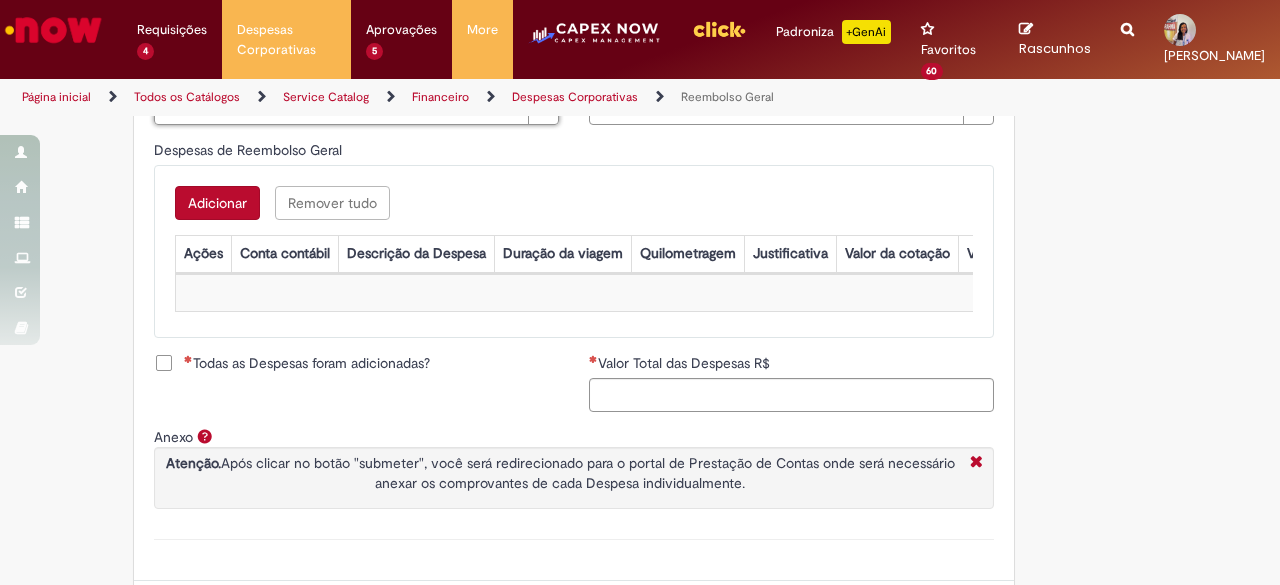 click on "Adicionar" at bounding box center (217, 203) 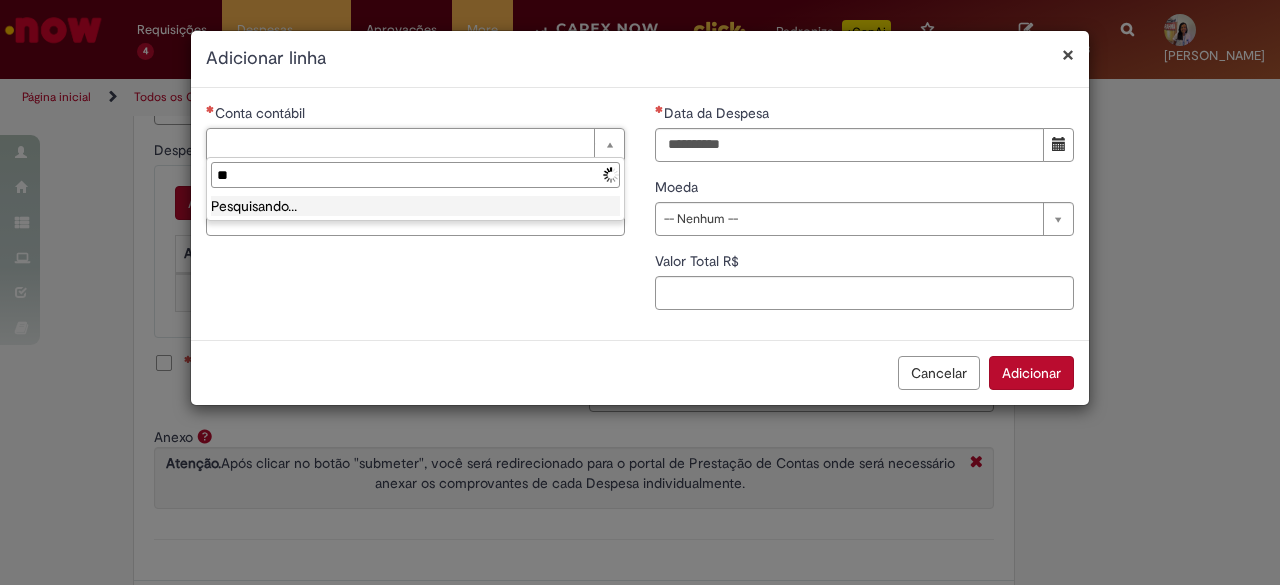 type on "*" 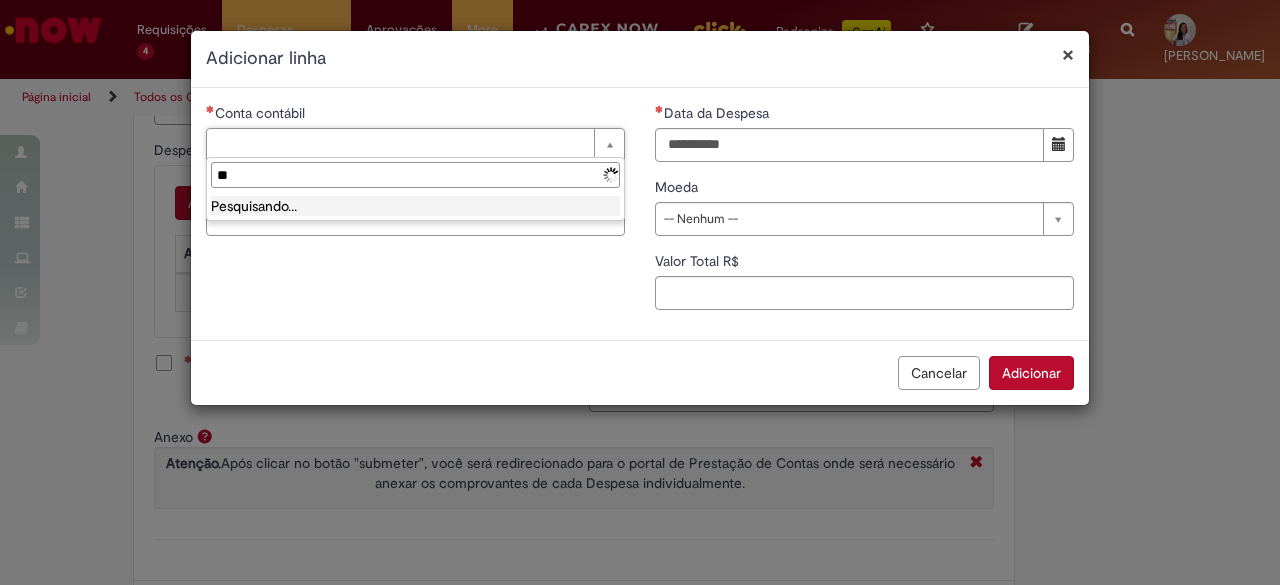 type on "*" 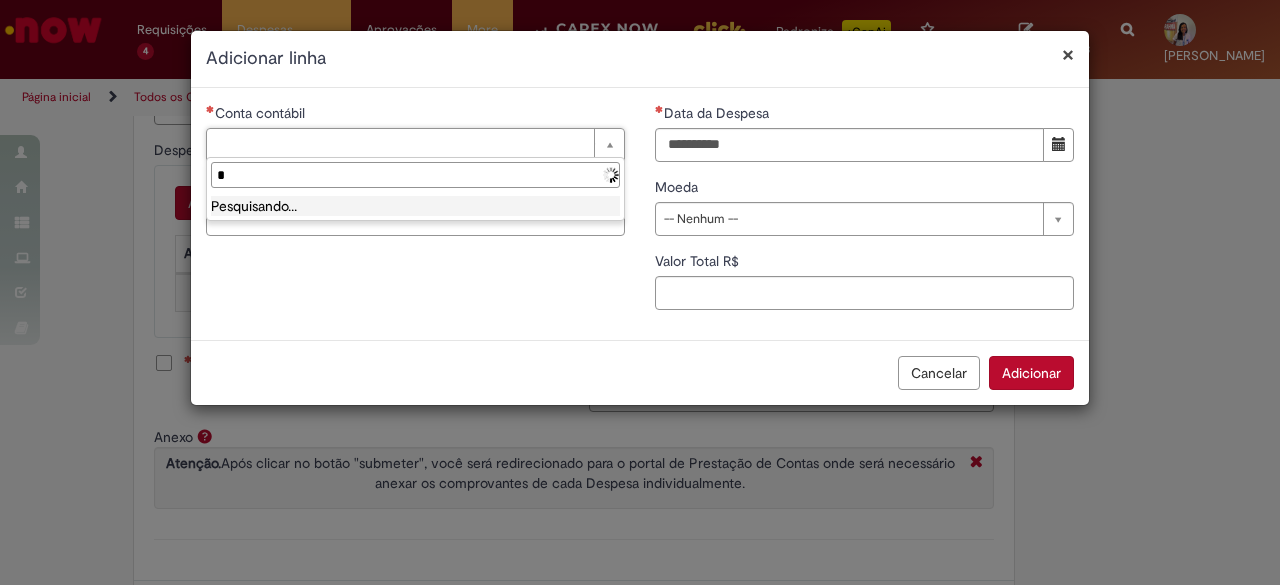 type 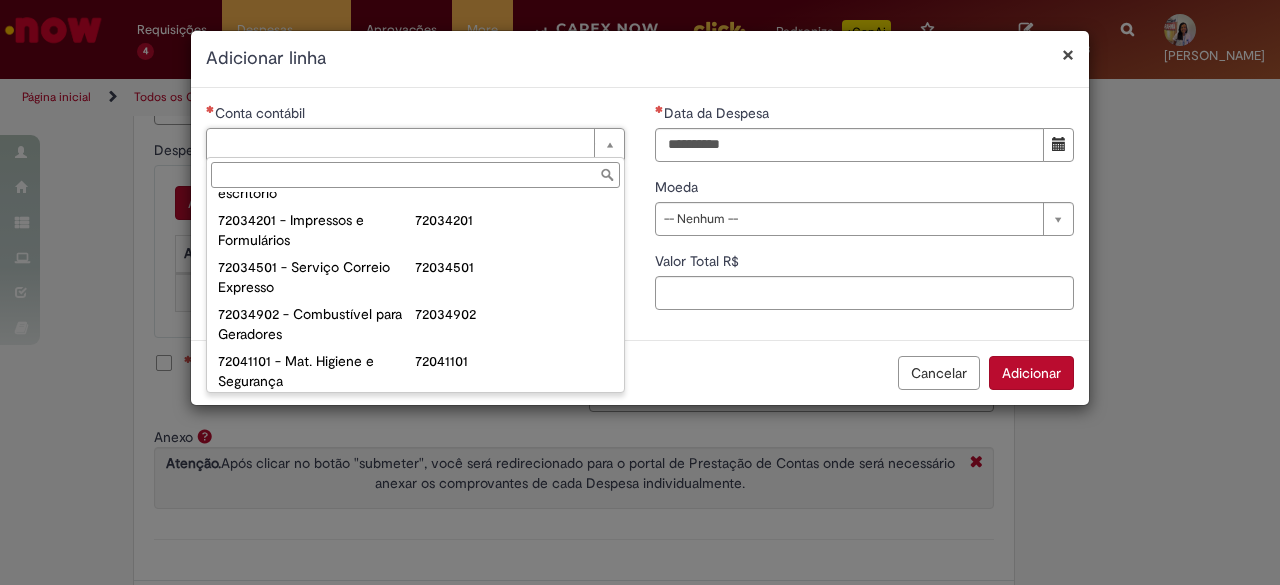 scroll, scrollTop: 374, scrollLeft: 0, axis: vertical 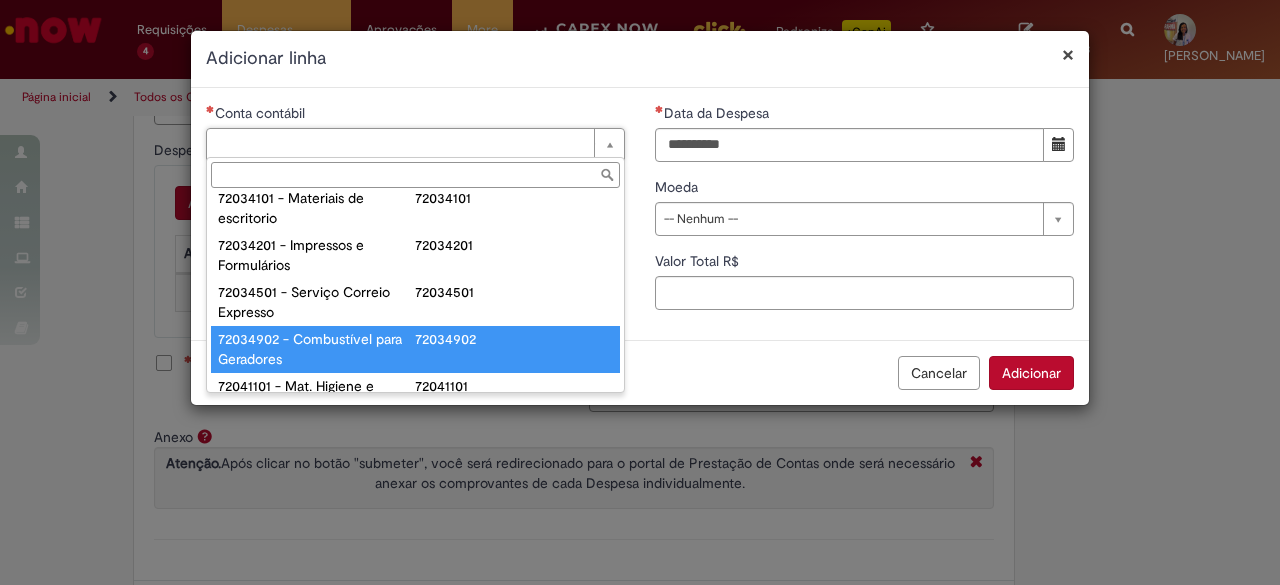 type on "**********" 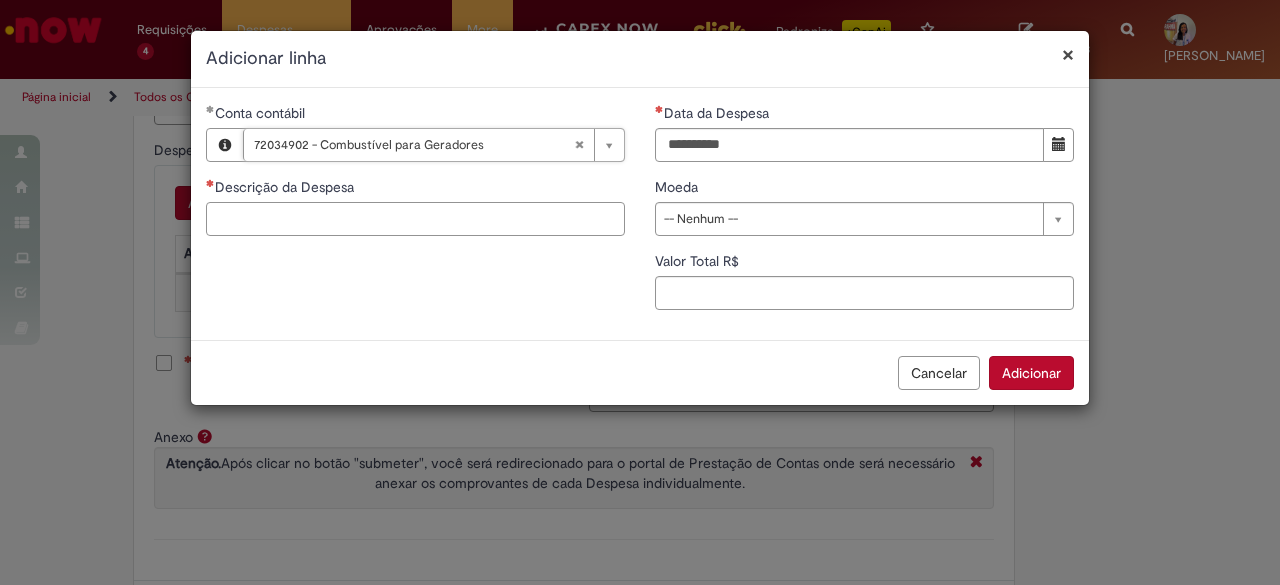 click on "Descrição da Despesa" at bounding box center [415, 219] 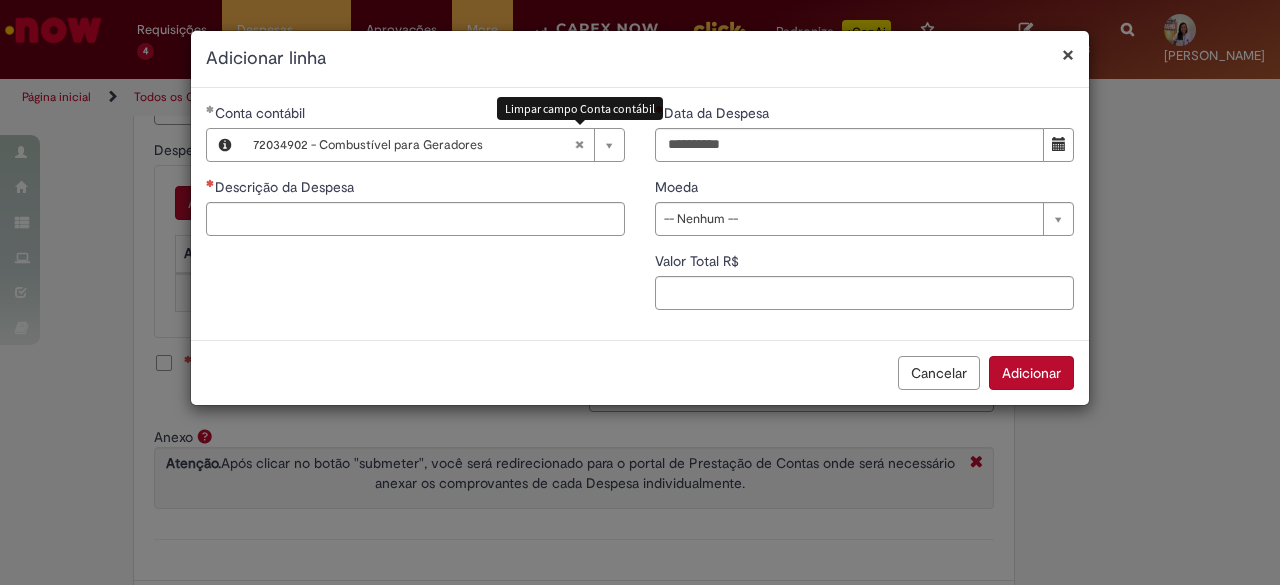 click at bounding box center [579, 145] 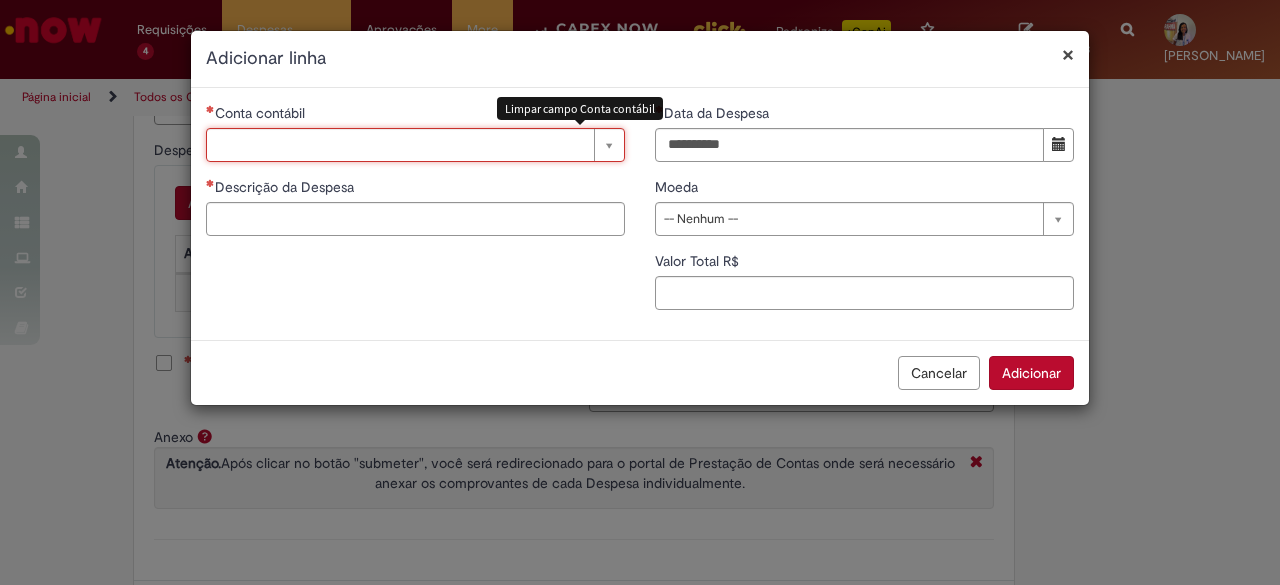 scroll, scrollTop: 0, scrollLeft: 0, axis: both 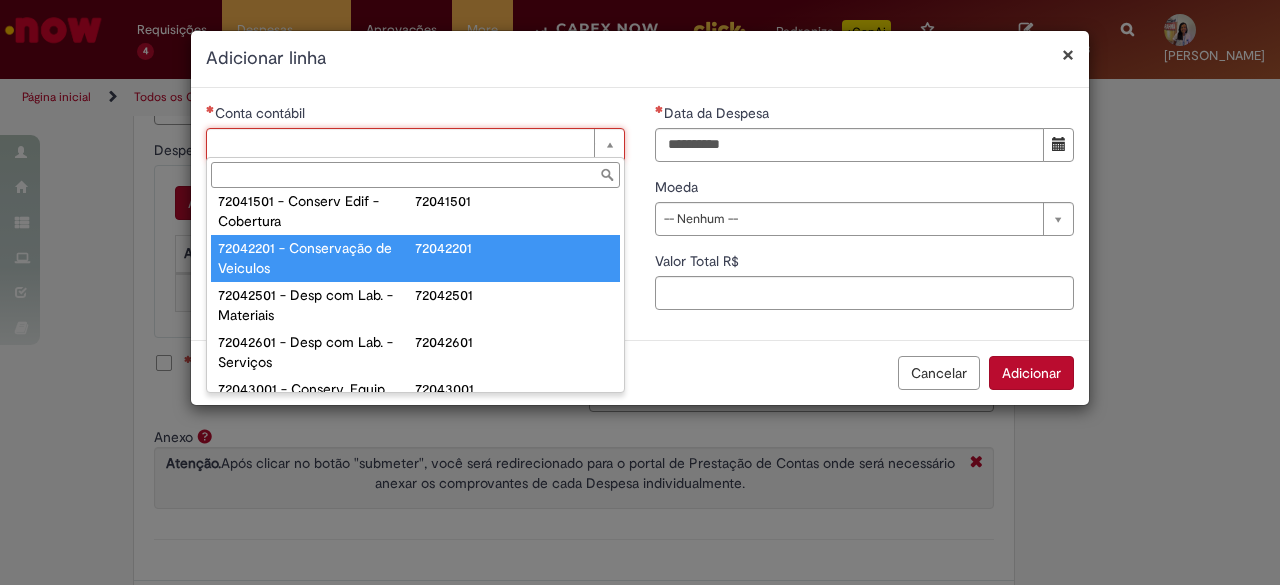 type on "**********" 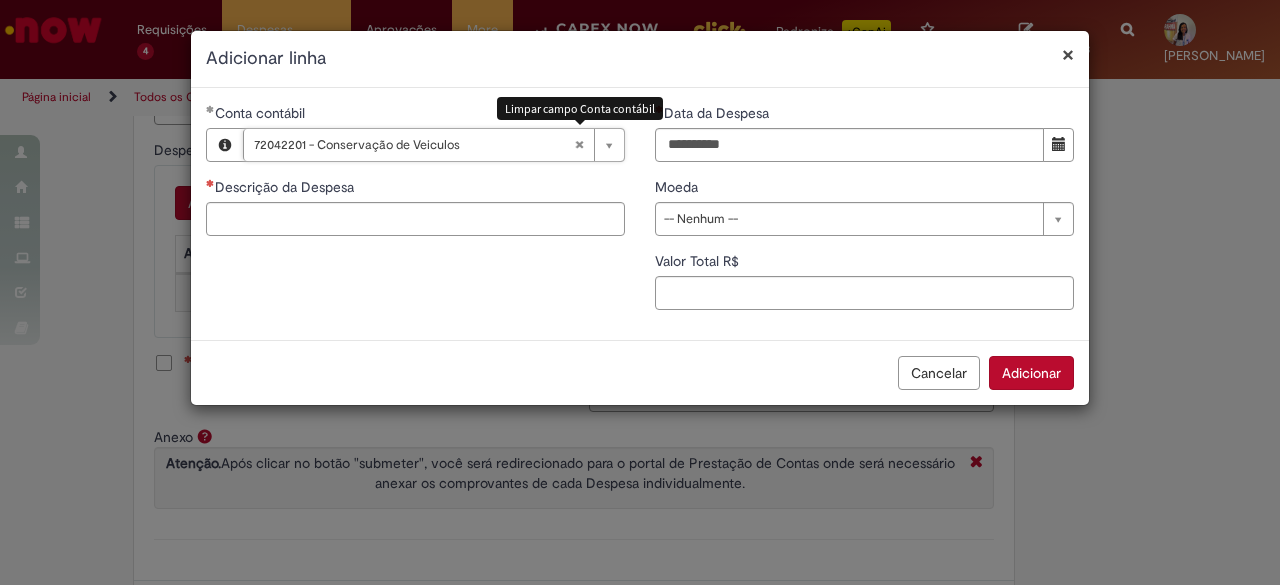 click at bounding box center [579, 145] 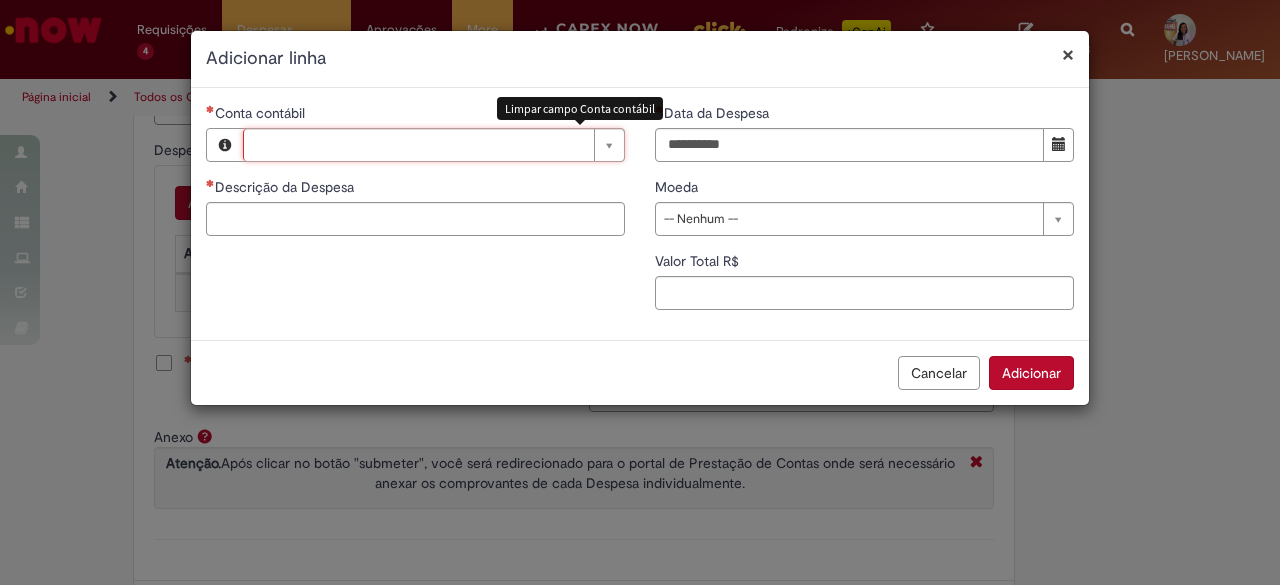 scroll, scrollTop: 0, scrollLeft: 0, axis: both 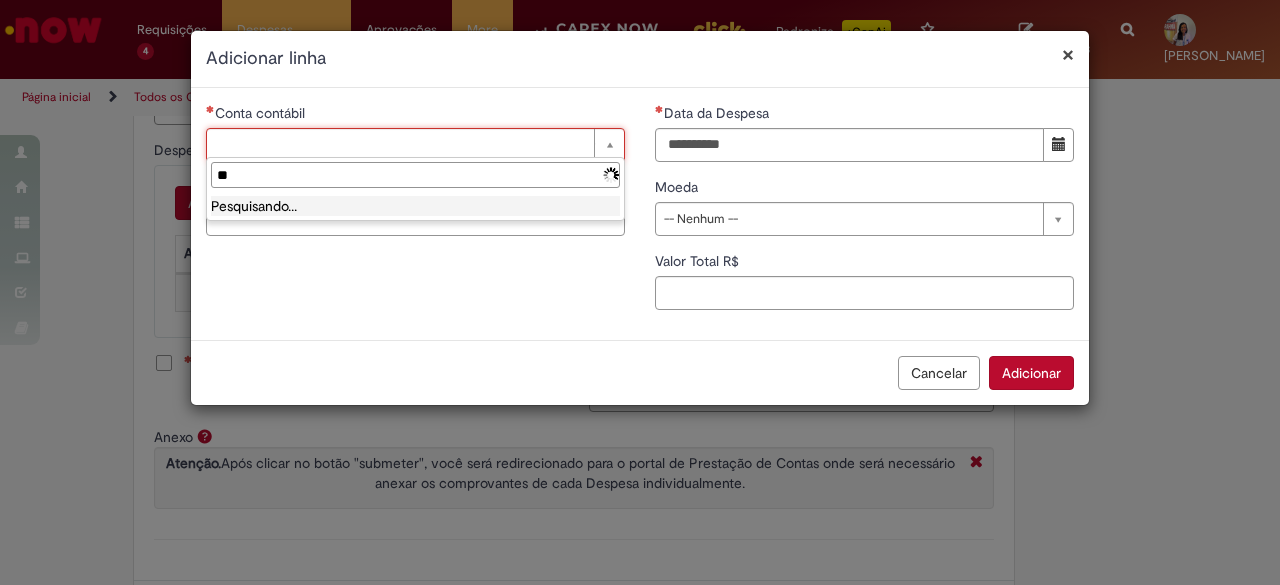 type on "*" 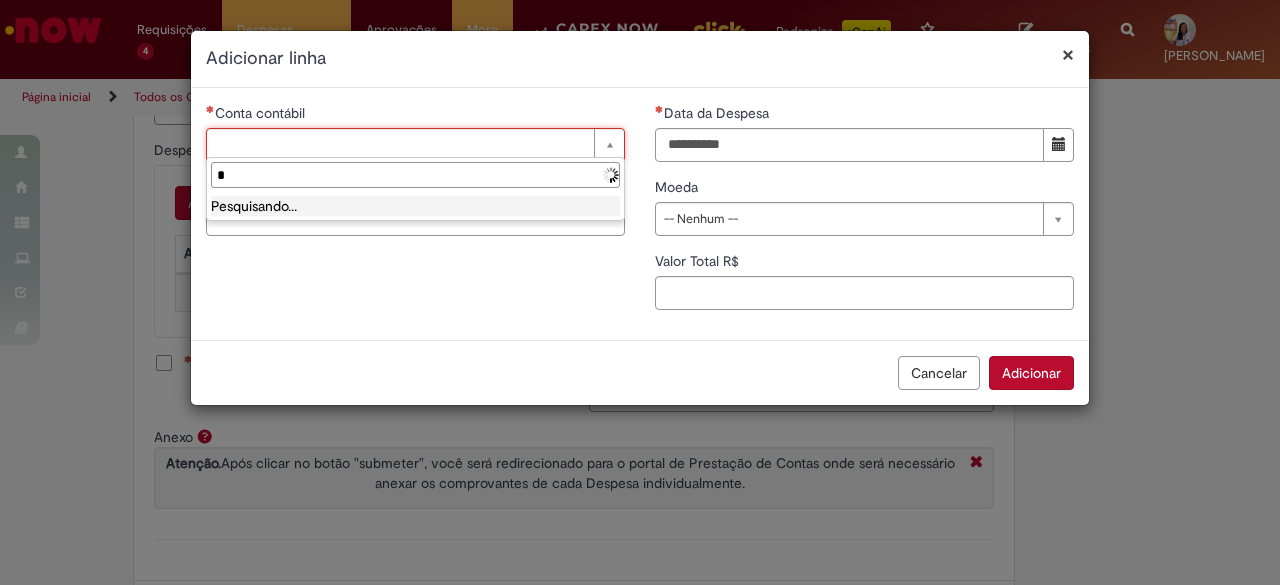 type 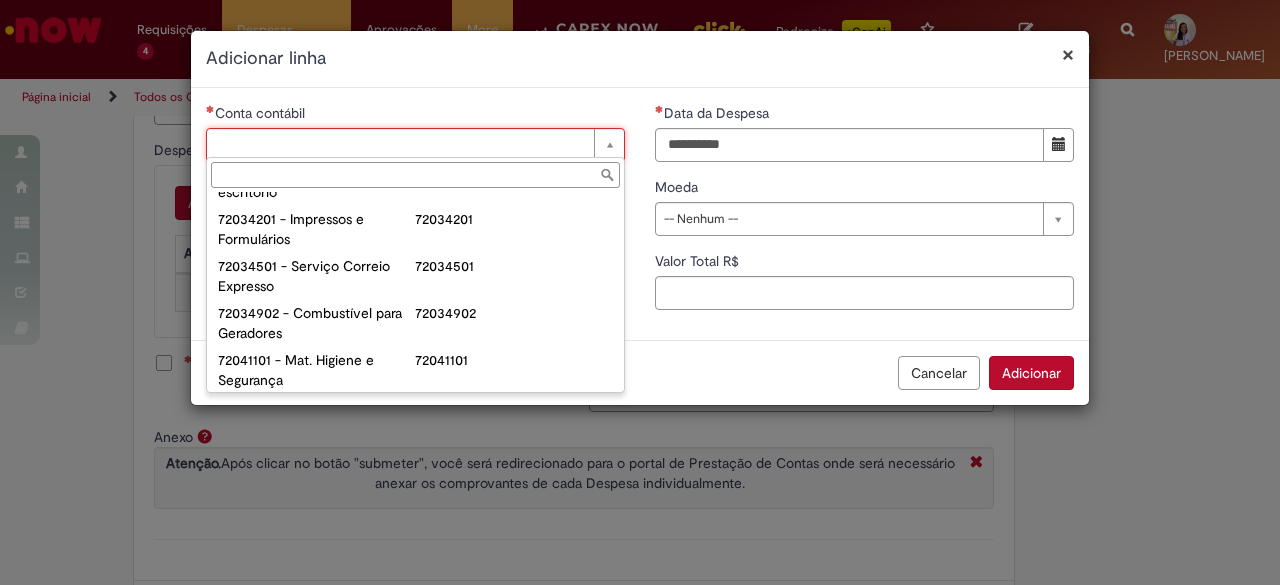 scroll, scrollTop: 500, scrollLeft: 0, axis: vertical 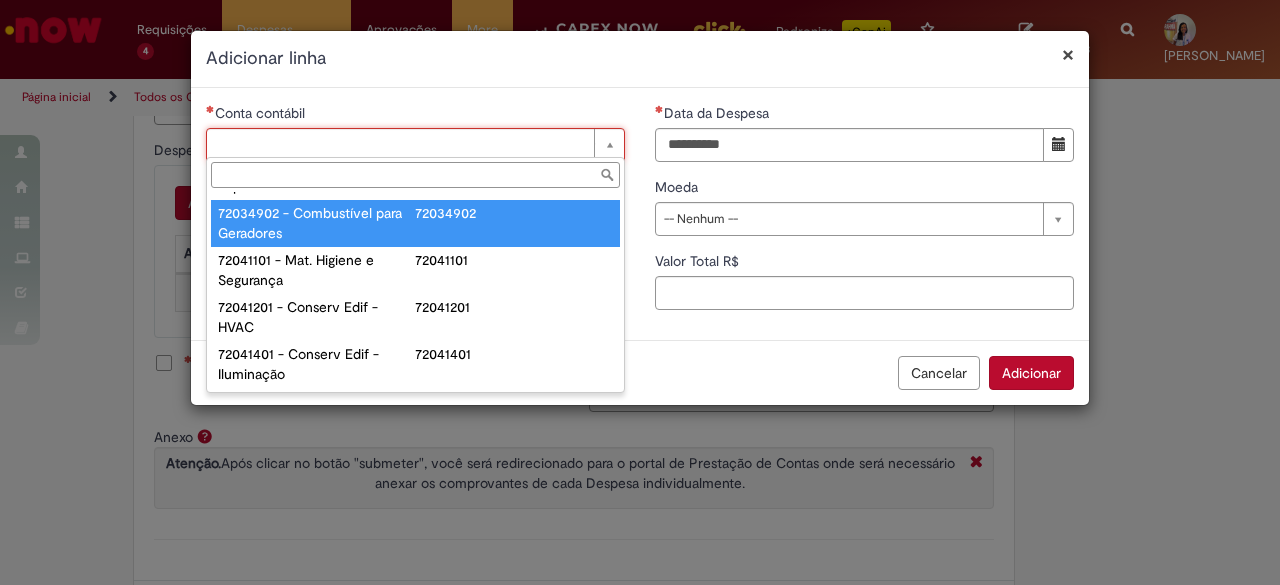 type on "**********" 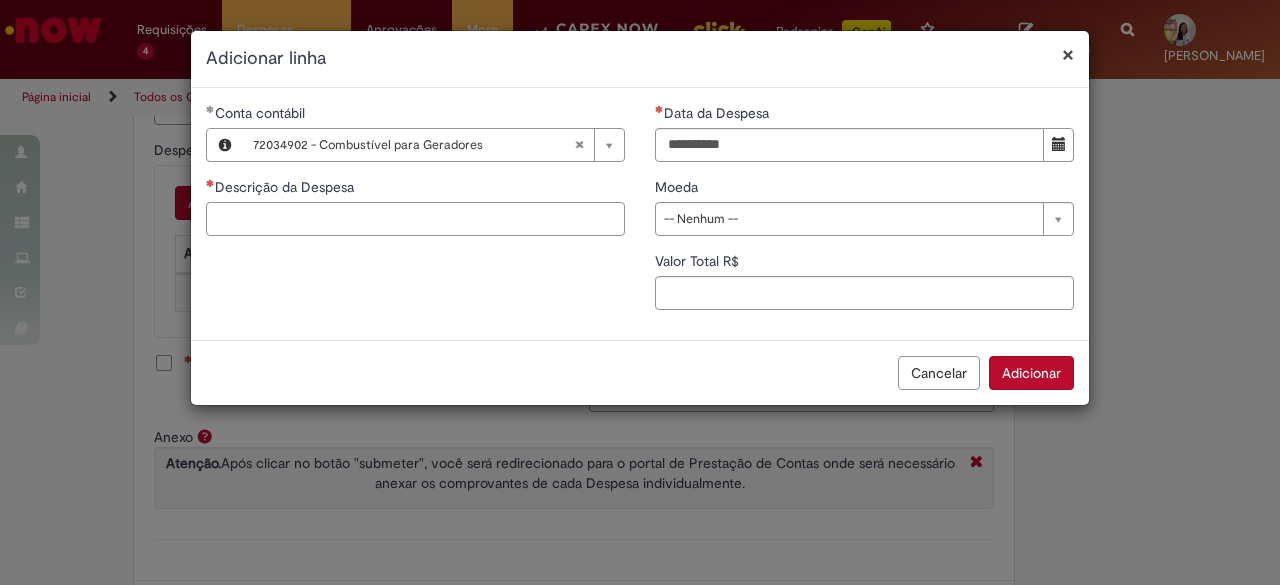 click on "Descrição da Despesa" at bounding box center (415, 219) 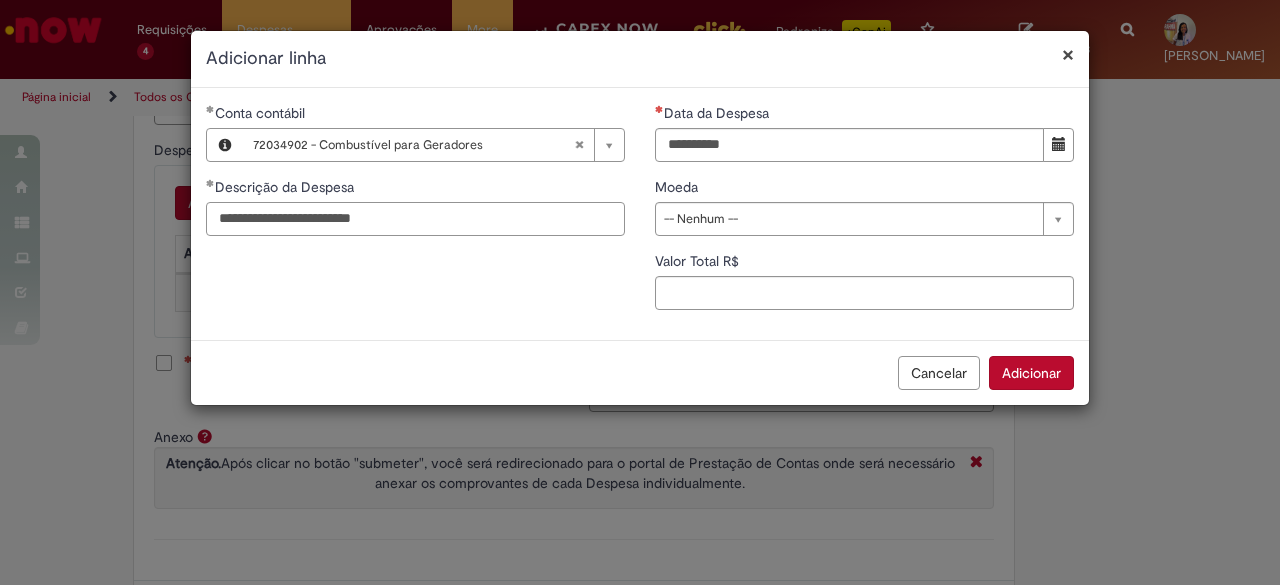 drag, startPoint x: 242, startPoint y: 216, endPoint x: 294, endPoint y: 214, distance: 52.03845 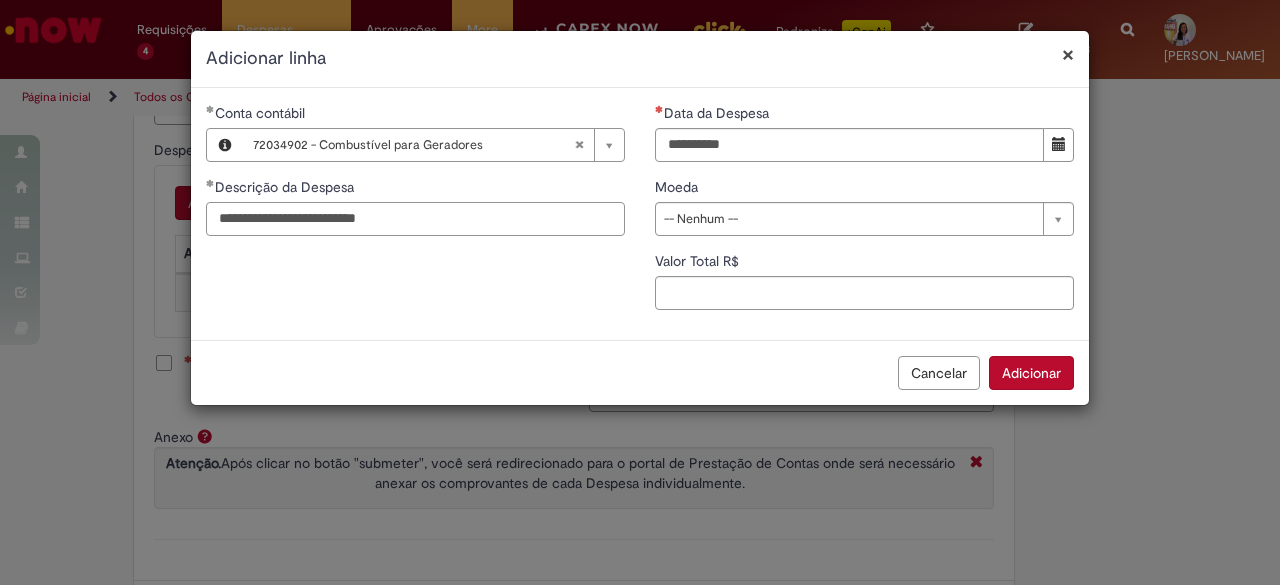 click on "**********" at bounding box center (415, 219) 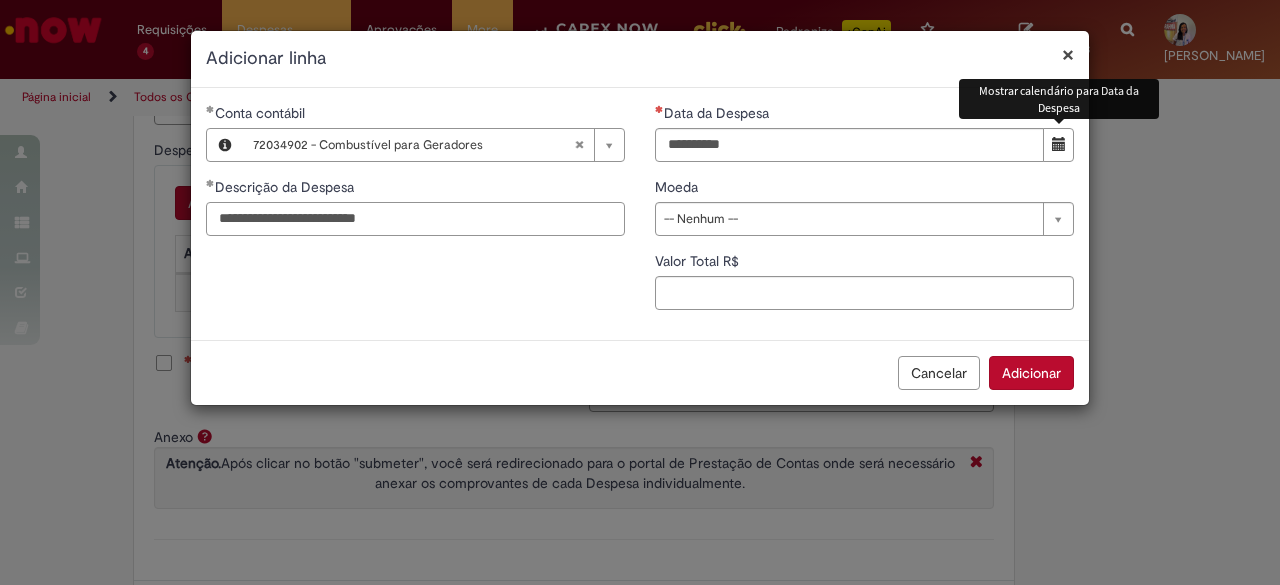 type on "**********" 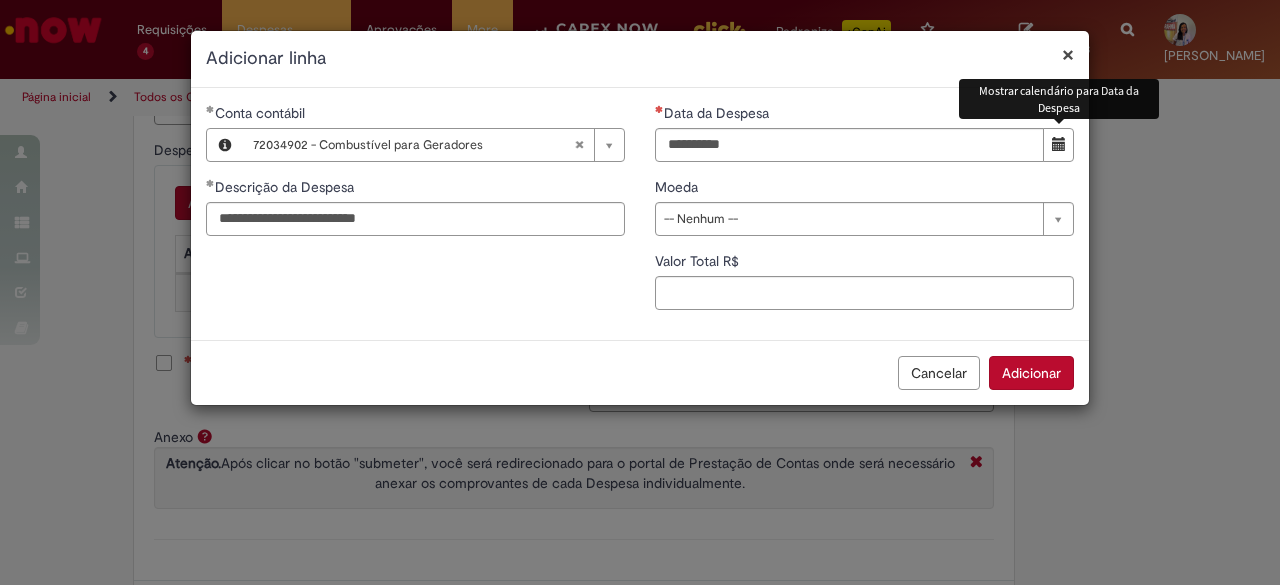 click at bounding box center [1059, 144] 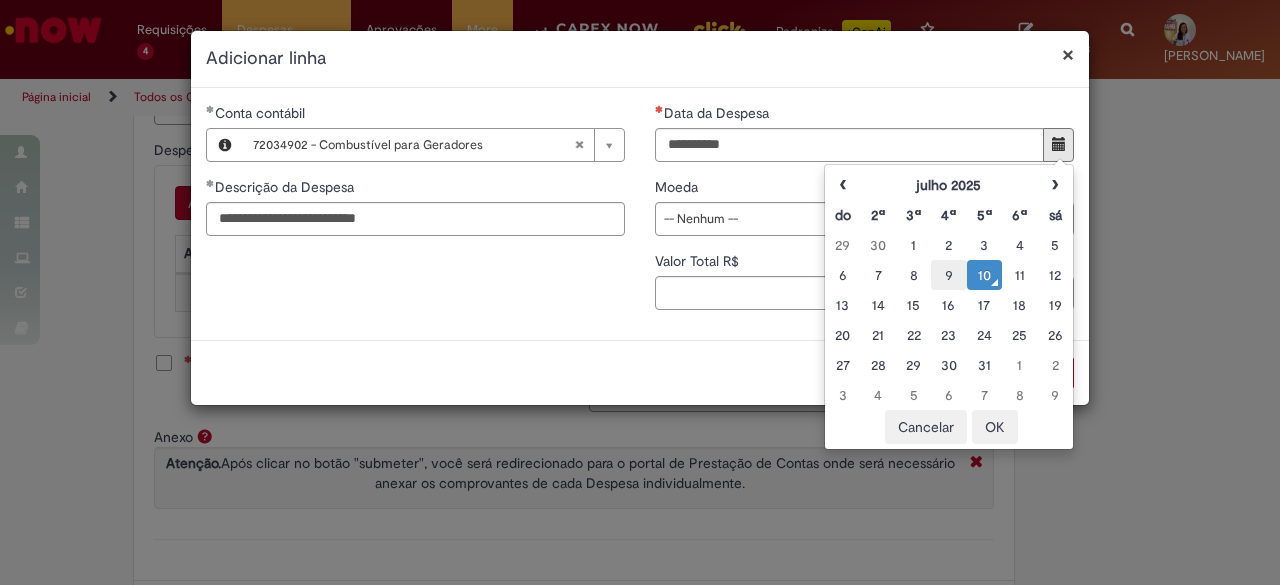 click on "9" at bounding box center (948, 275) 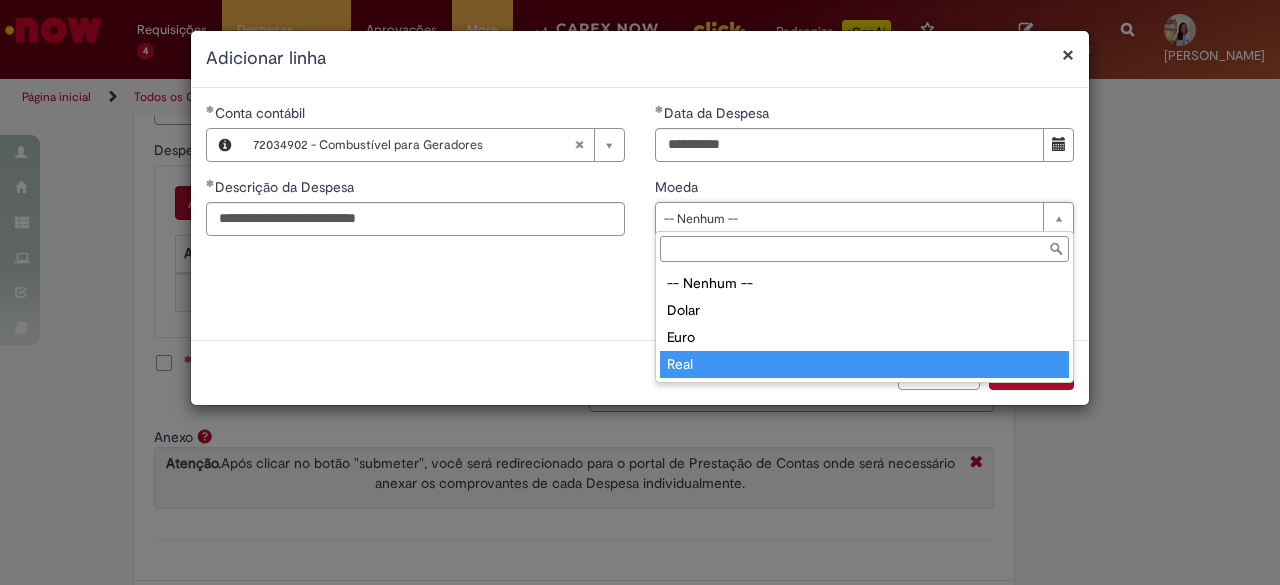 type on "****" 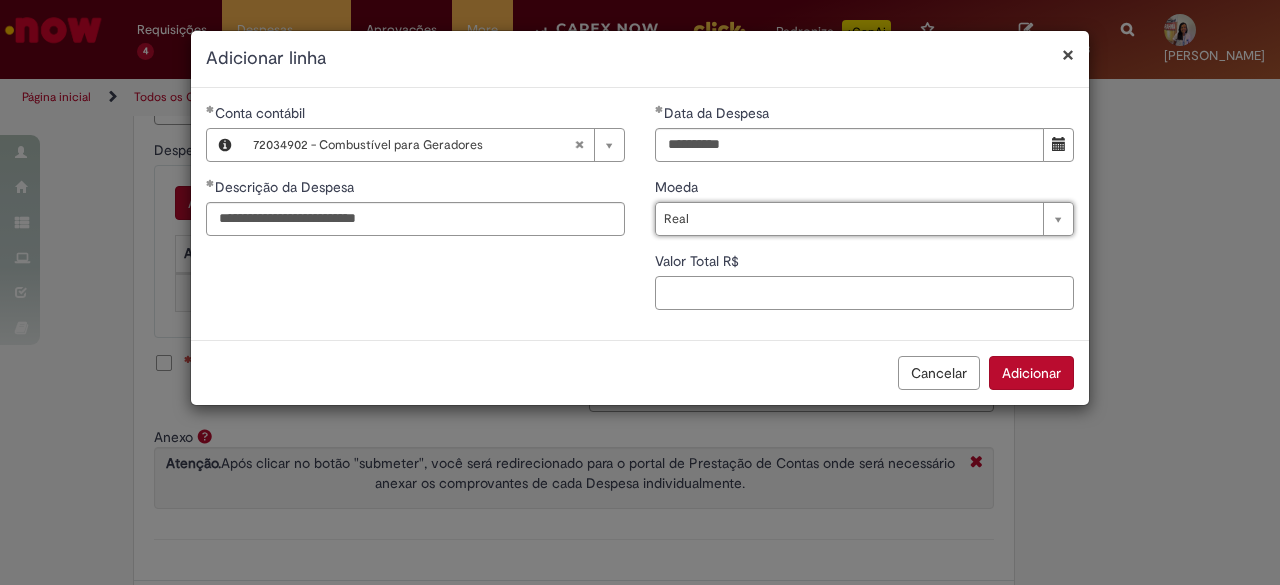 click on "Valor Total R$" at bounding box center [864, 293] 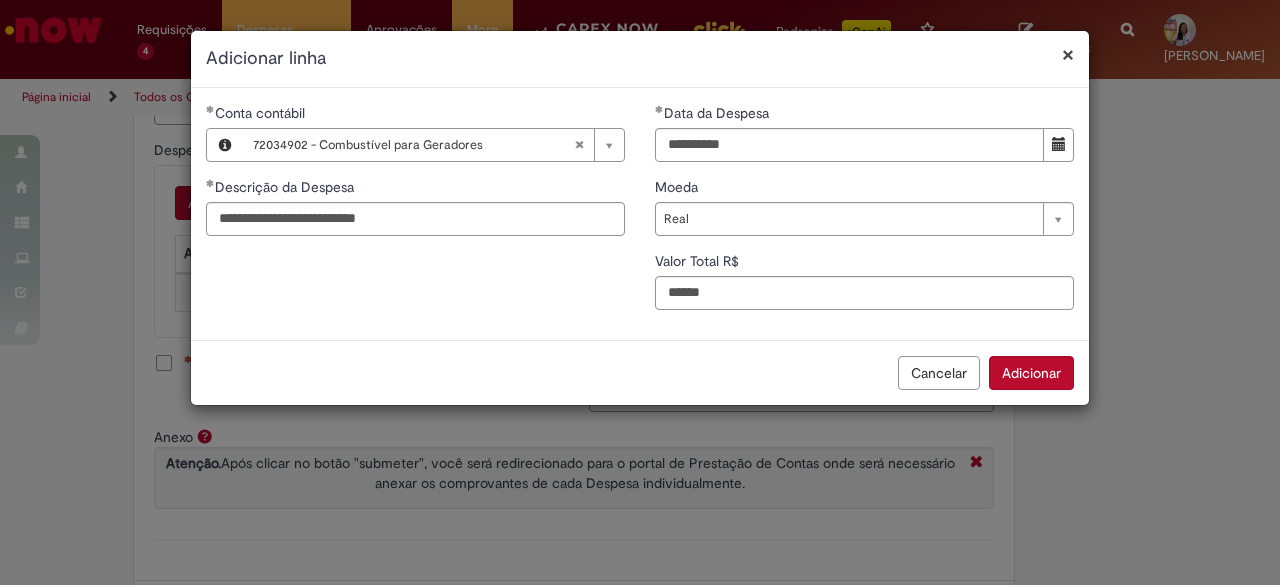 click on "Adicionar" at bounding box center (1031, 373) 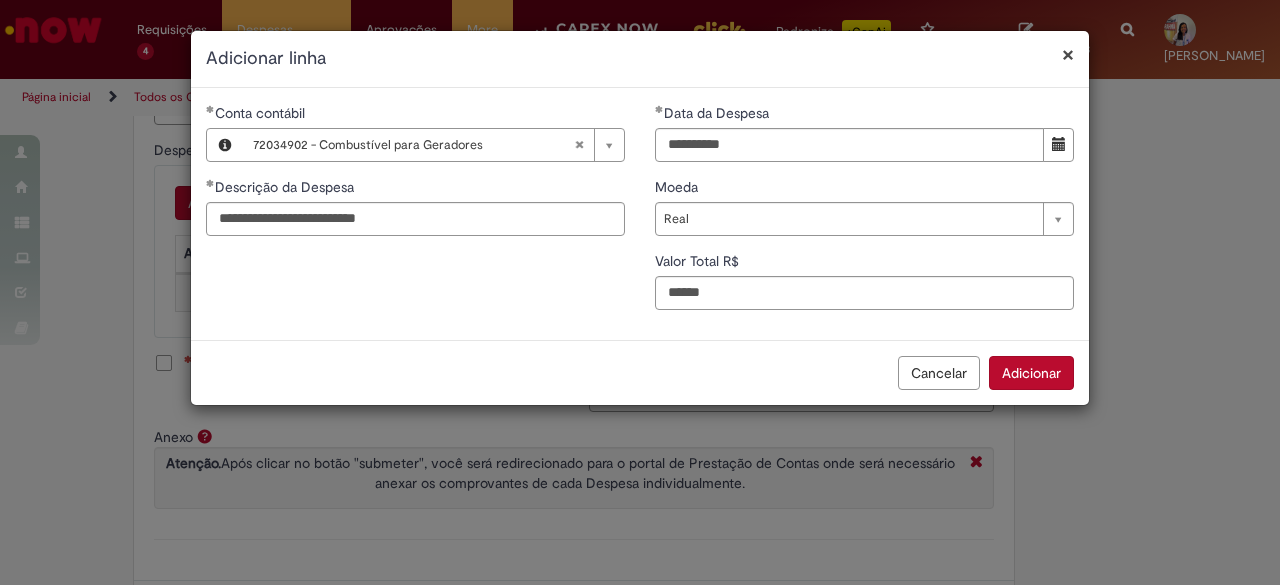 type on "***" 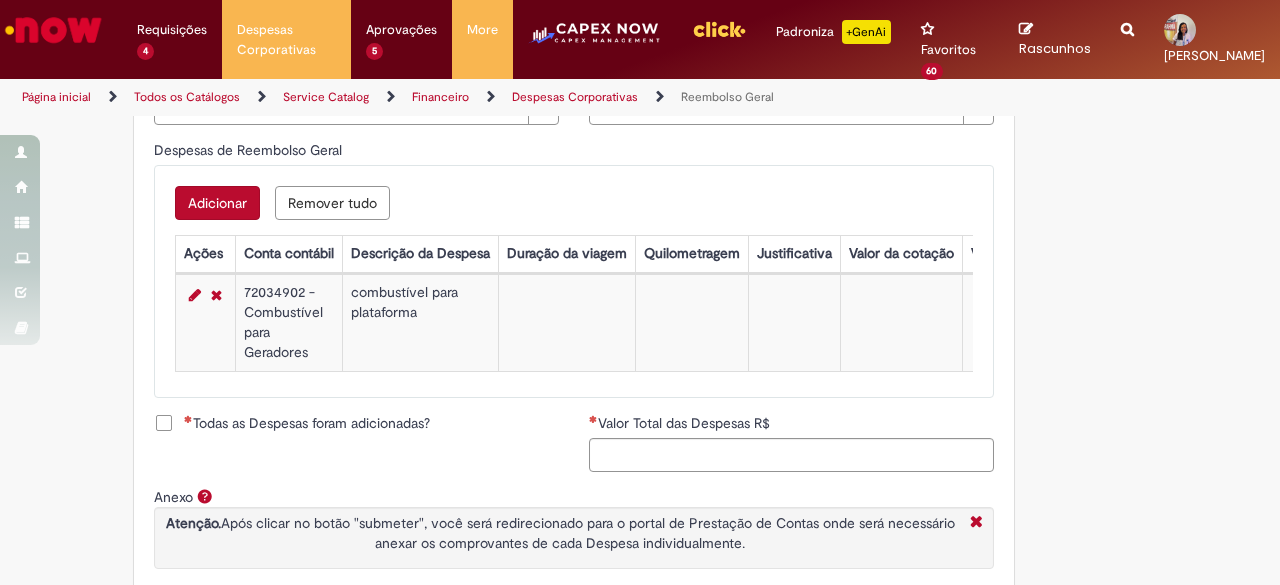 click on "Todas as Despesas foram adicionadas?" at bounding box center (307, 423) 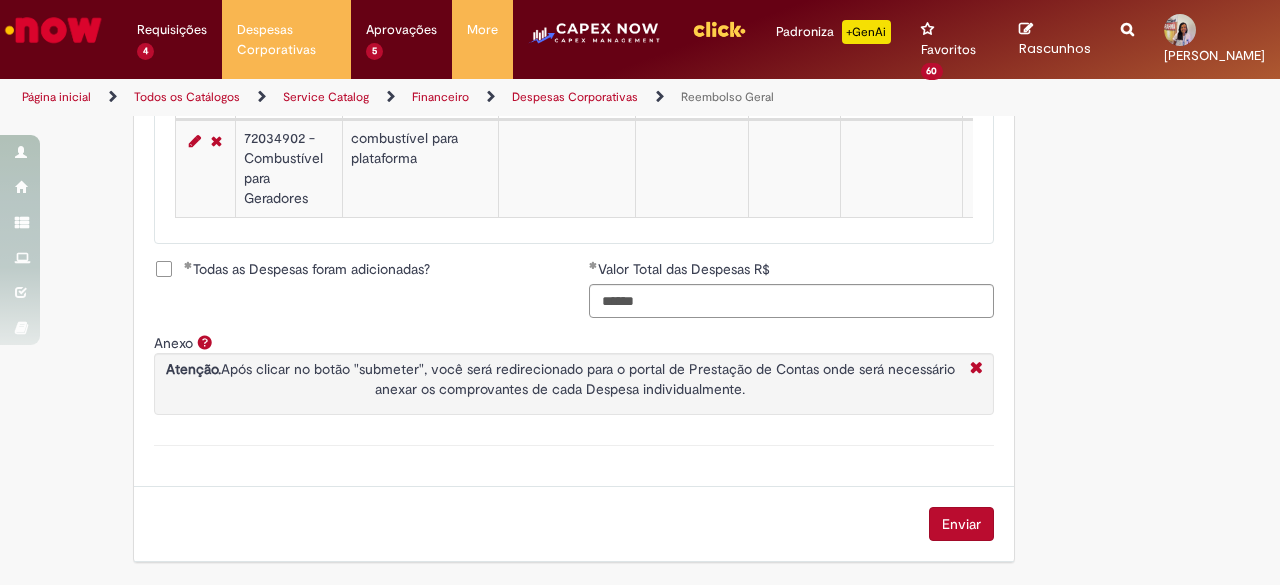 scroll, scrollTop: 981, scrollLeft: 0, axis: vertical 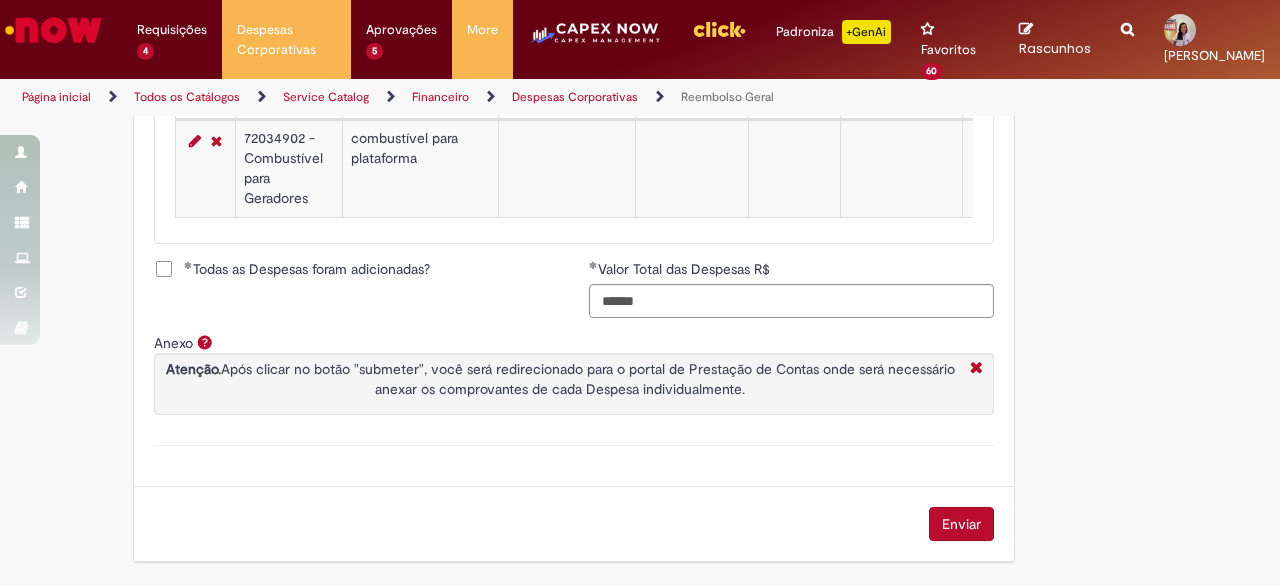 click on "Enviar" at bounding box center (961, 524) 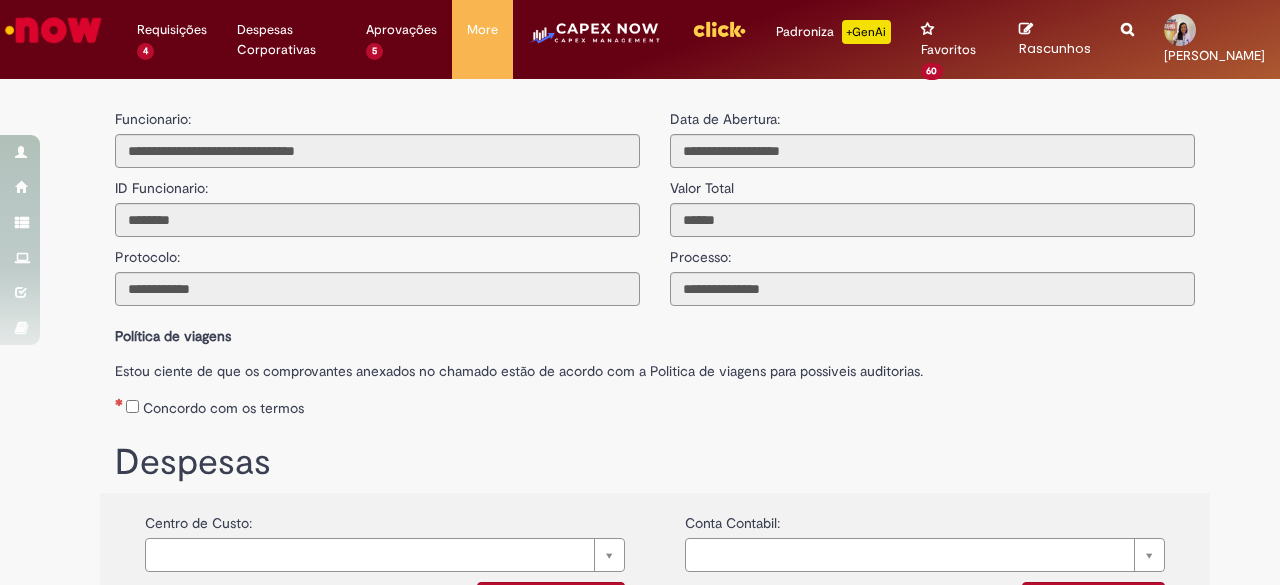 scroll, scrollTop: 0, scrollLeft: 0, axis: both 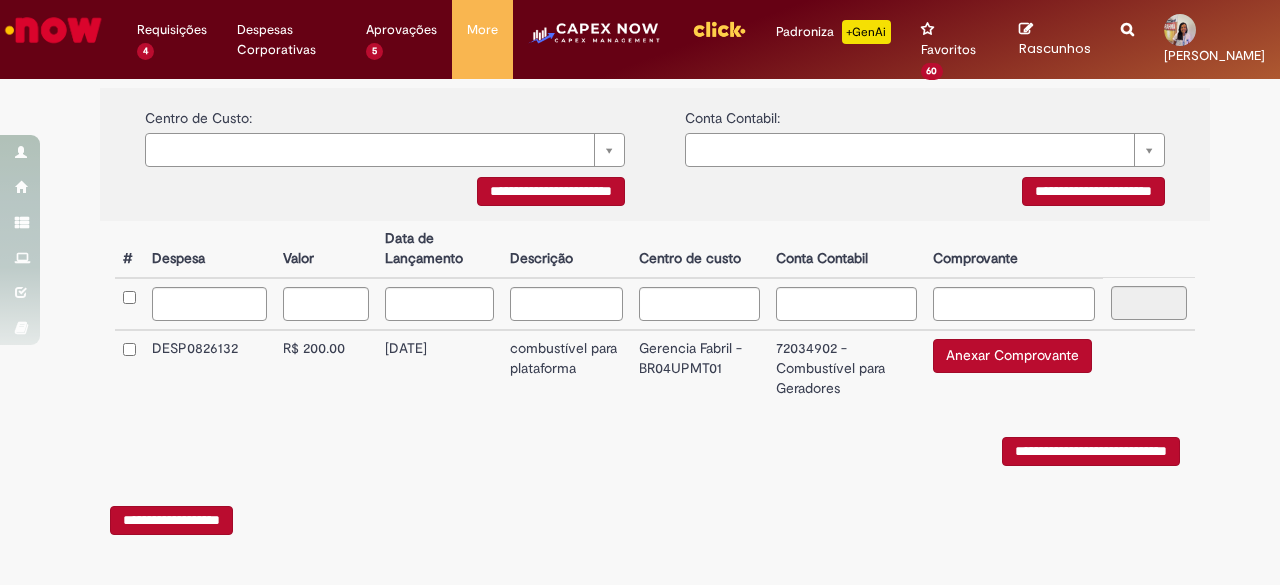click on "Anexar Comprovante" at bounding box center [1012, 356] 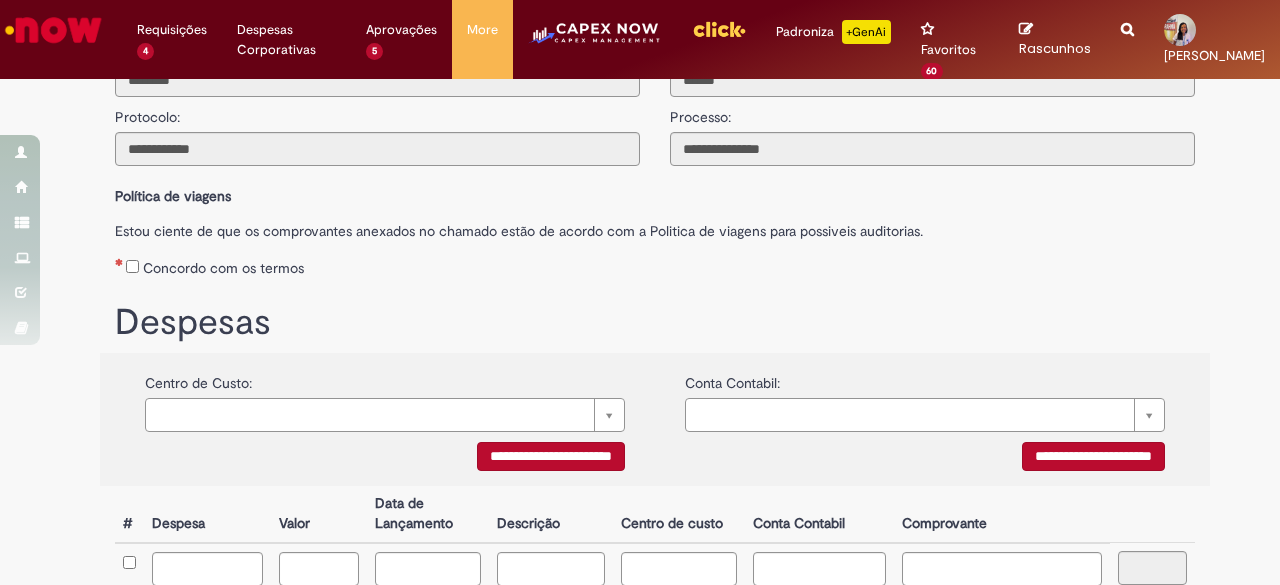 scroll, scrollTop: 112, scrollLeft: 0, axis: vertical 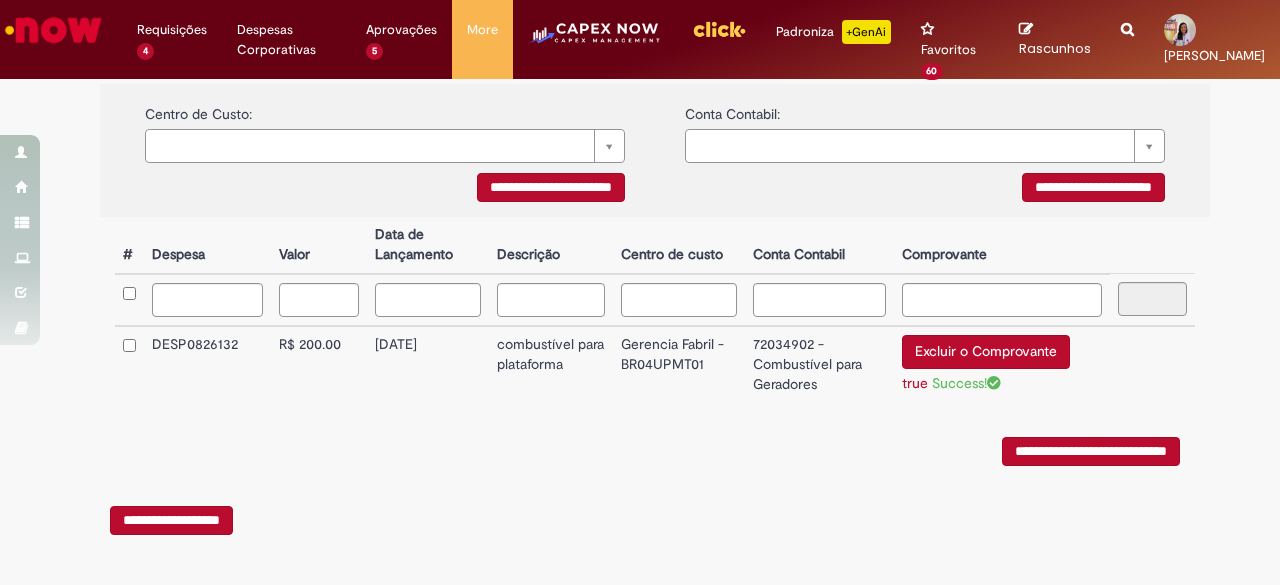 click on "**********" at bounding box center [1091, 451] 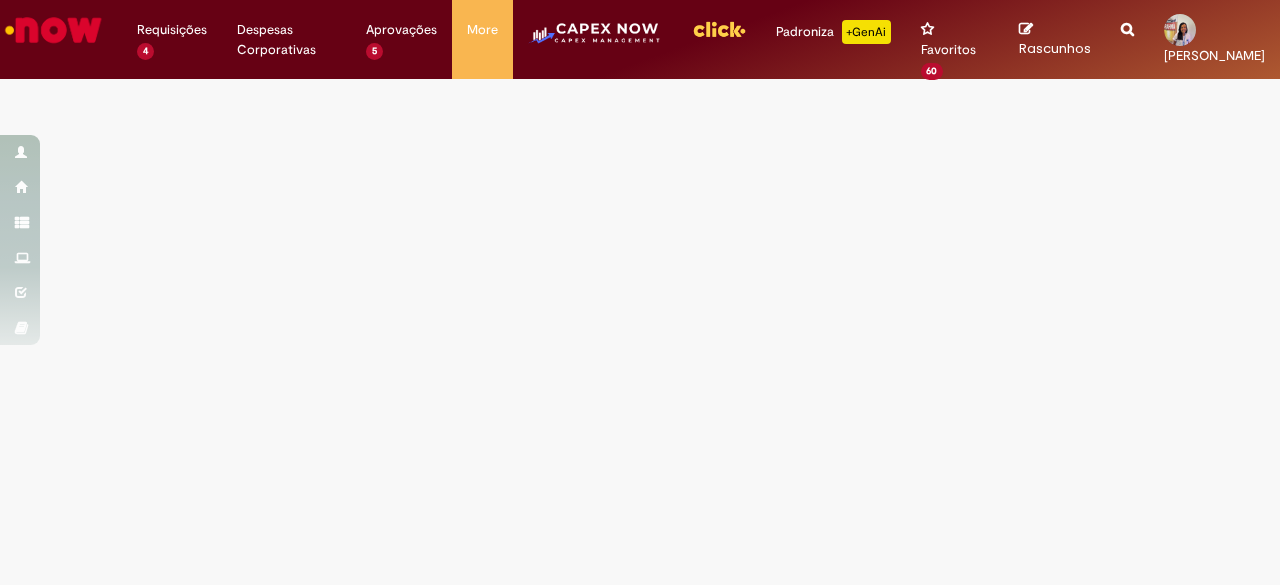 scroll, scrollTop: 0, scrollLeft: 0, axis: both 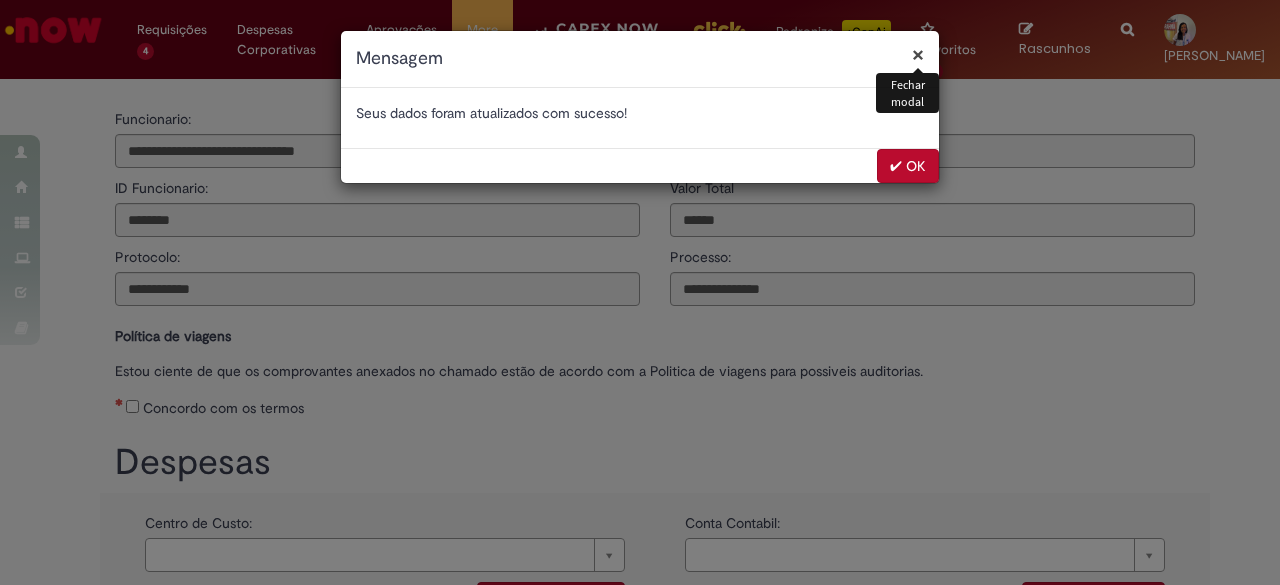 click on "✔ OK" at bounding box center (908, 166) 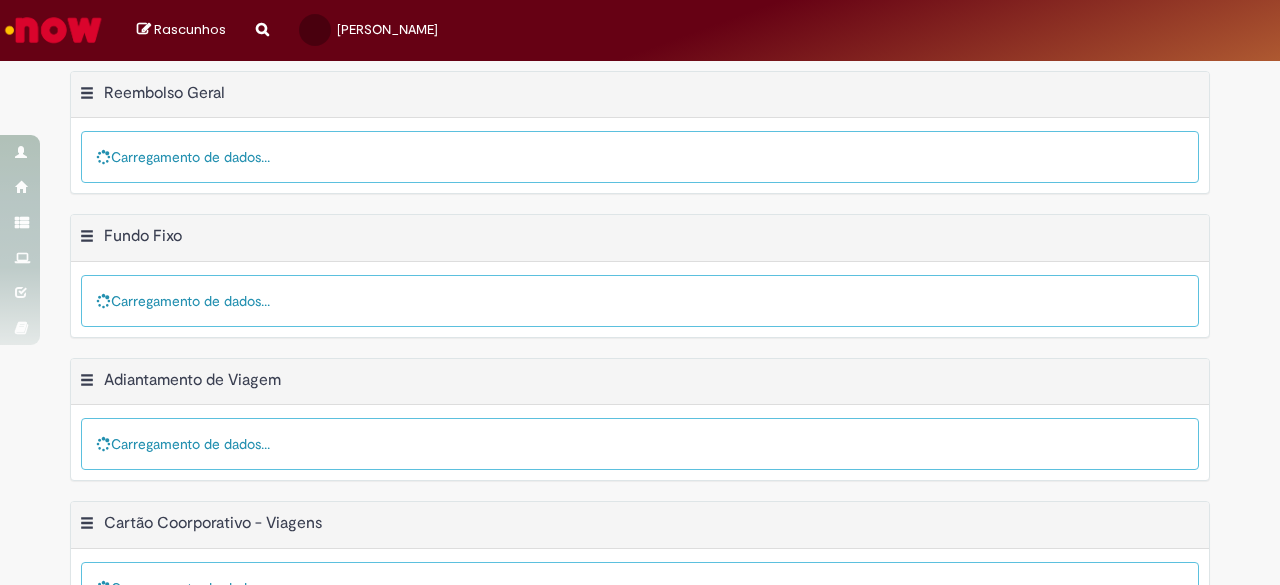 scroll, scrollTop: 0, scrollLeft: 0, axis: both 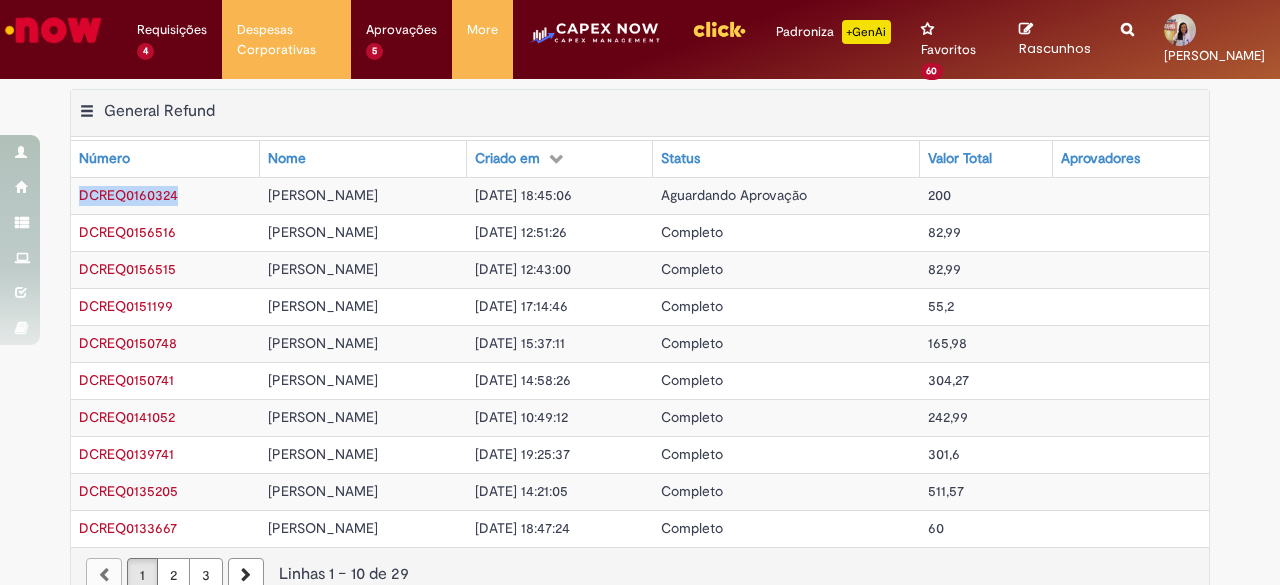 drag, startPoint x: 173, startPoint y: 195, endPoint x: 64, endPoint y: 203, distance: 109.29318 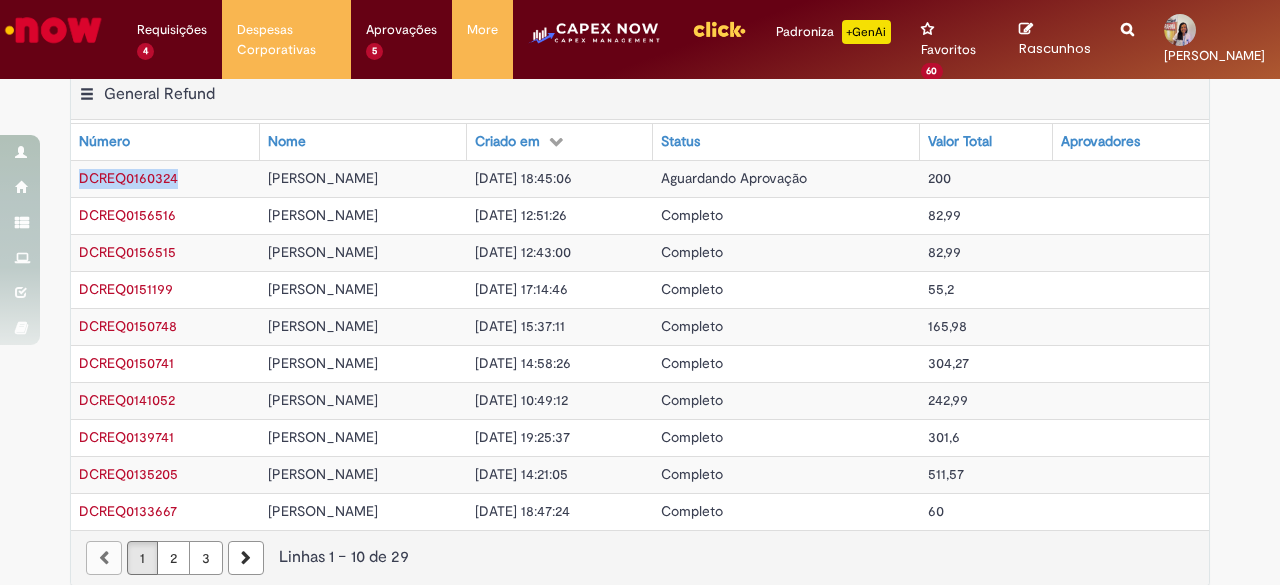 scroll, scrollTop: 0, scrollLeft: 0, axis: both 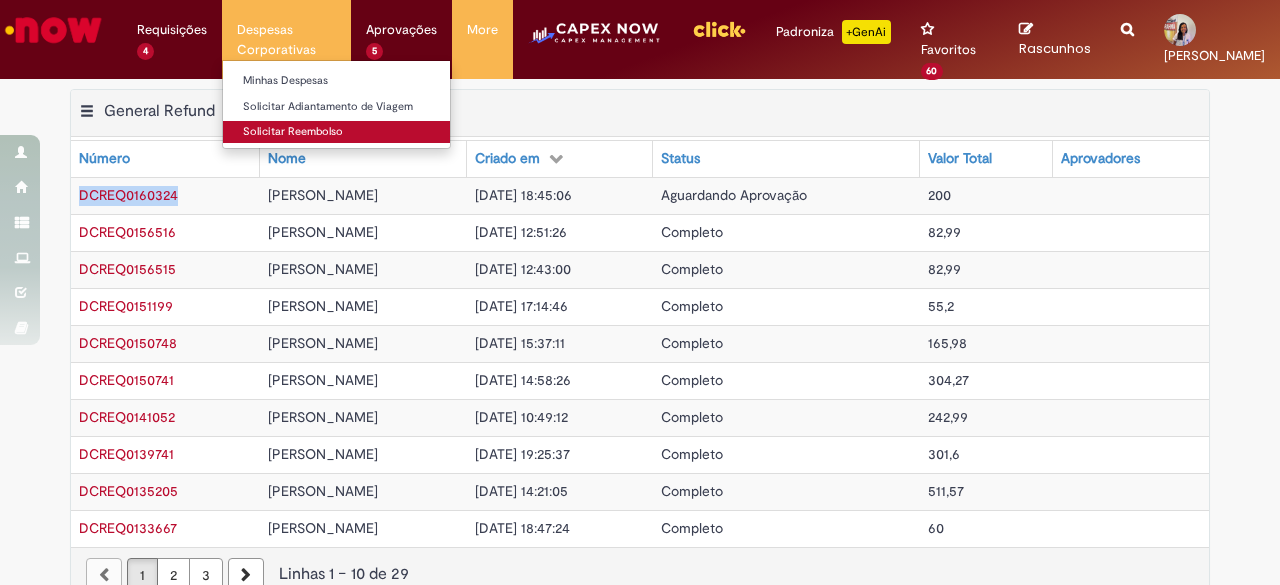 click on "Solicitar Reembolso" at bounding box center [336, 132] 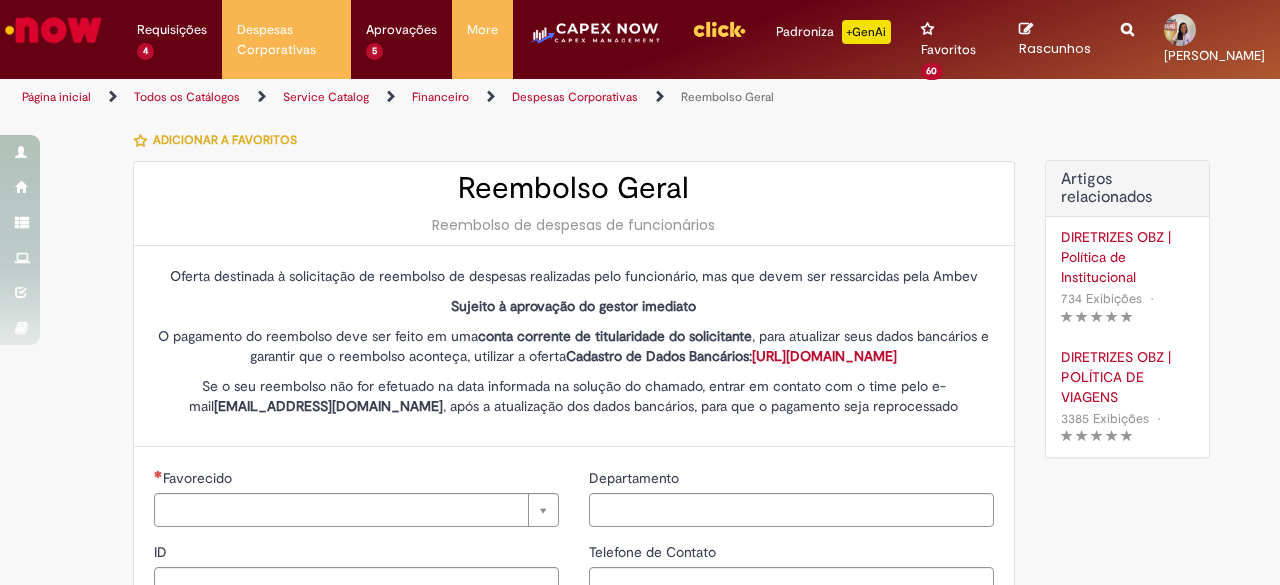 type on "********" 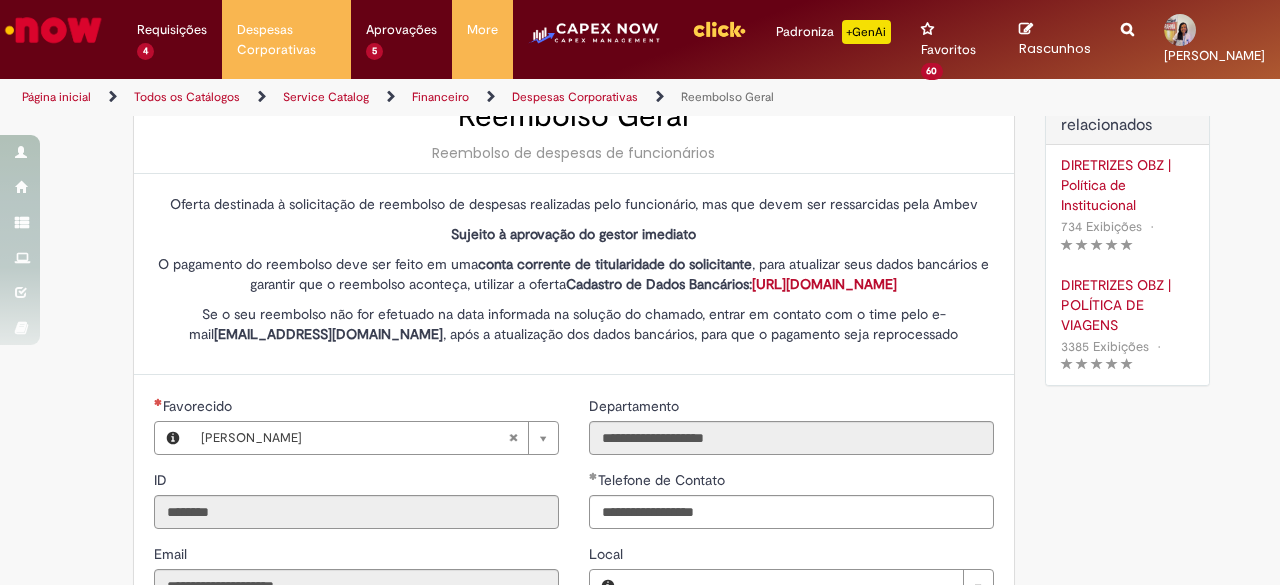 type on "**********" 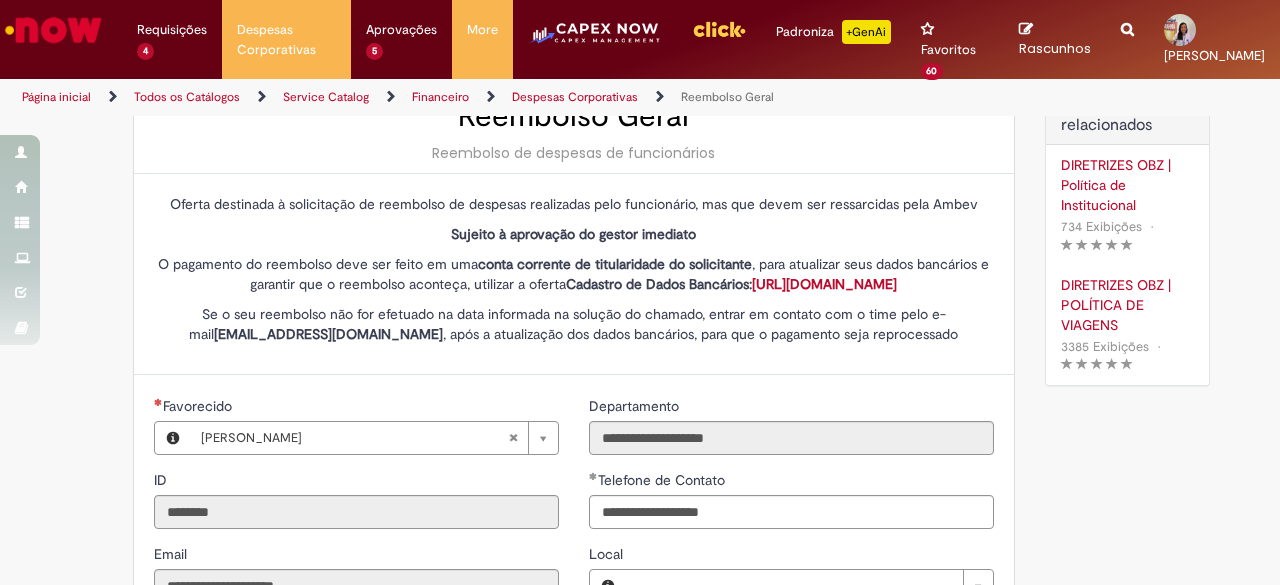 type on "**********" 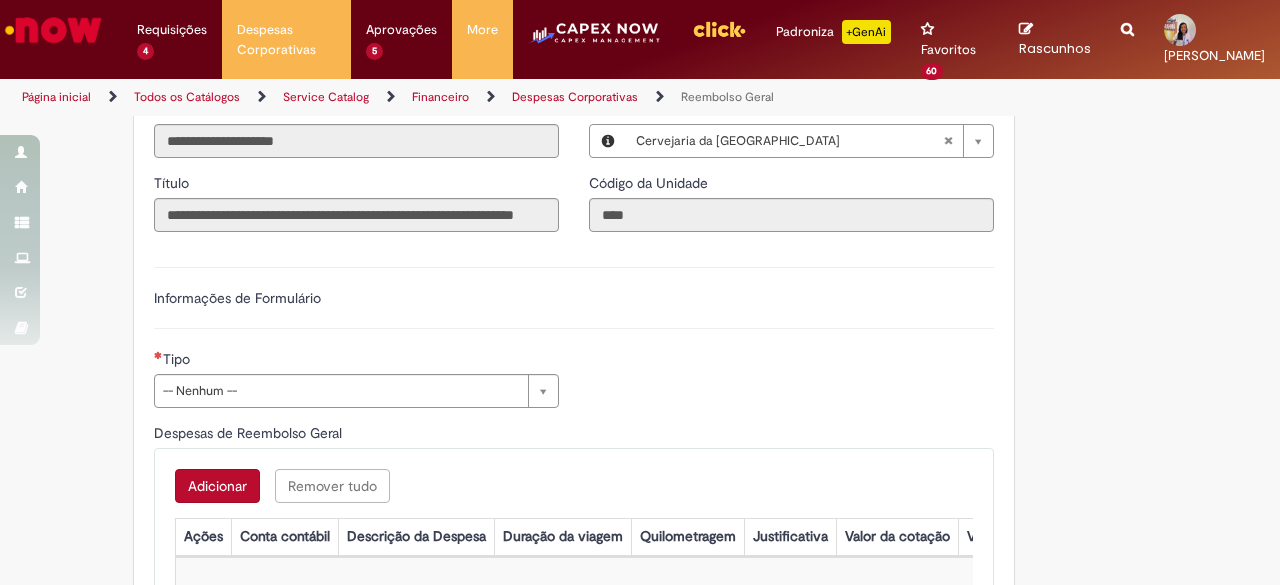 scroll, scrollTop: 617, scrollLeft: 0, axis: vertical 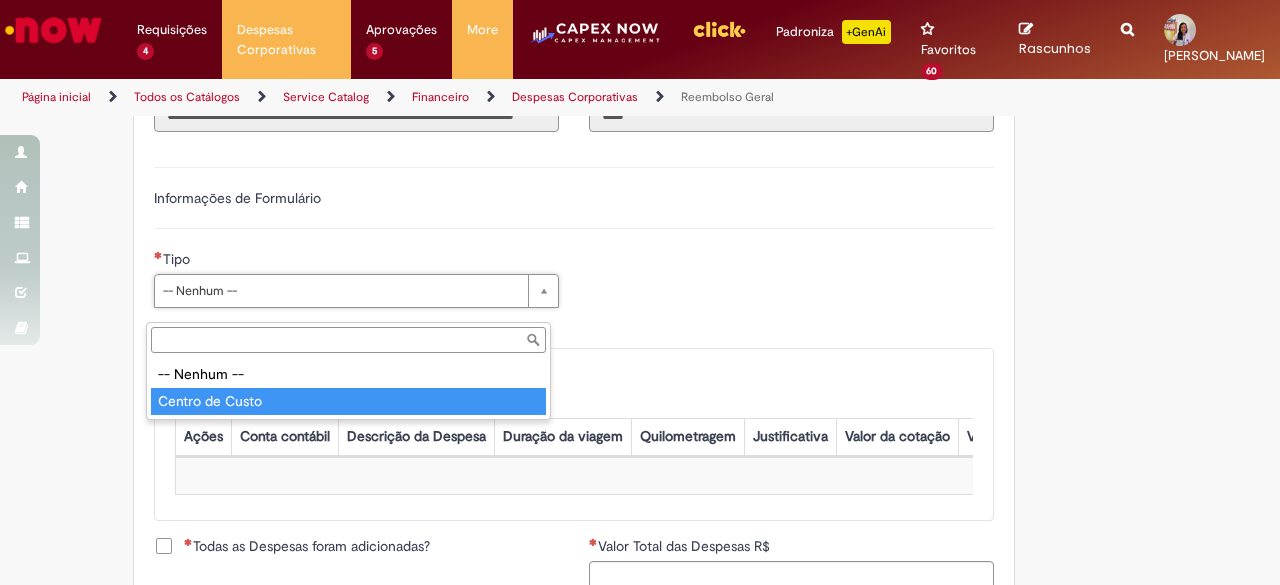 type on "**********" 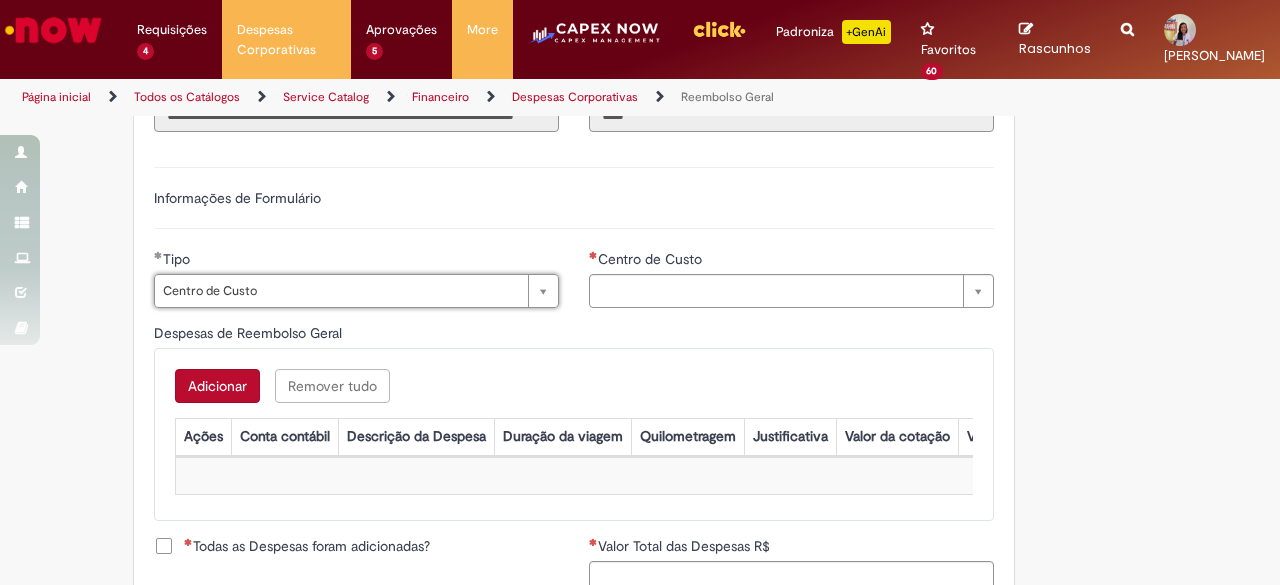 type on "**********" 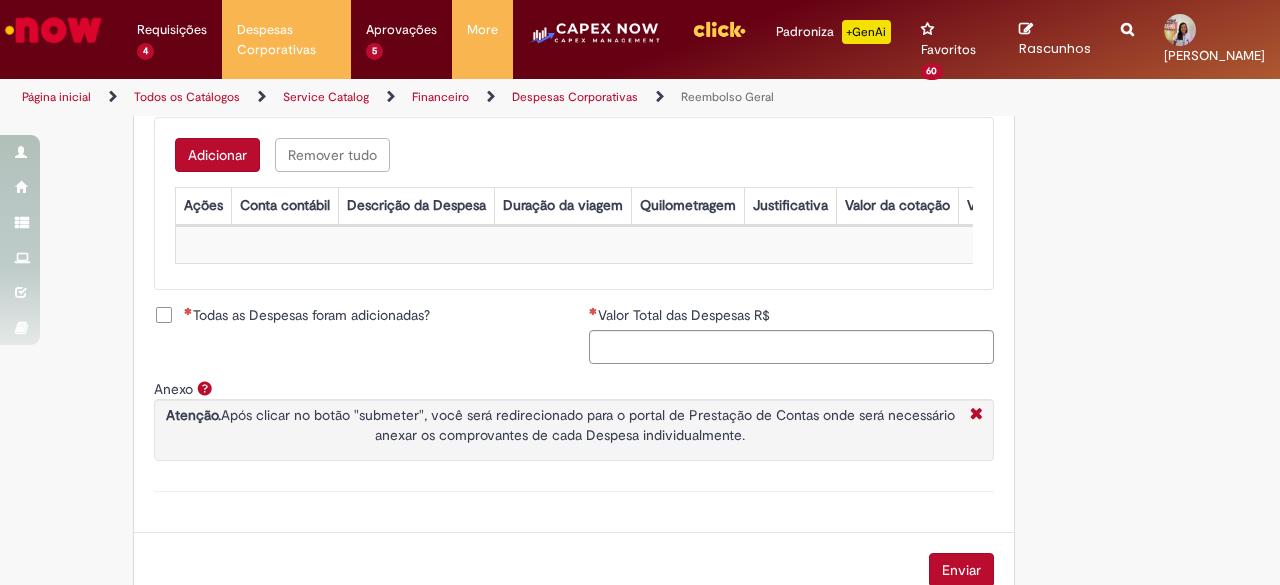 scroll, scrollTop: 817, scrollLeft: 0, axis: vertical 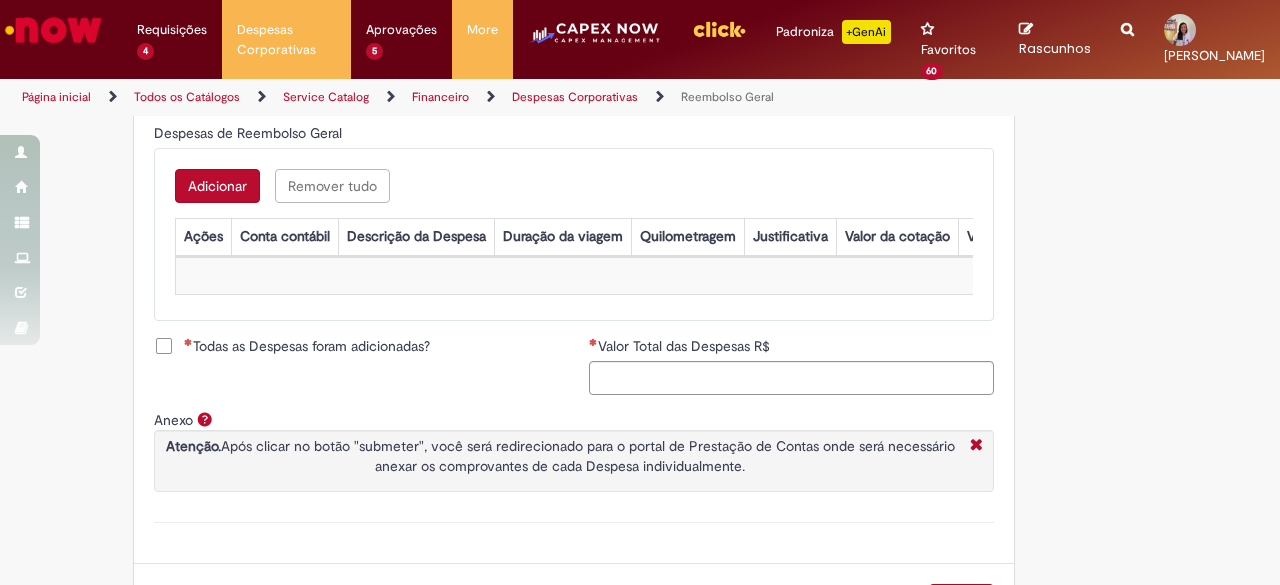 click on "Adicionar" at bounding box center (217, 186) 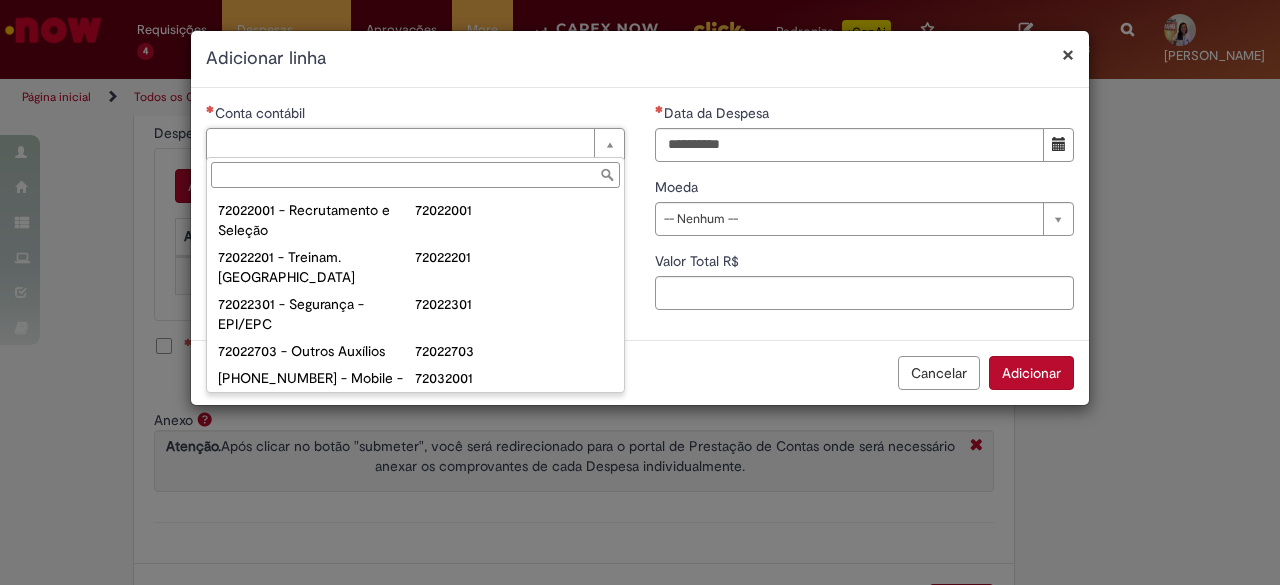 scroll, scrollTop: 200, scrollLeft: 0, axis: vertical 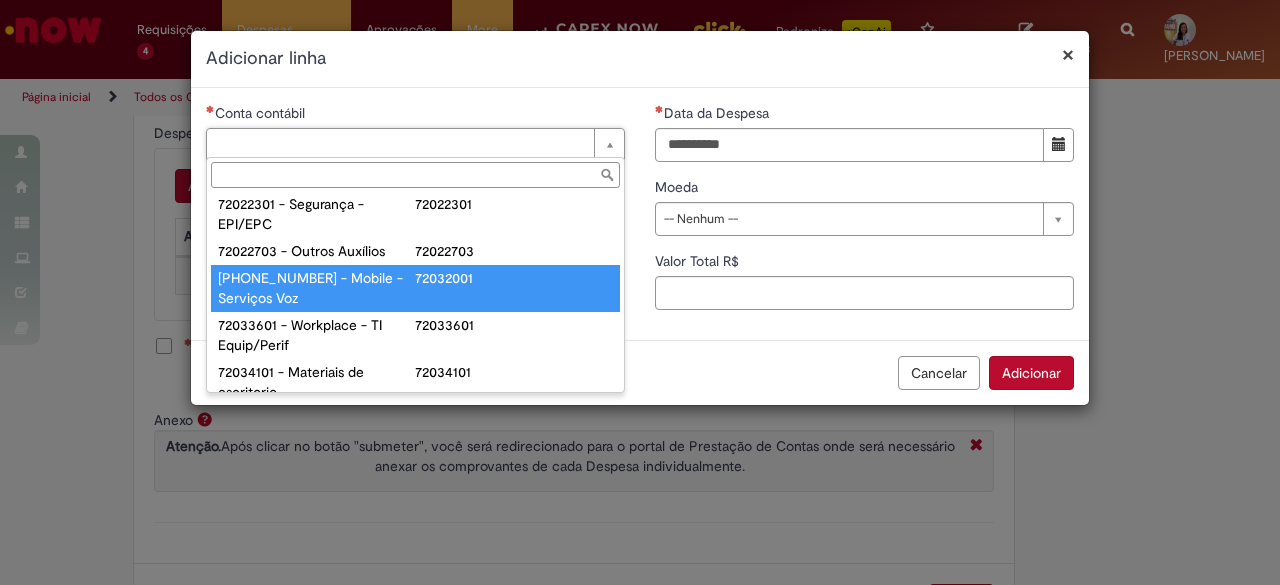 type on "**********" 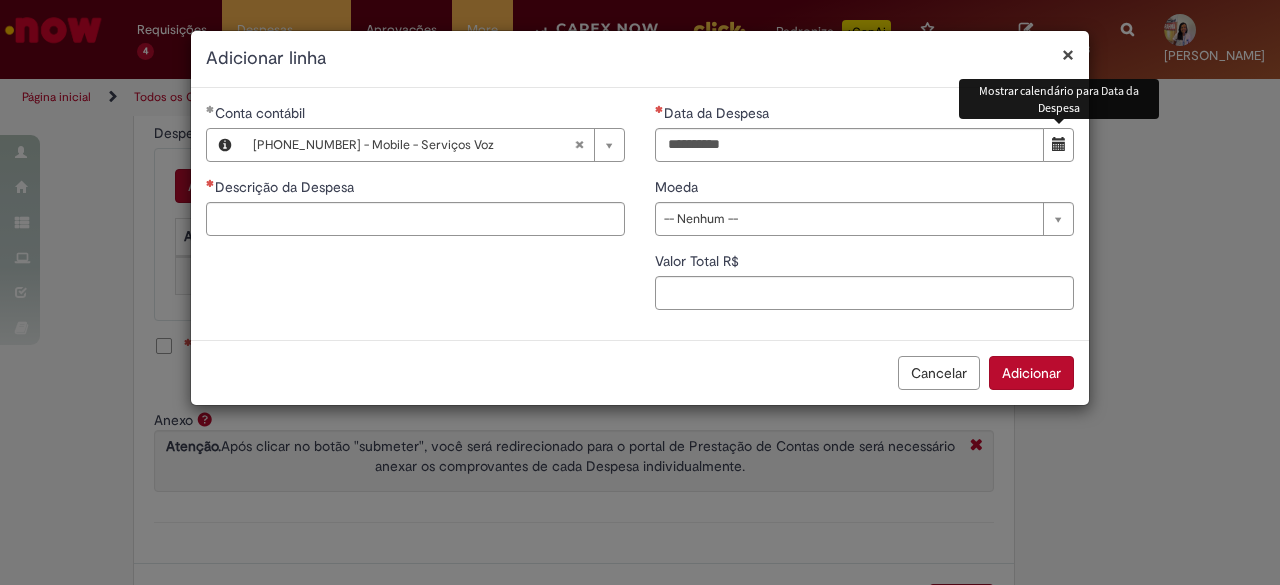 click at bounding box center [1059, 144] 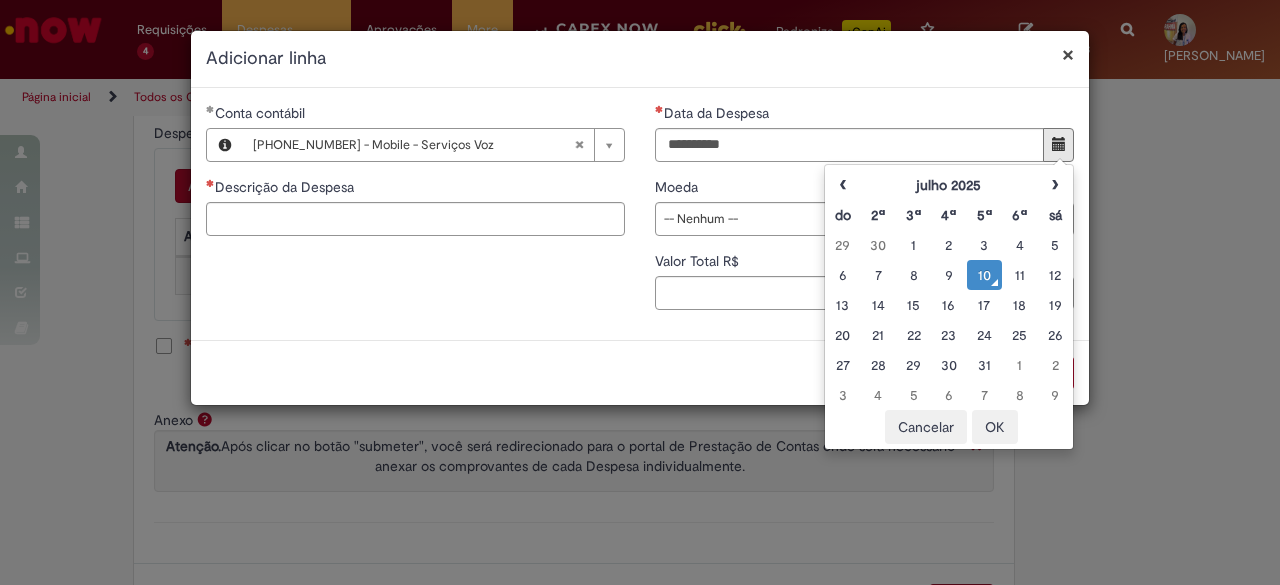 click on "10" at bounding box center [984, 275] 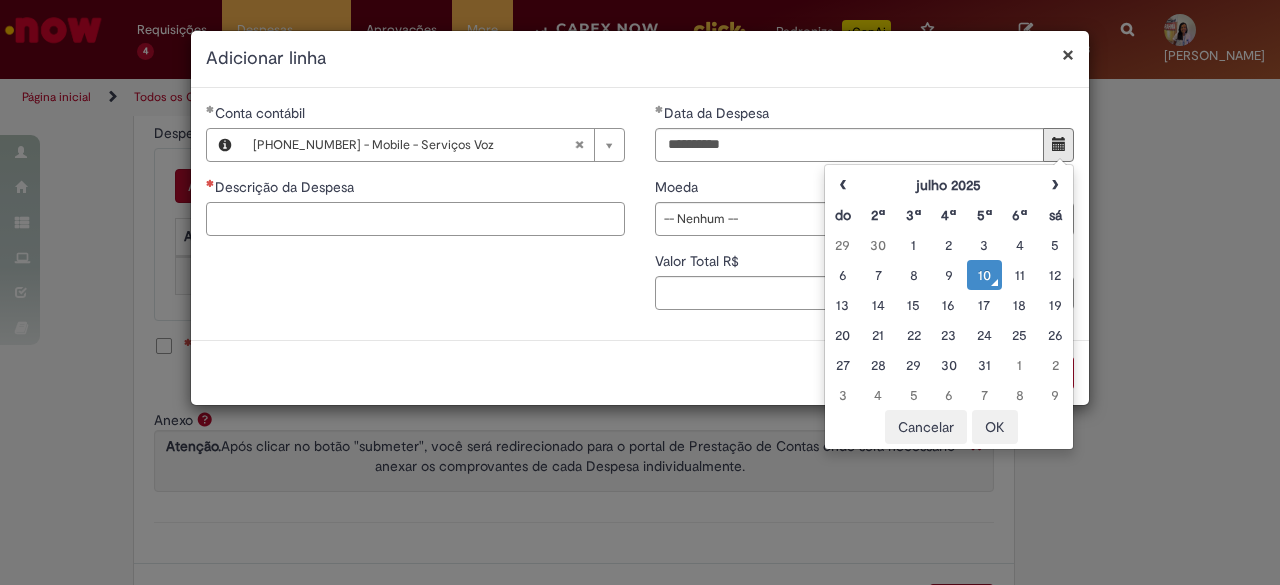 click on "Descrição da Despesa" at bounding box center (415, 219) 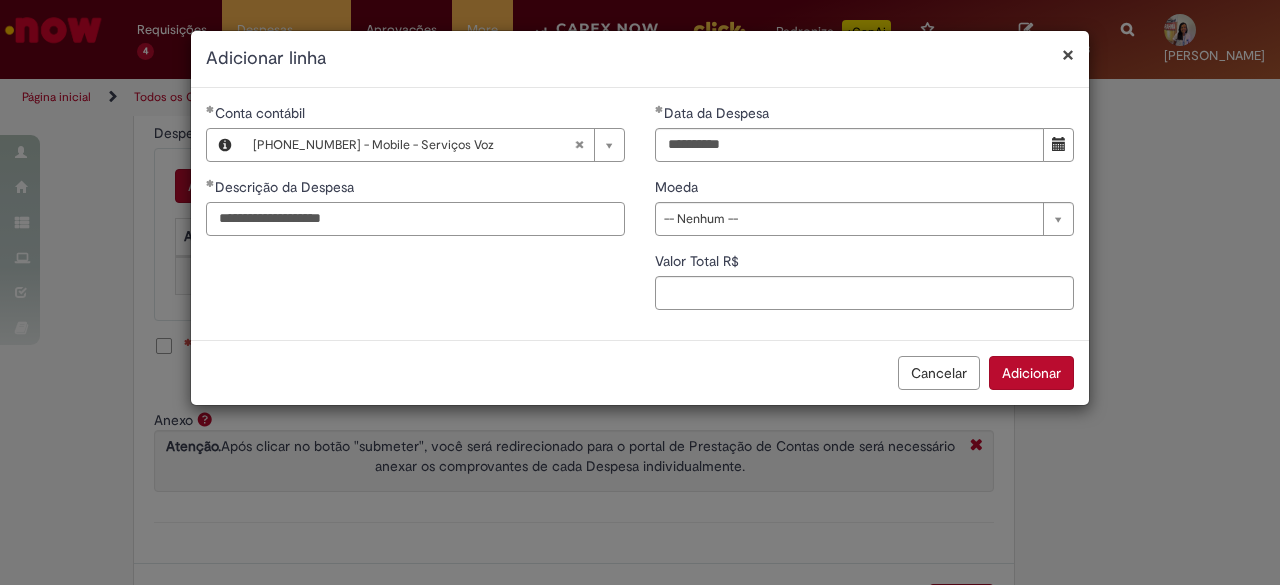 type on "**********" 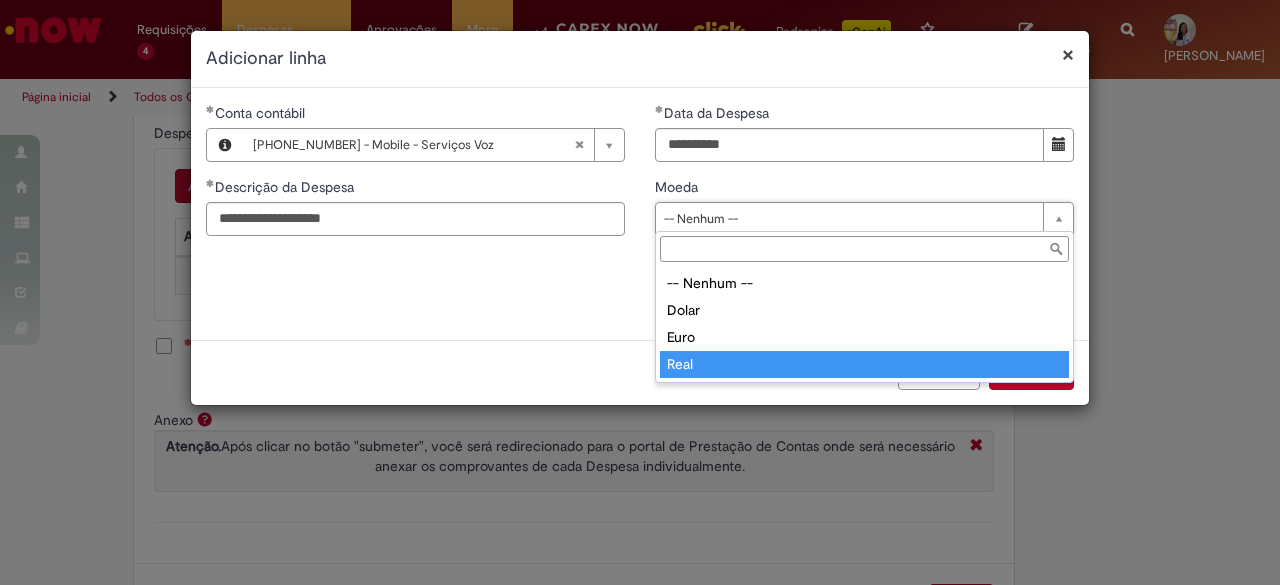type on "****" 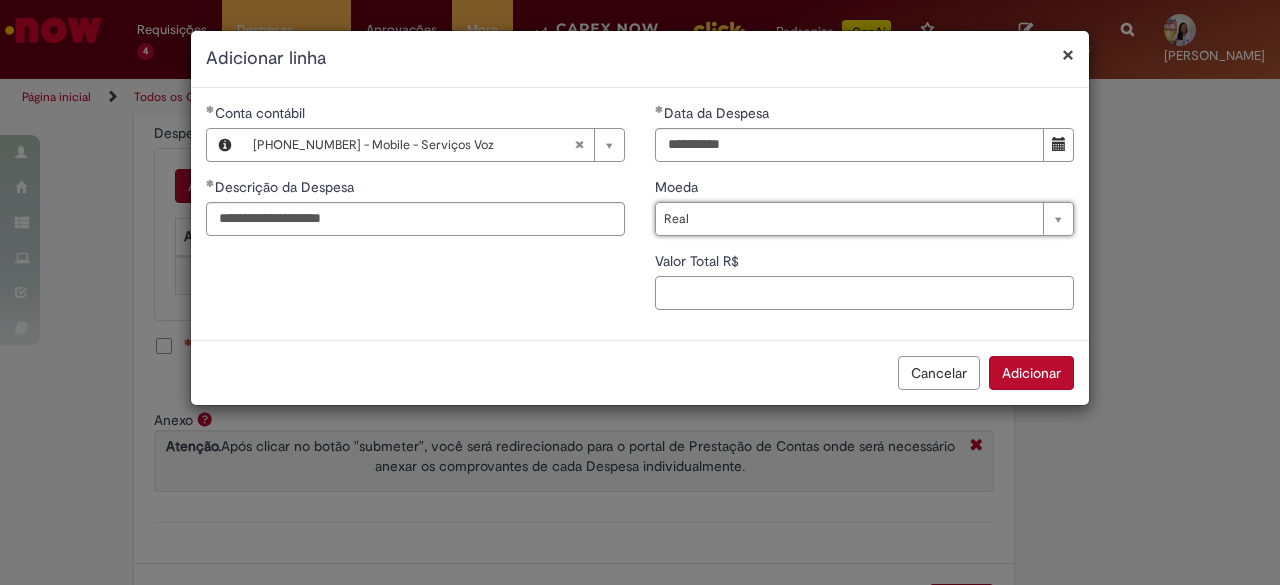 click on "Valor Total R$" at bounding box center (864, 293) 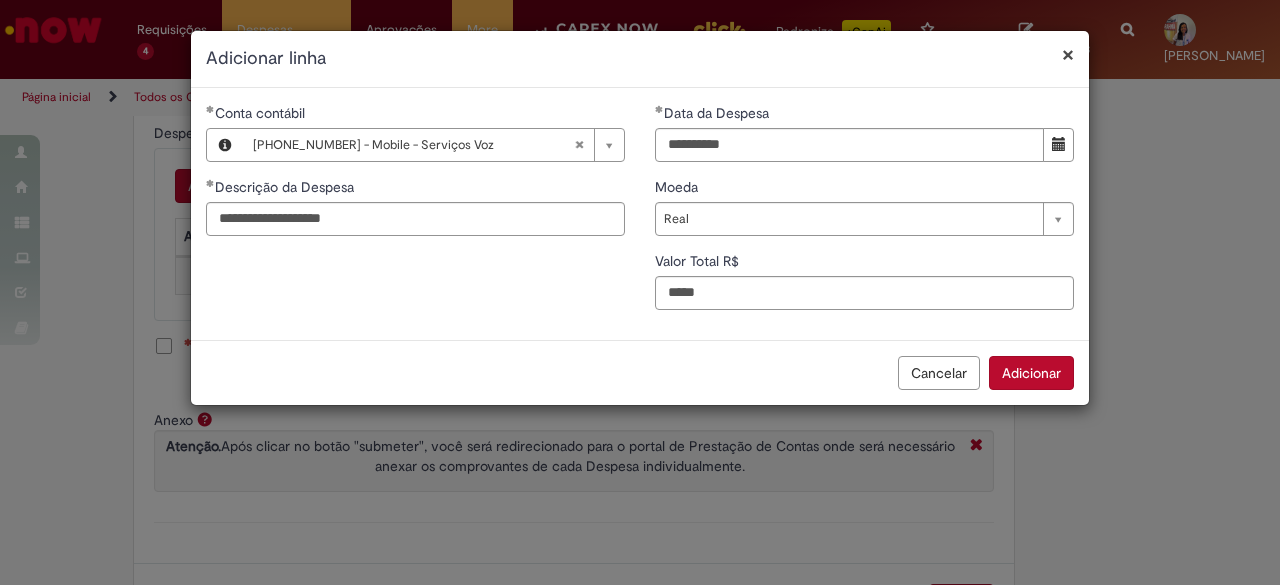 click on "Adicionar" at bounding box center [1031, 373] 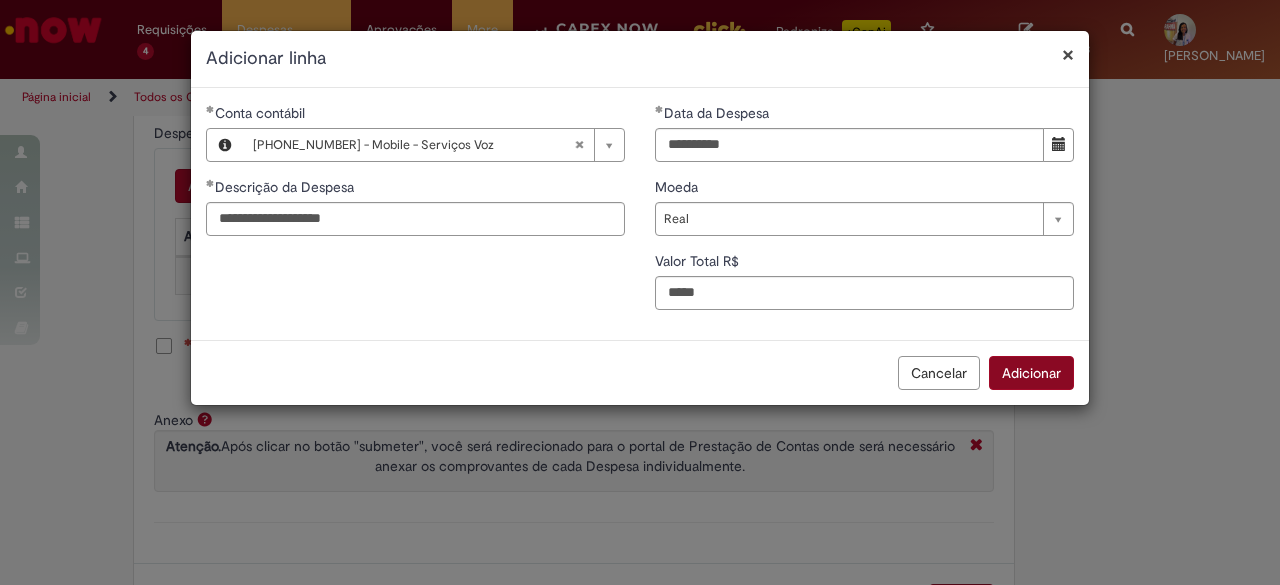 type on "*****" 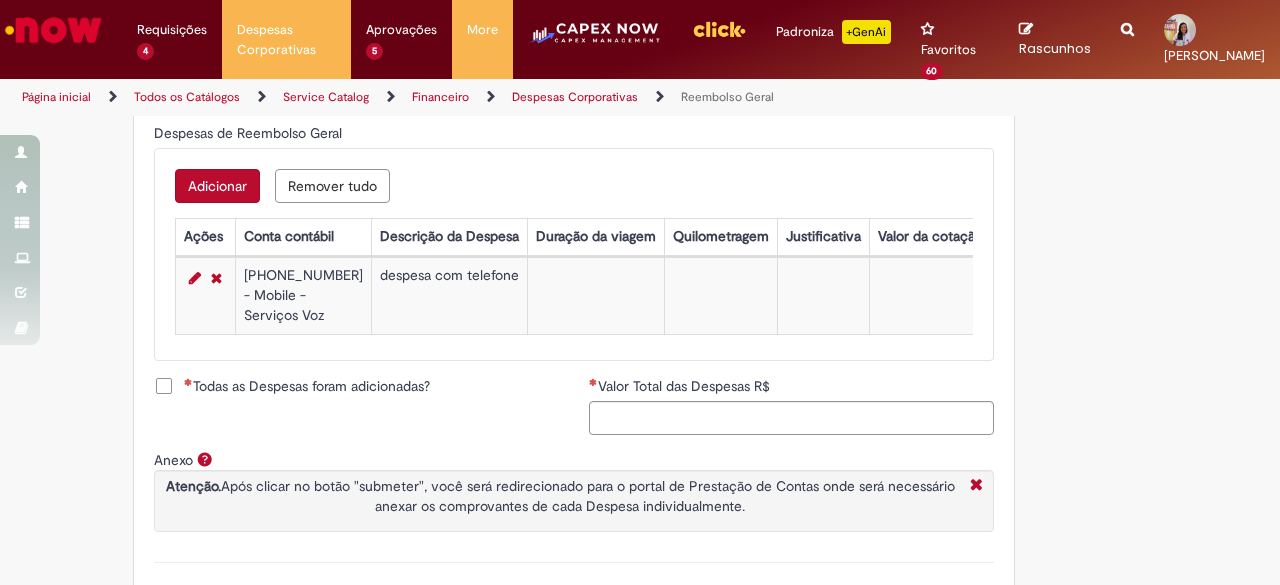 click on "Todas as Despesas foram adicionadas?" at bounding box center (307, 386) 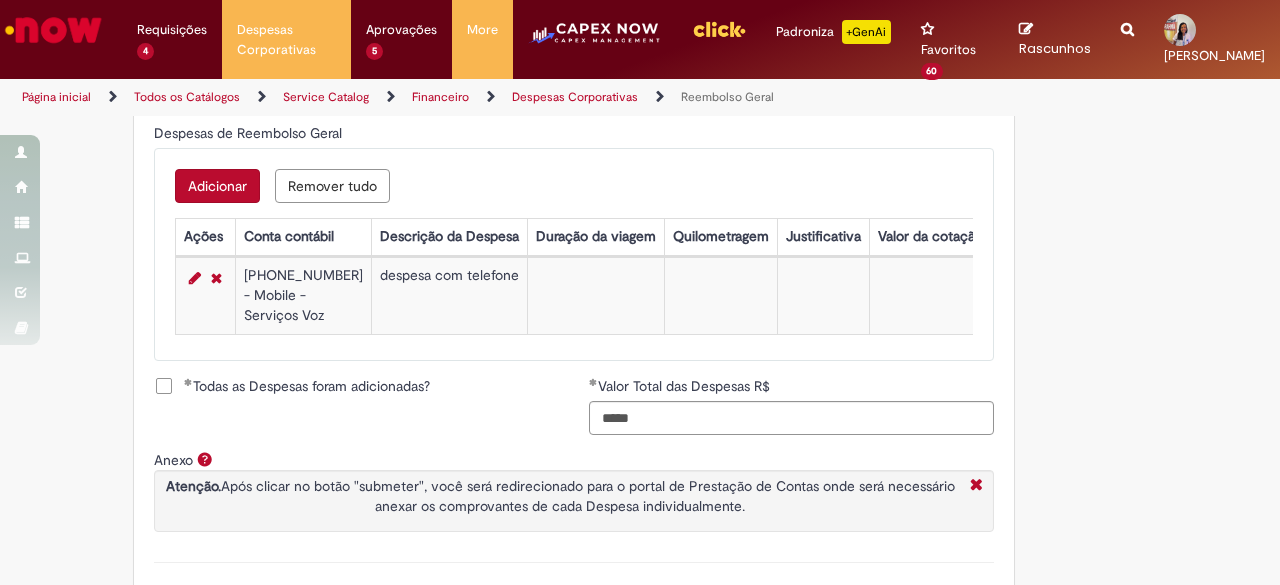 scroll, scrollTop: 961, scrollLeft: 0, axis: vertical 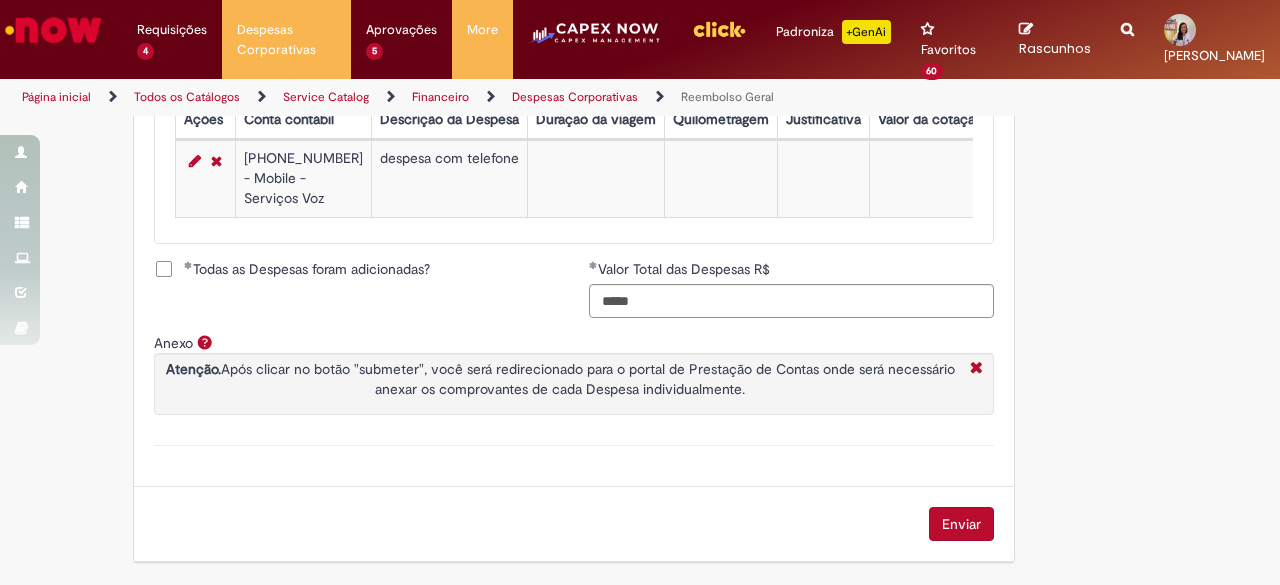 click on "Enviar" at bounding box center (961, 524) 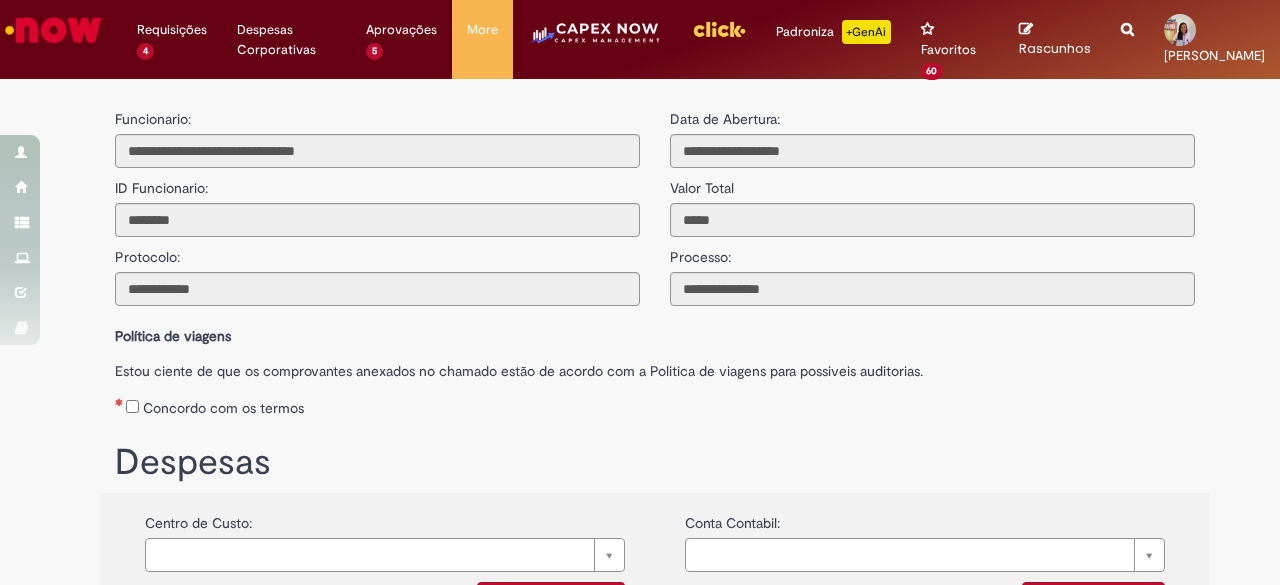 scroll, scrollTop: 0, scrollLeft: 0, axis: both 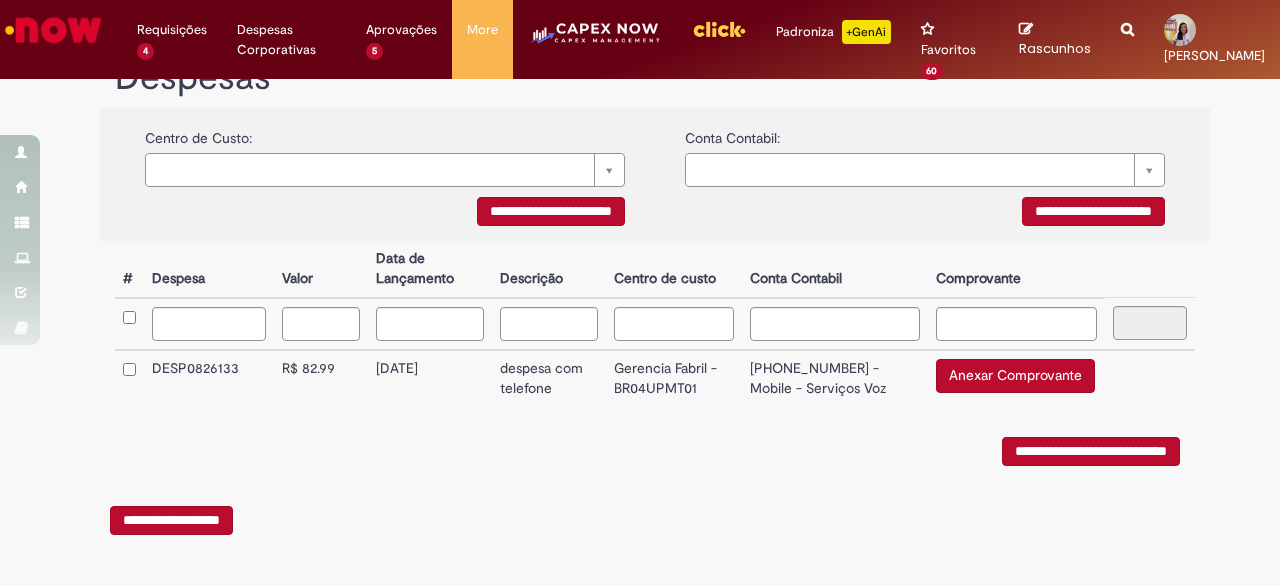 click on "Anexar Comprovante" at bounding box center [1015, 376] 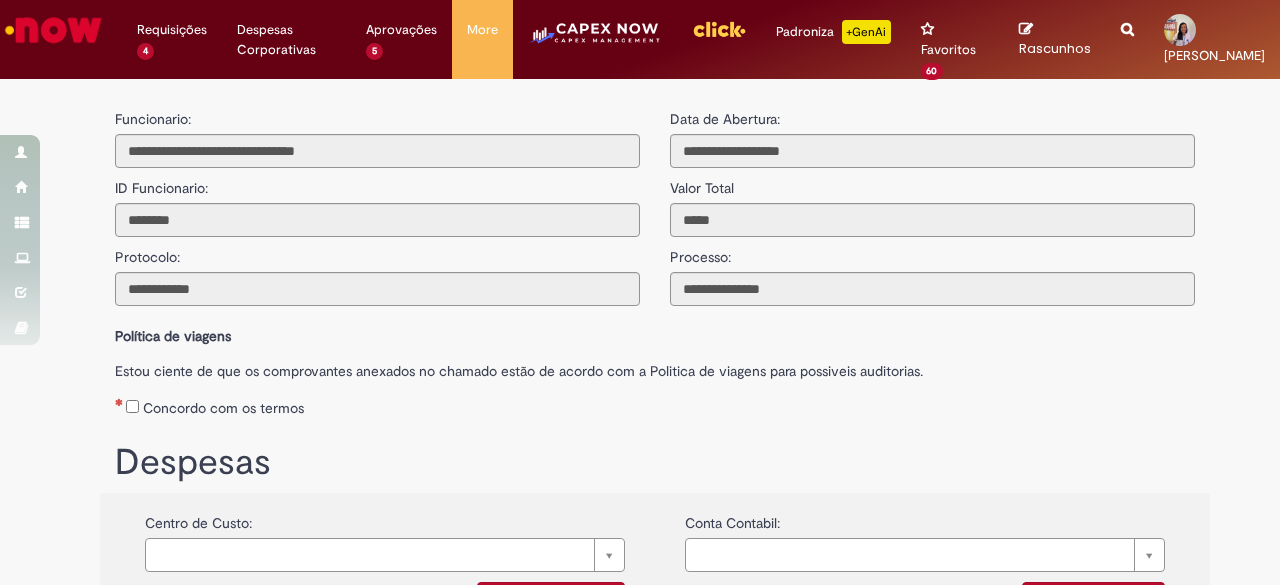 scroll, scrollTop: 0, scrollLeft: 0, axis: both 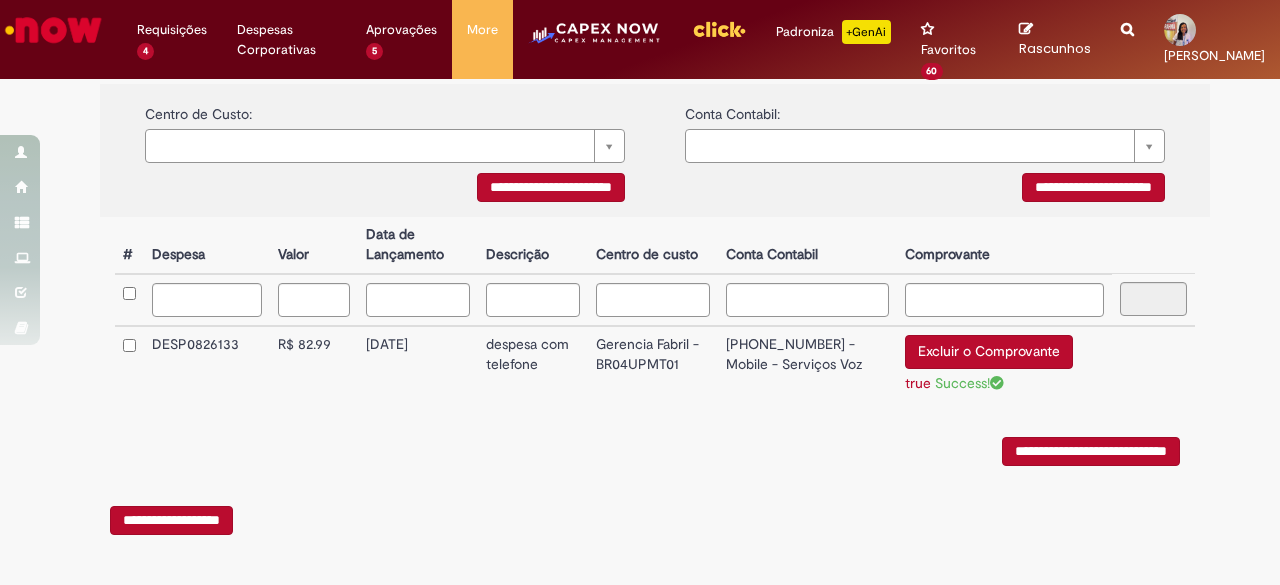 click on "**********" at bounding box center [1091, 451] 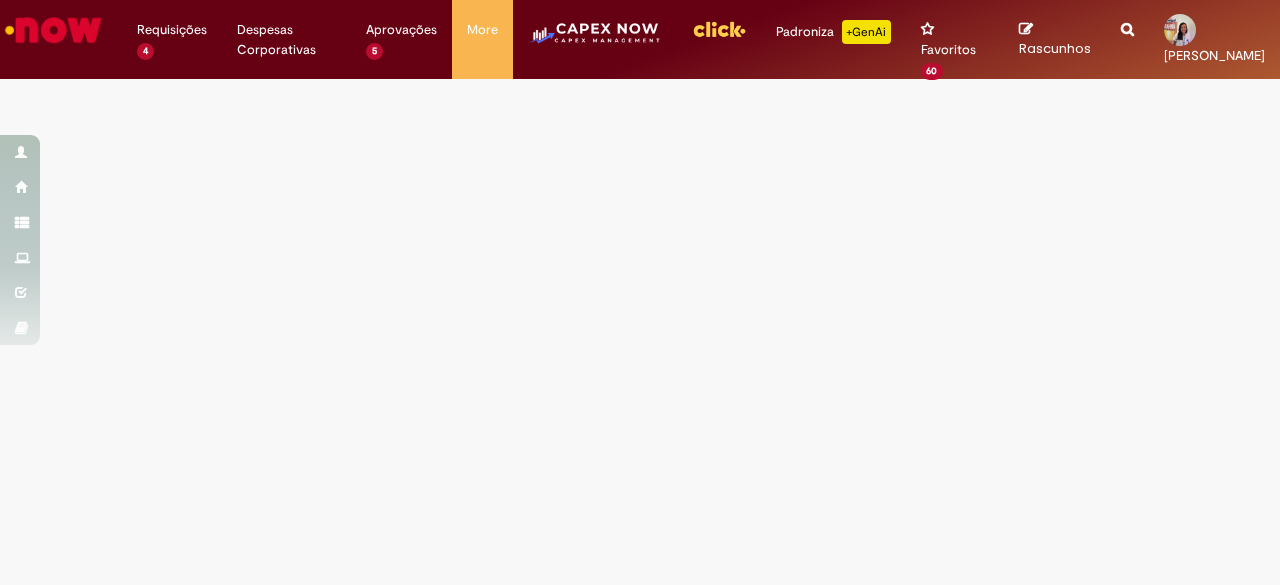 scroll, scrollTop: 0, scrollLeft: 0, axis: both 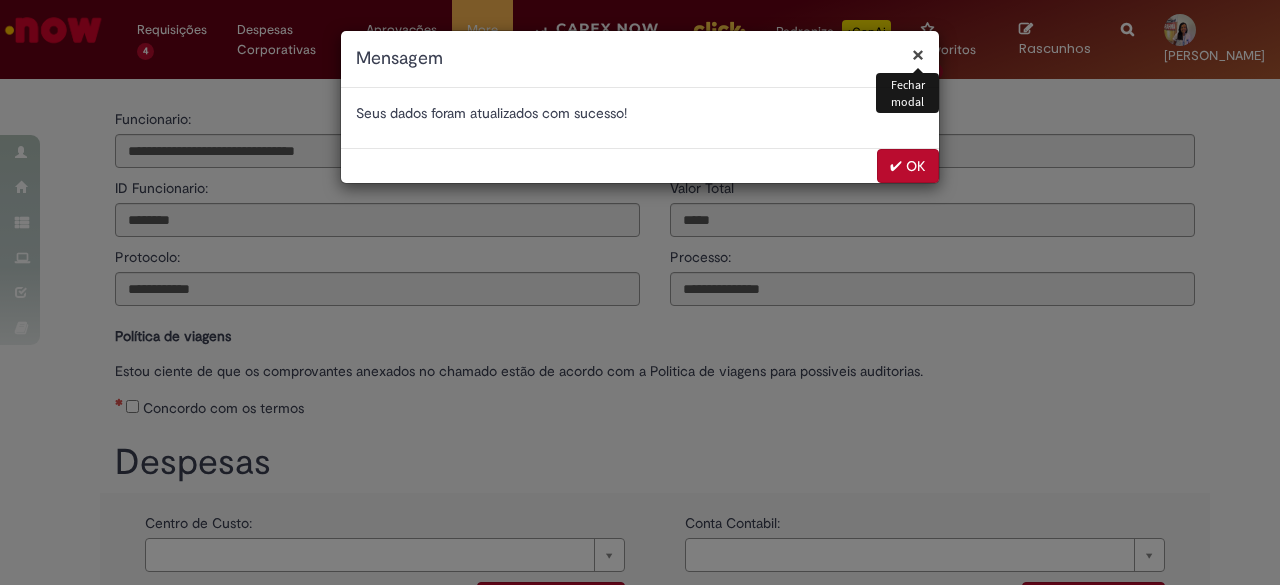 click on "✔ OK" at bounding box center (908, 166) 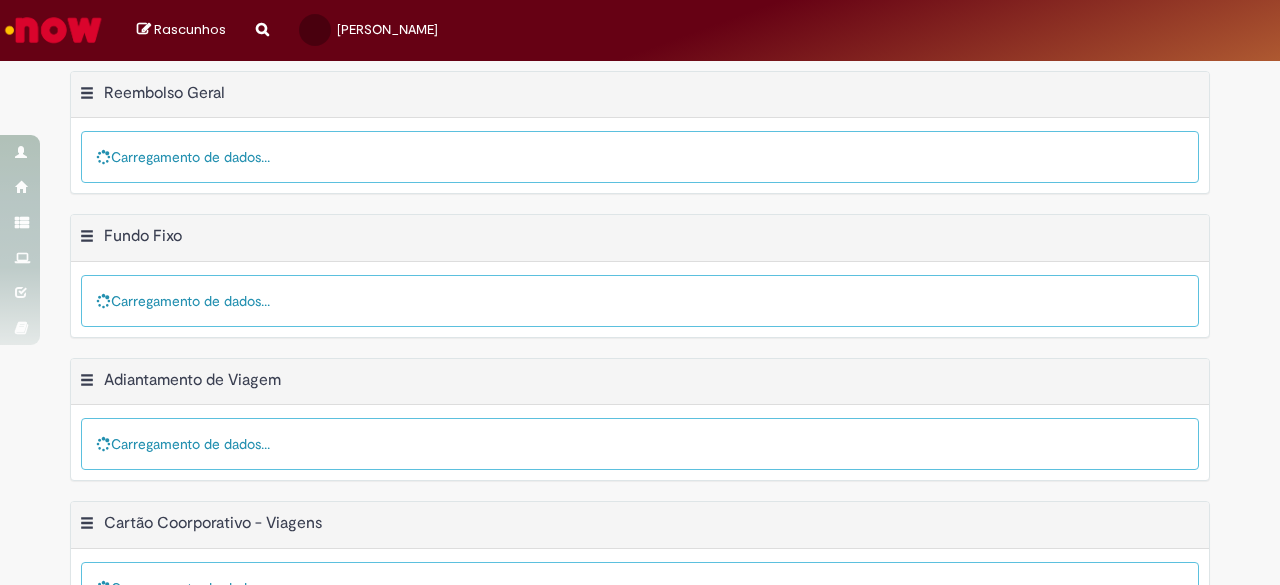 scroll, scrollTop: 0, scrollLeft: 0, axis: both 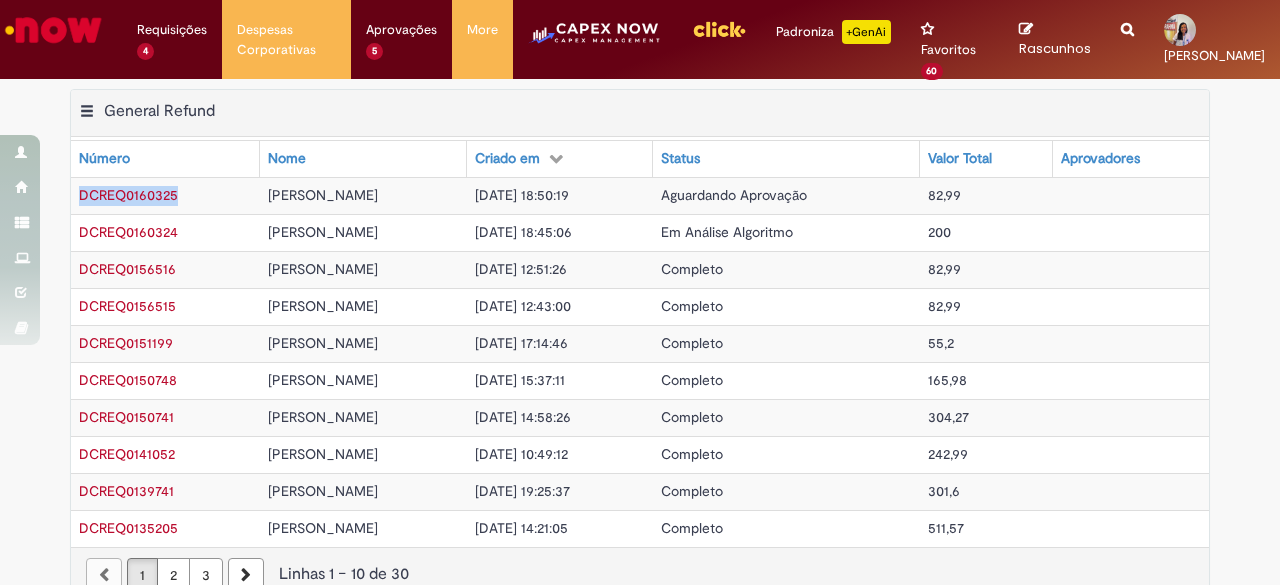 drag, startPoint x: 174, startPoint y: 191, endPoint x: 63, endPoint y: 195, distance: 111.07205 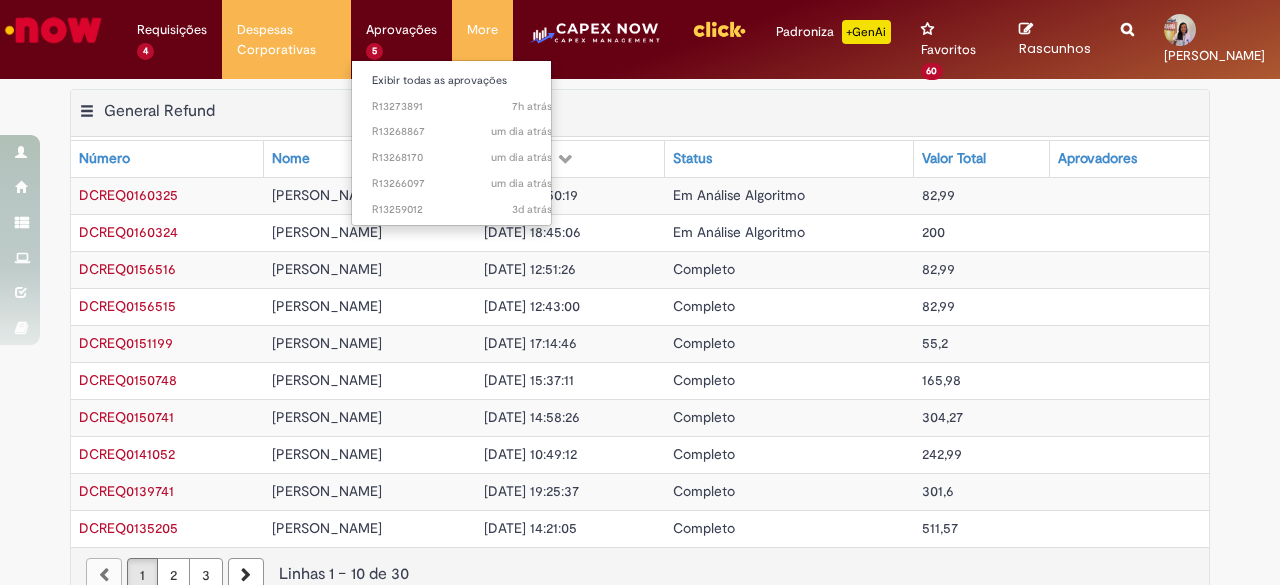 scroll, scrollTop: 0, scrollLeft: 0, axis: both 